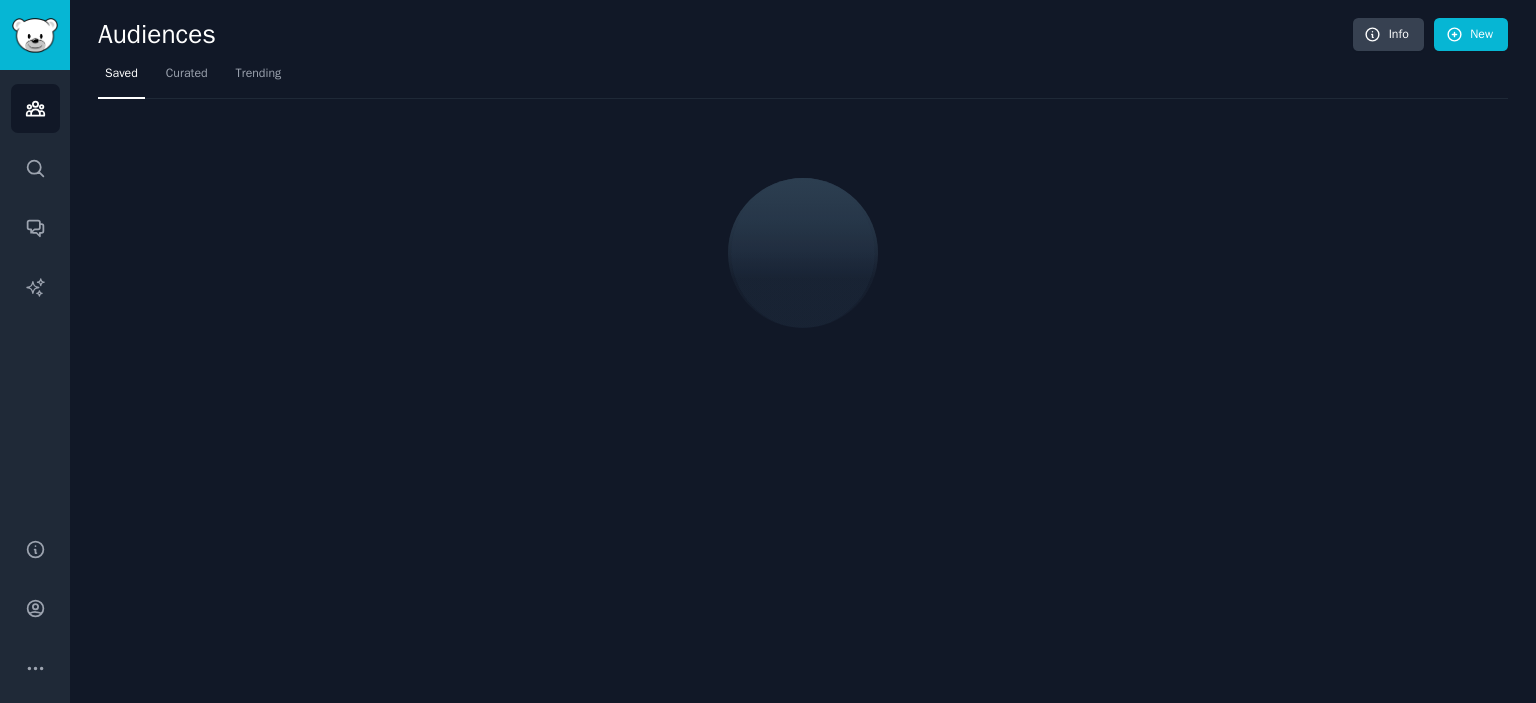 scroll, scrollTop: 0, scrollLeft: 0, axis: both 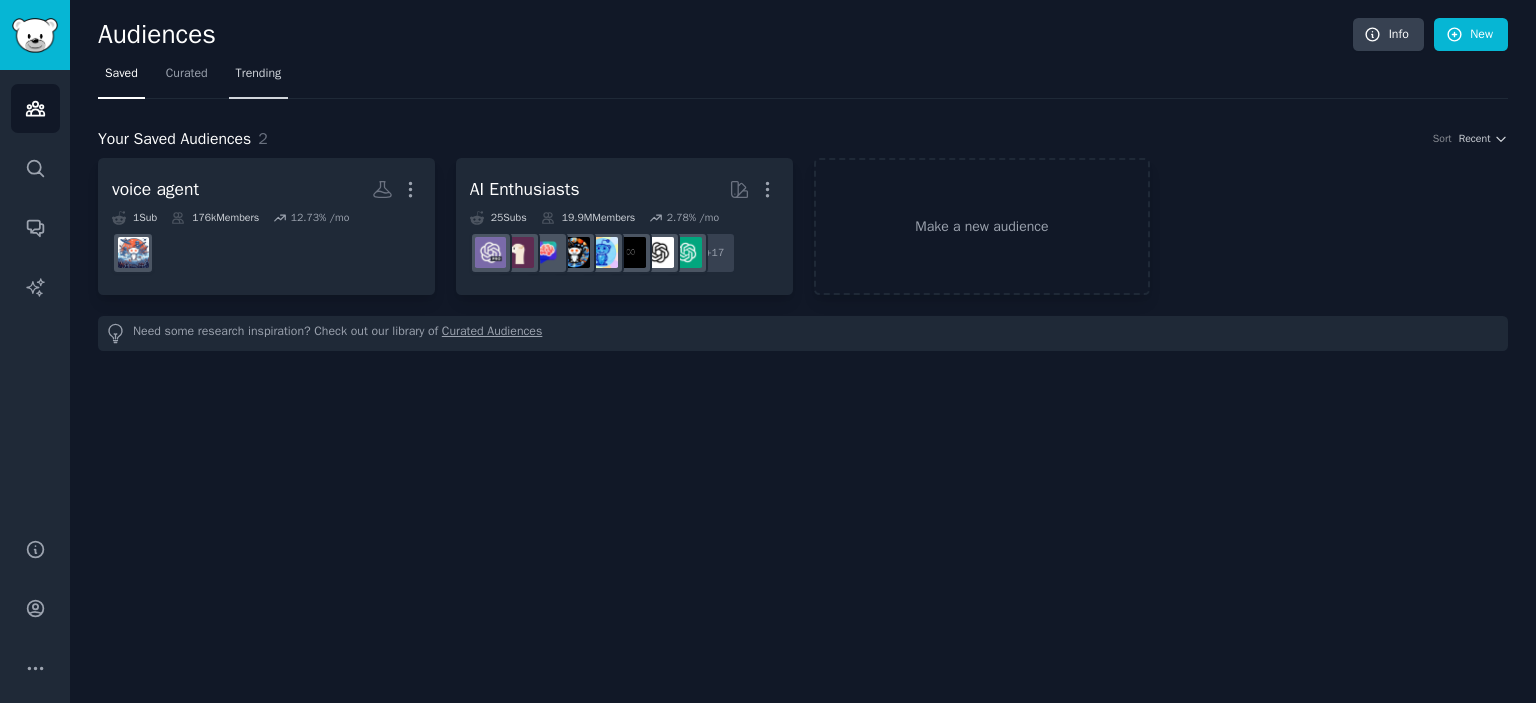 click on "Trending" at bounding box center [259, 78] 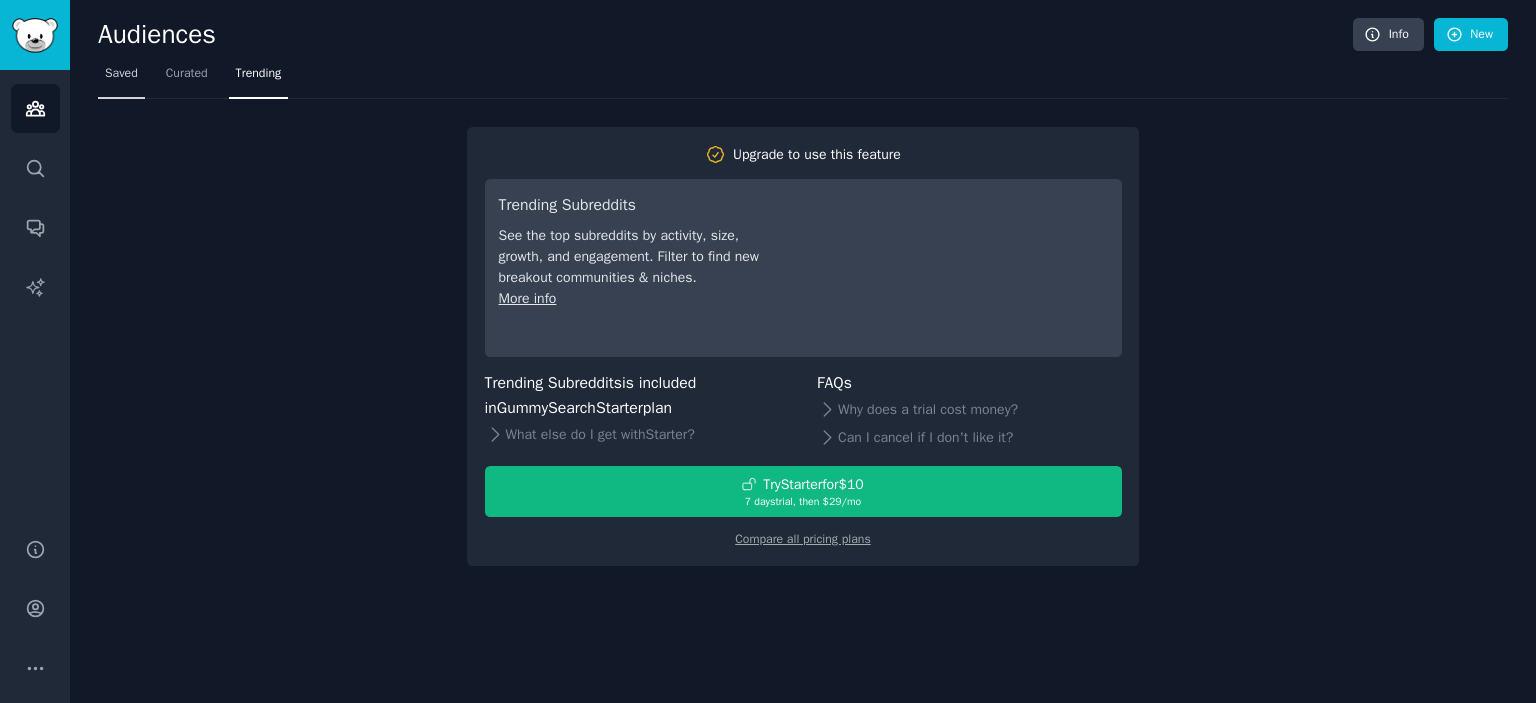 click on "Saved" at bounding box center (121, 74) 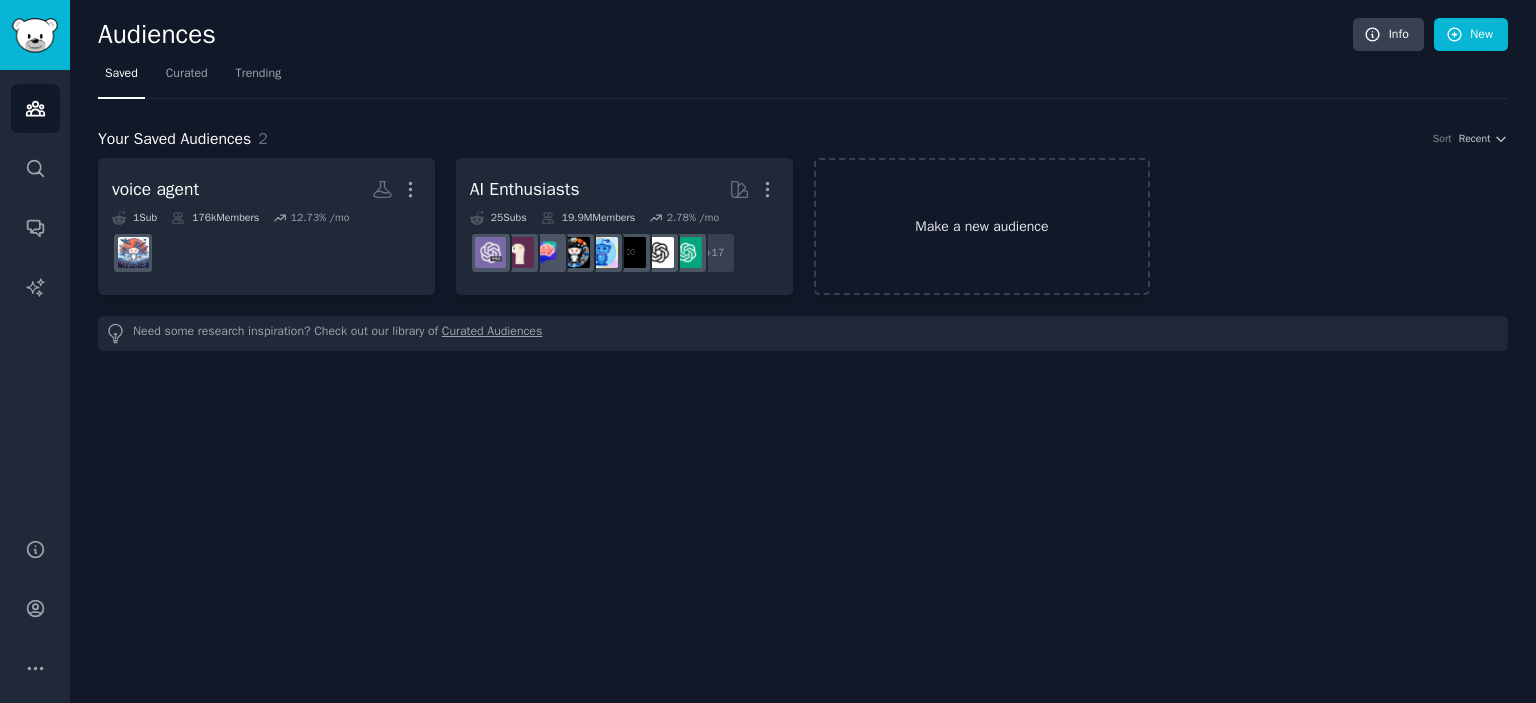 click on "Make a new audience" at bounding box center (982, 226) 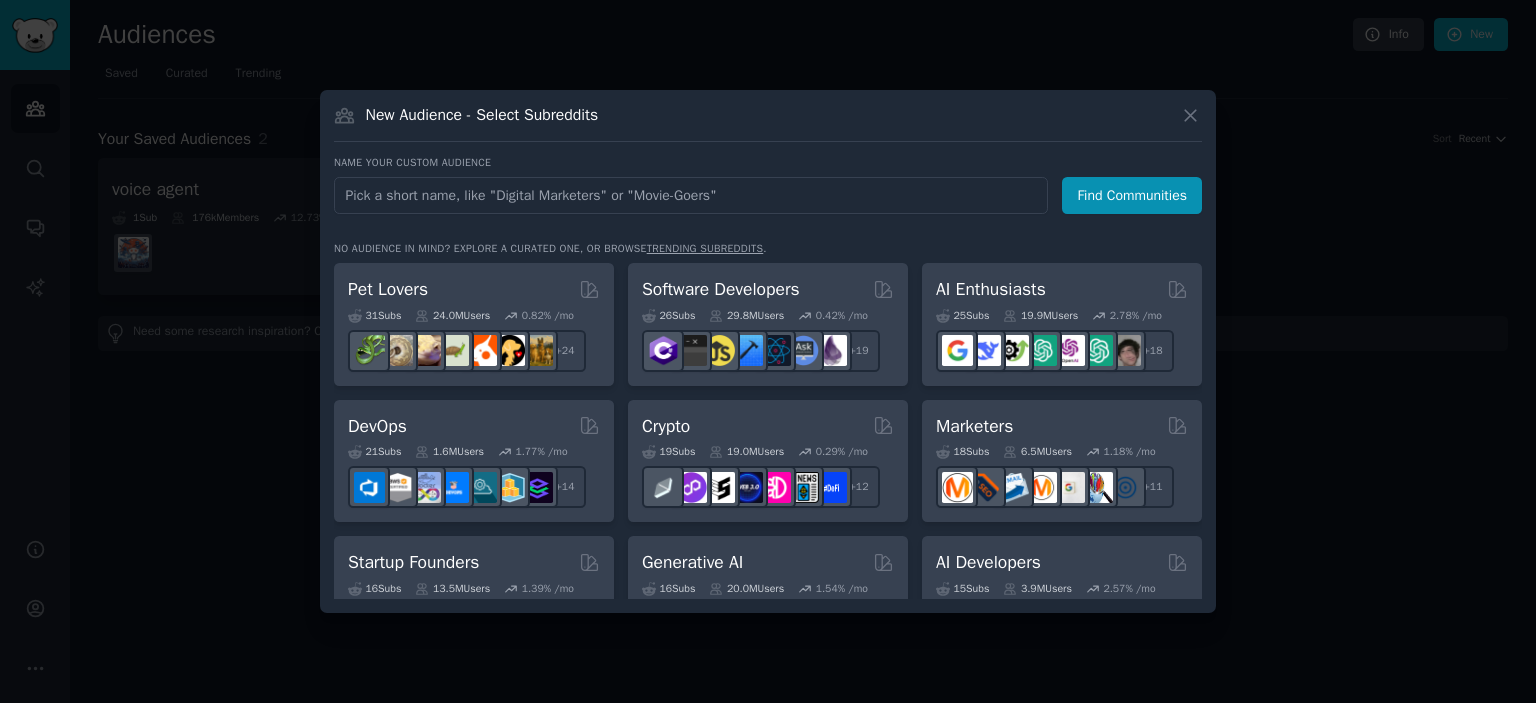 click at bounding box center (691, 195) 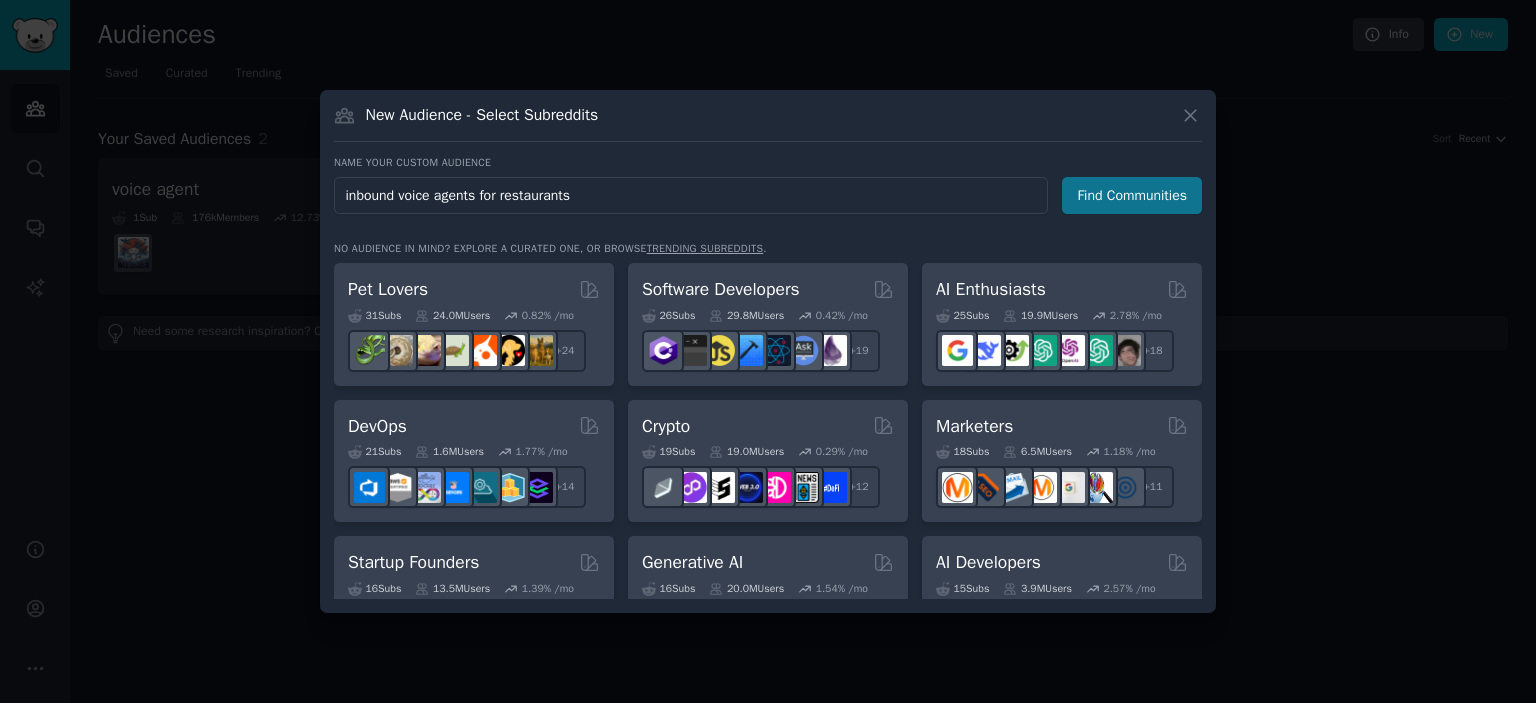 type on "inbound voice agents for restaurants" 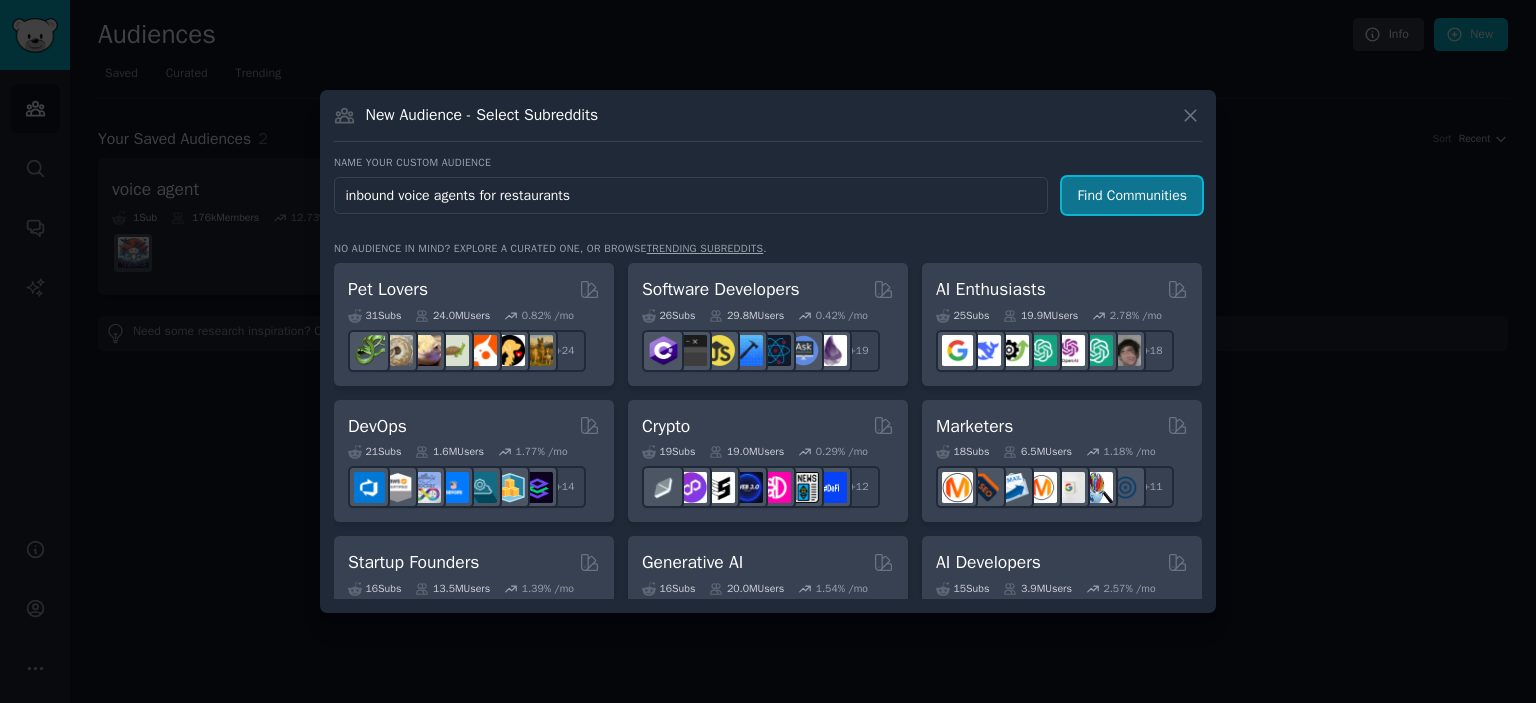 click on "Find Communities" at bounding box center [1132, 195] 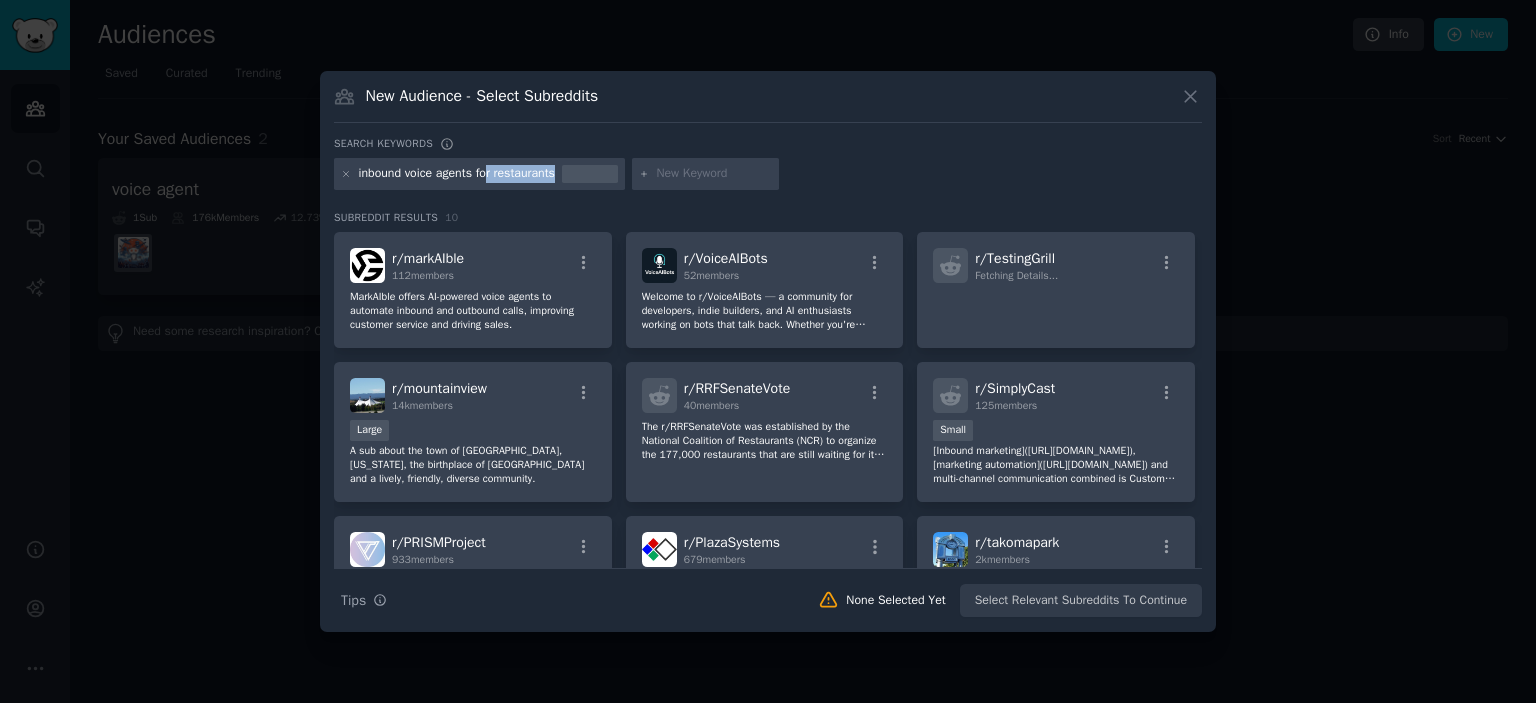 drag, startPoint x: 555, startPoint y: 178, endPoint x: 485, endPoint y: 172, distance: 70.256676 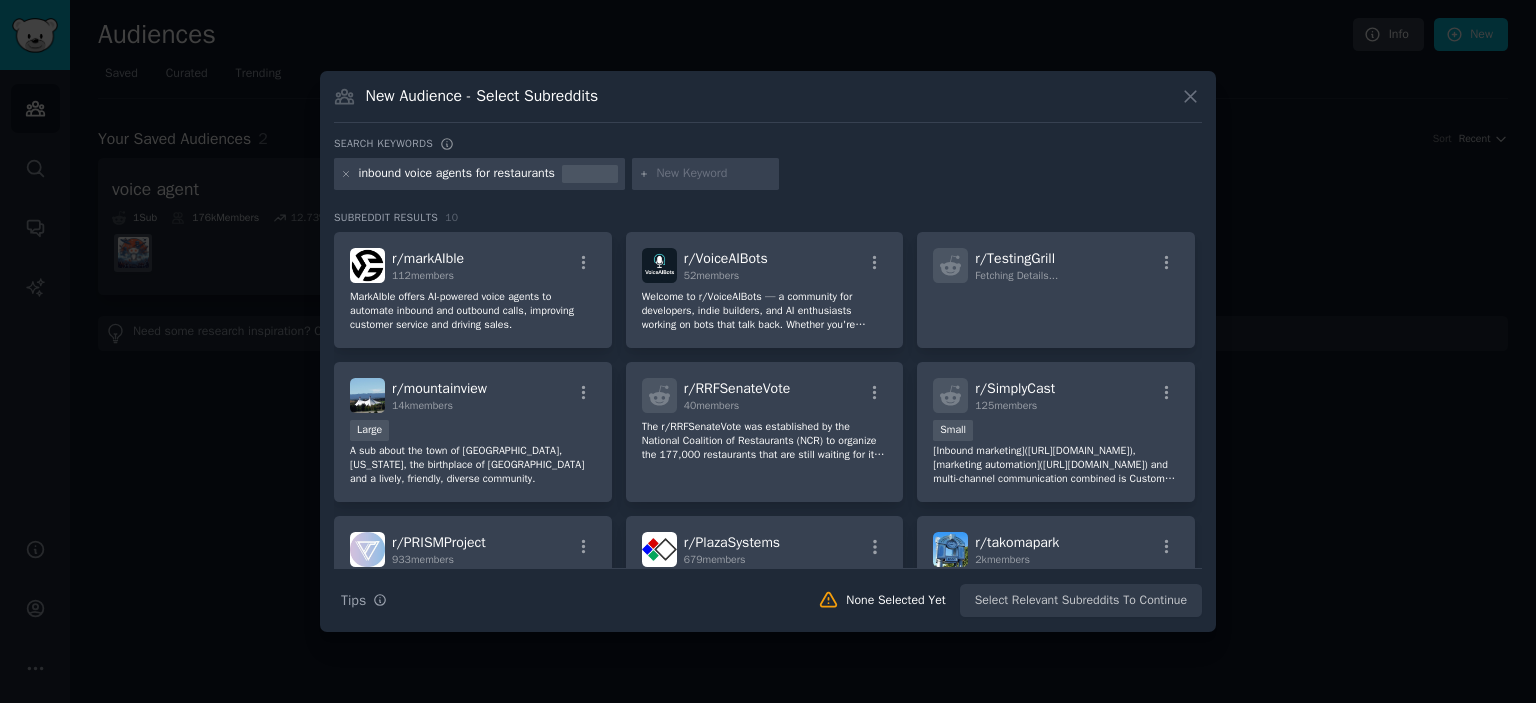 click on "inbound voice agents for restaurants" at bounding box center (457, 174) 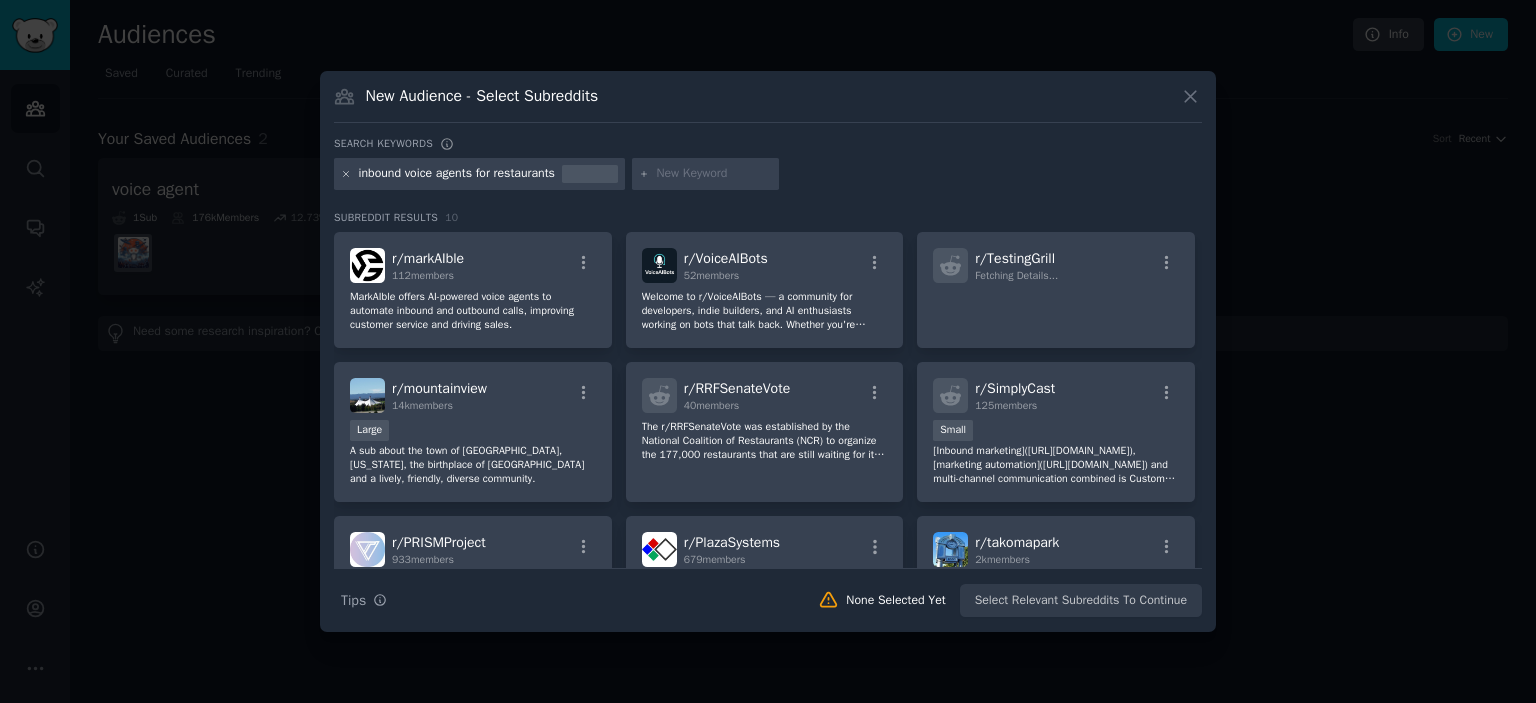 click 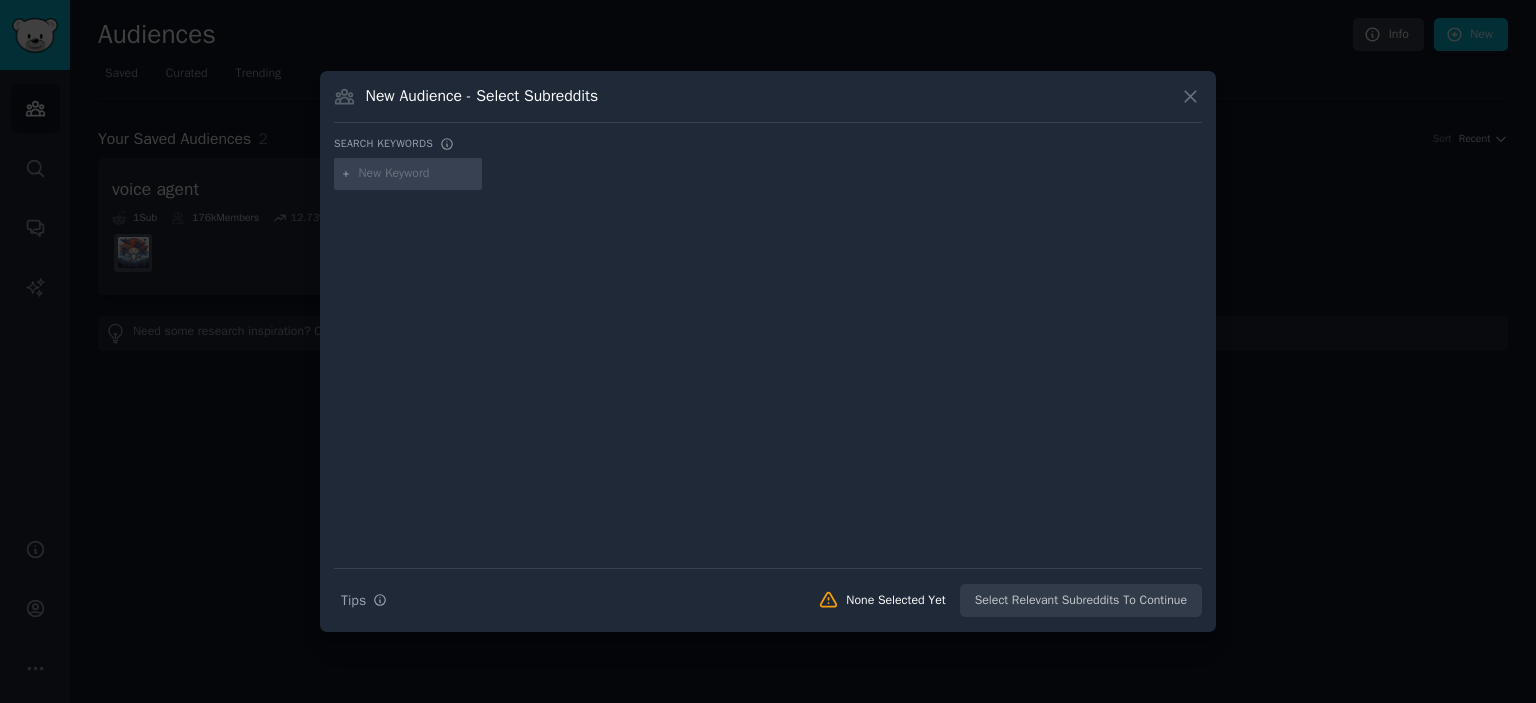 click at bounding box center (417, 174) 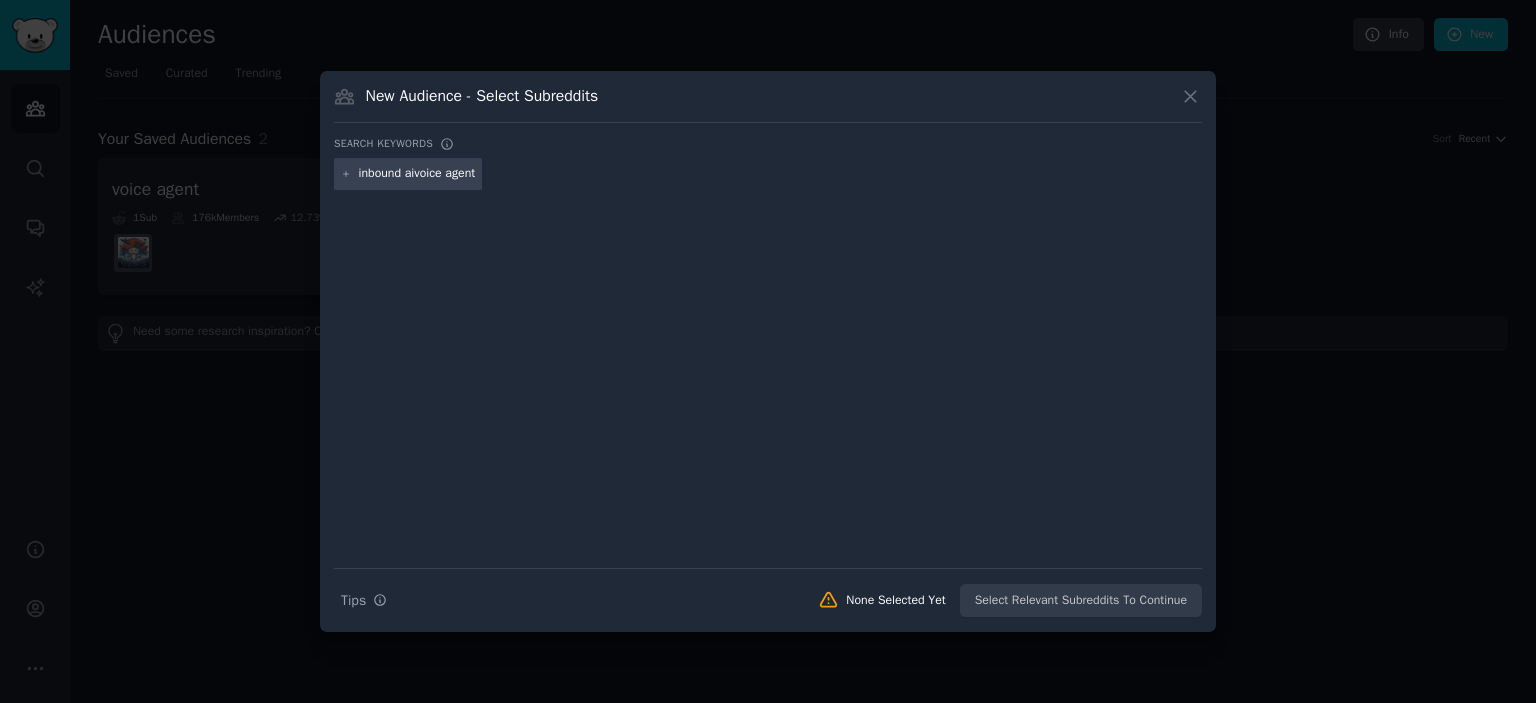 type on "inbound ai voice agent" 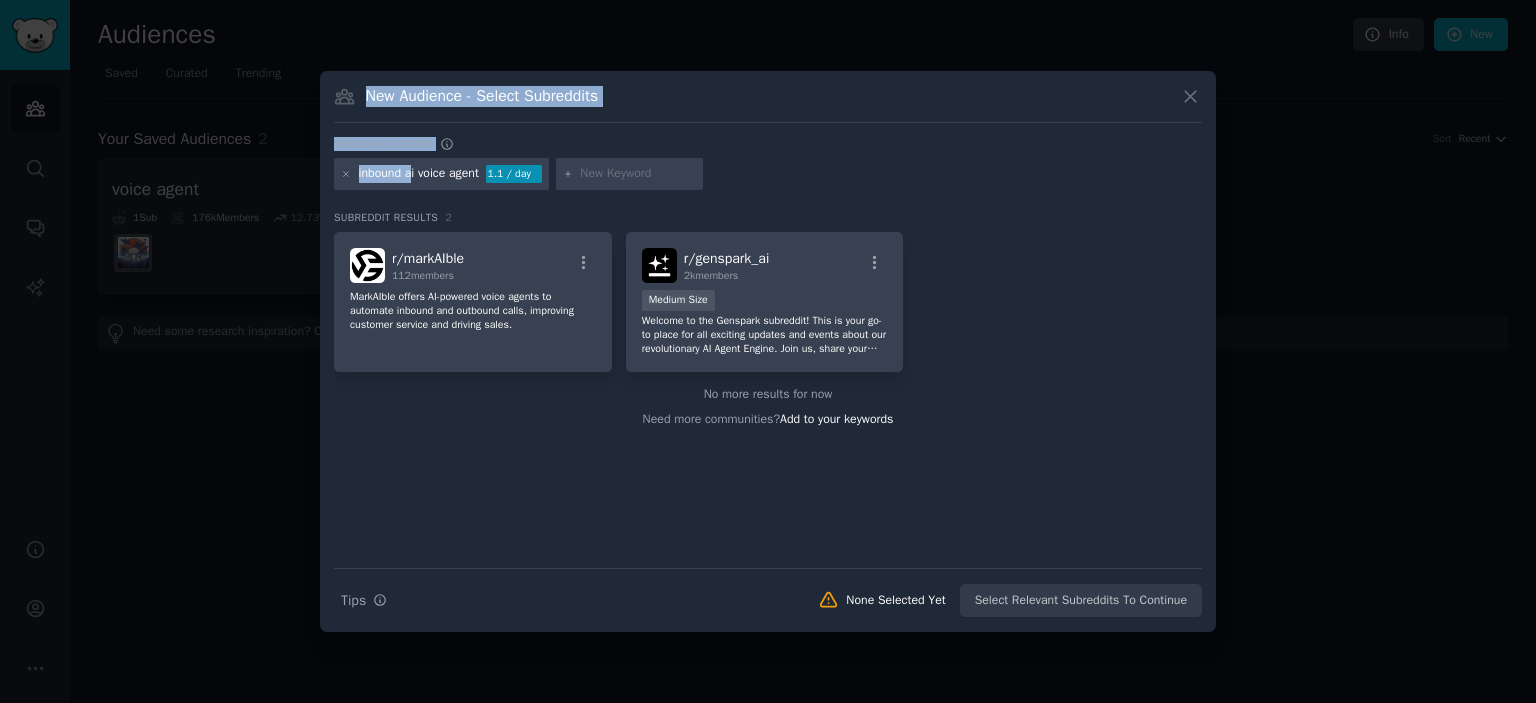 drag, startPoint x: 410, startPoint y: 176, endPoint x: 256, endPoint y: 171, distance: 154.08115 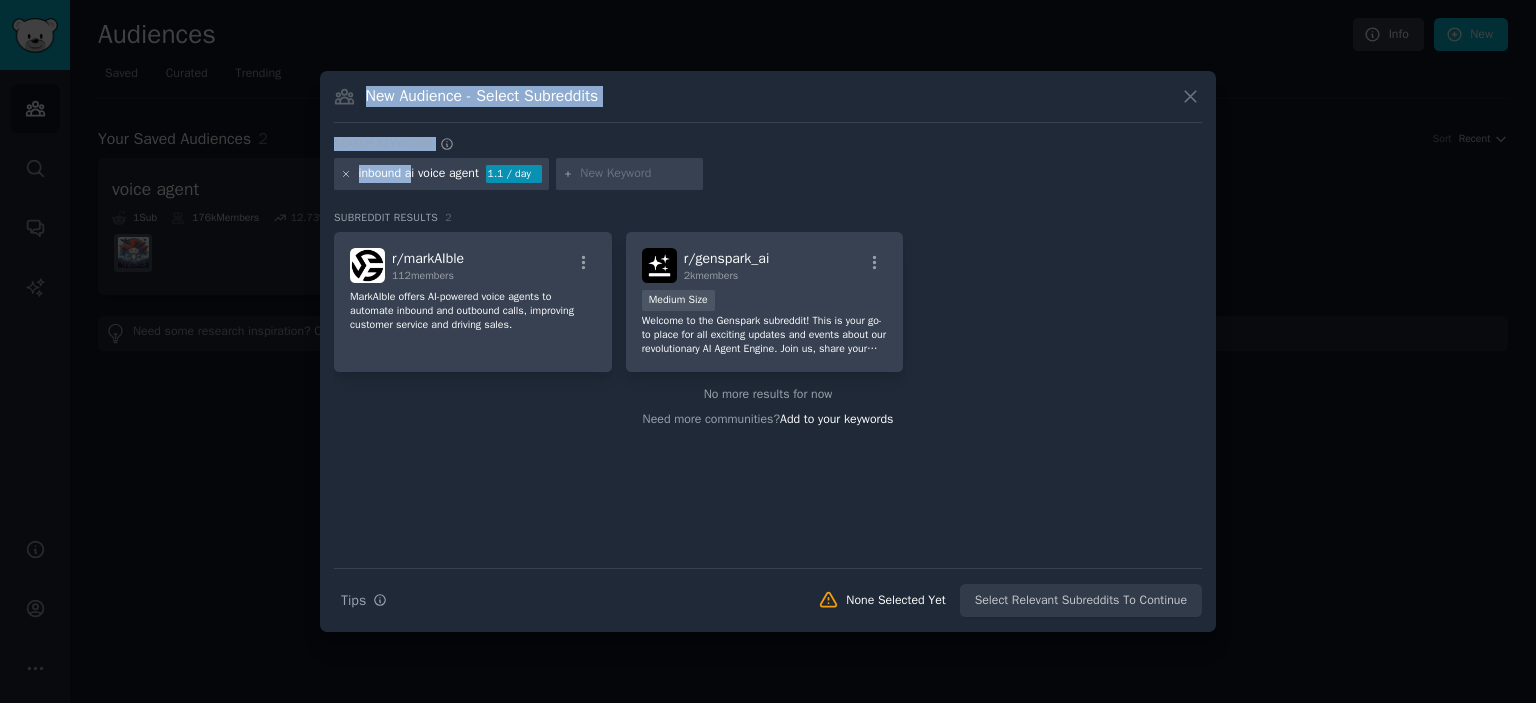 click 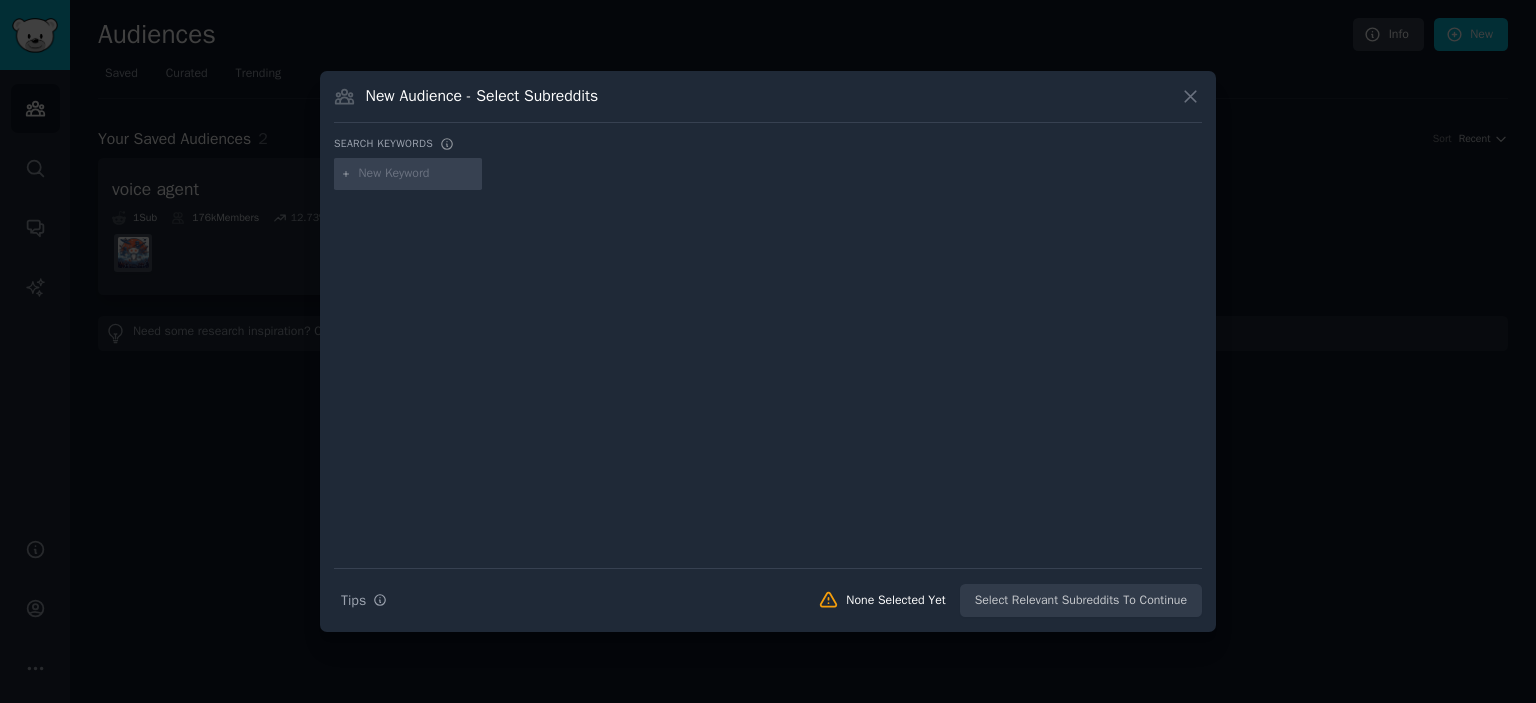 click at bounding box center (408, 174) 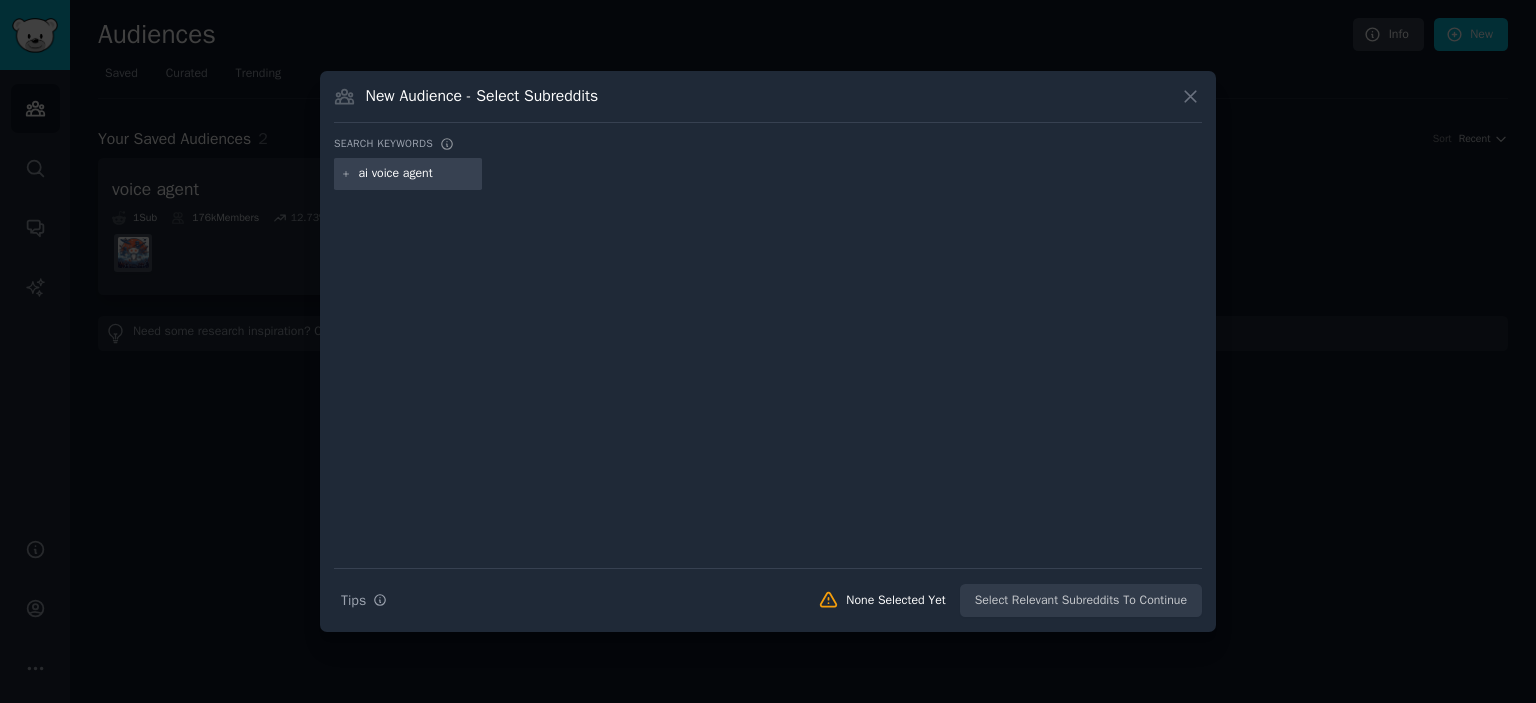 type on "ai voice agents" 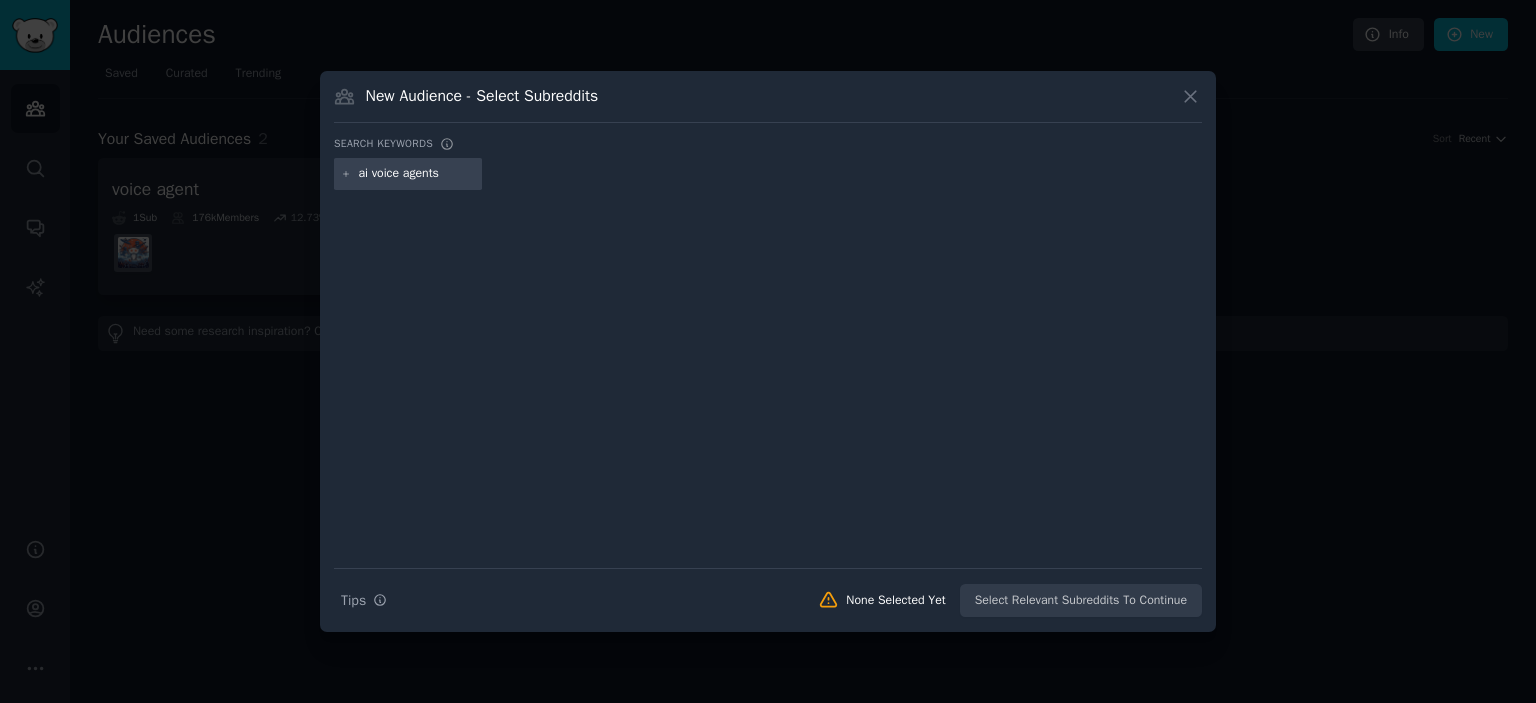 type 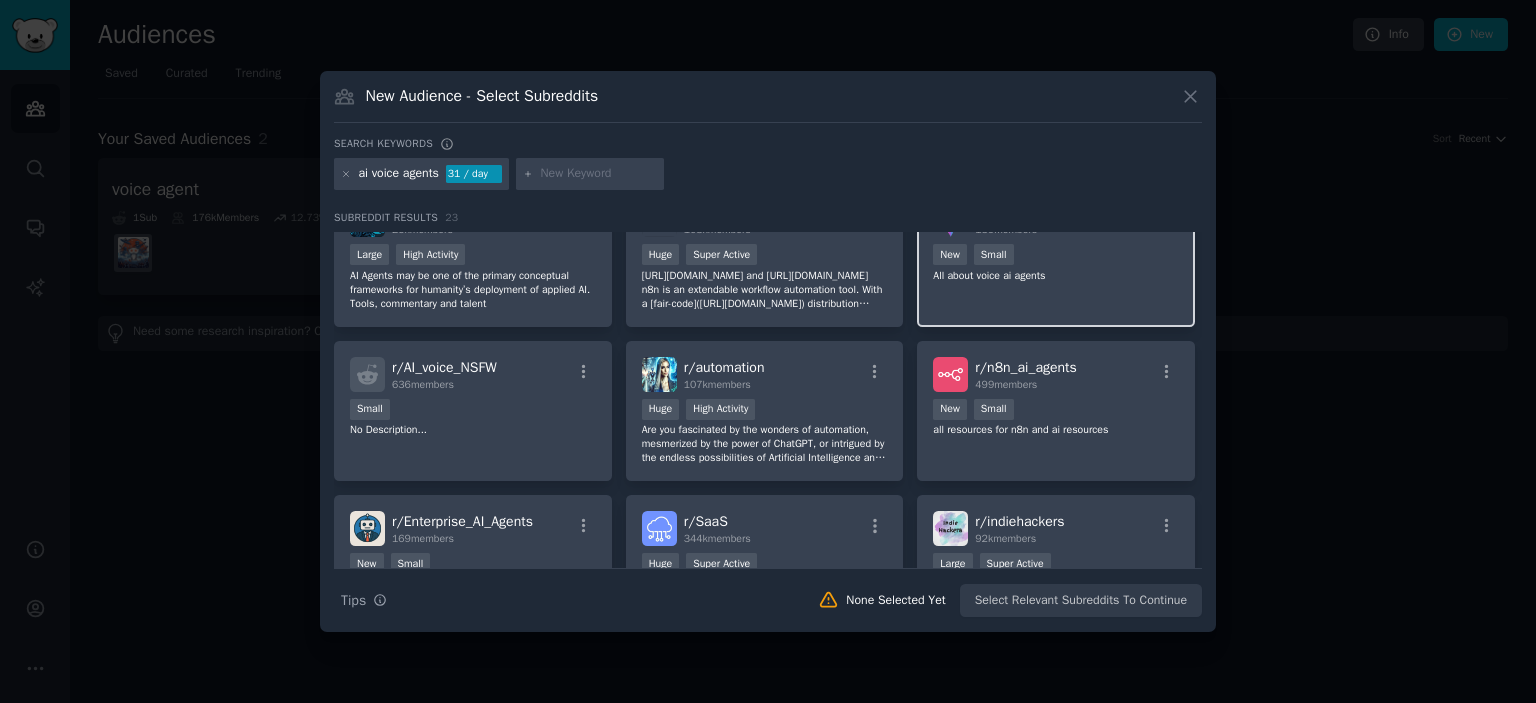 scroll, scrollTop: 0, scrollLeft: 0, axis: both 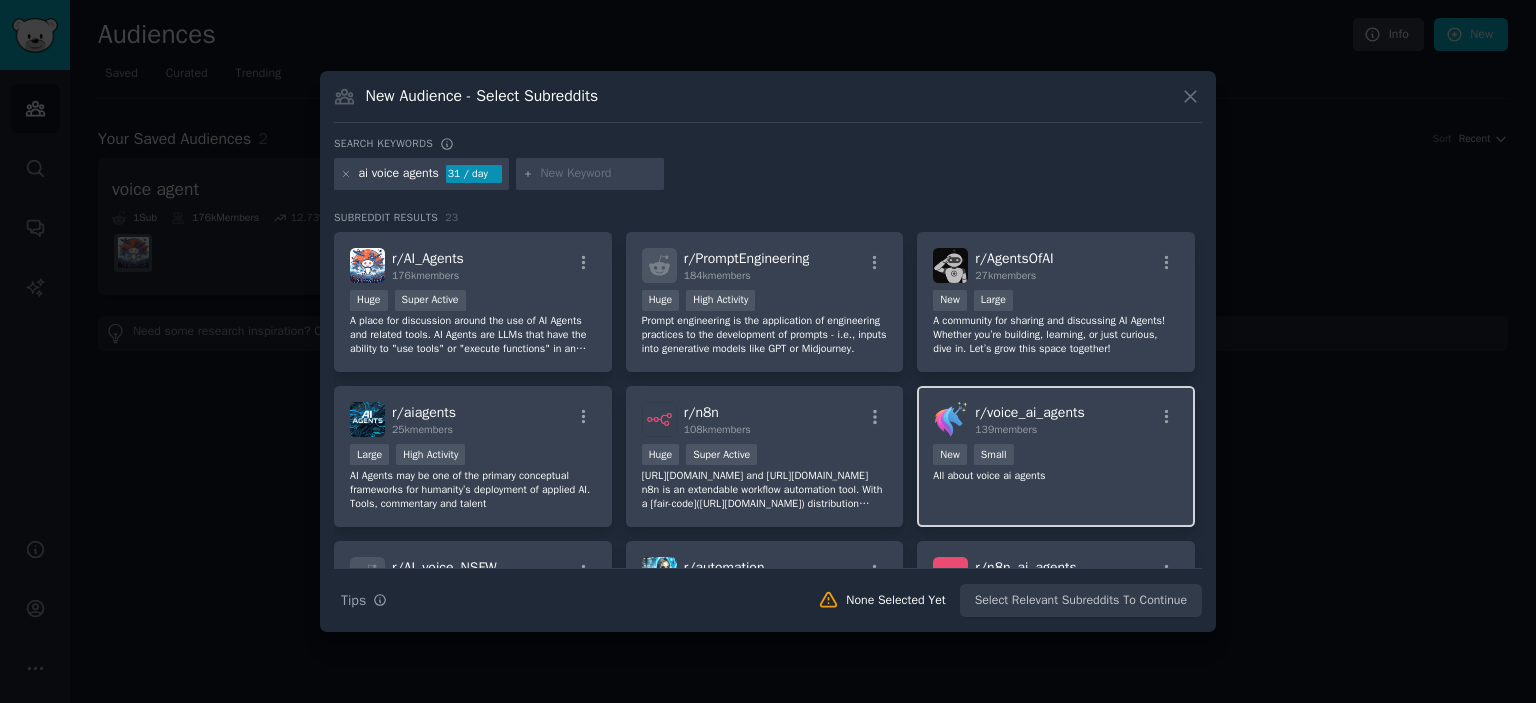 click on "100 - 1000 members New Small" at bounding box center [1056, 456] 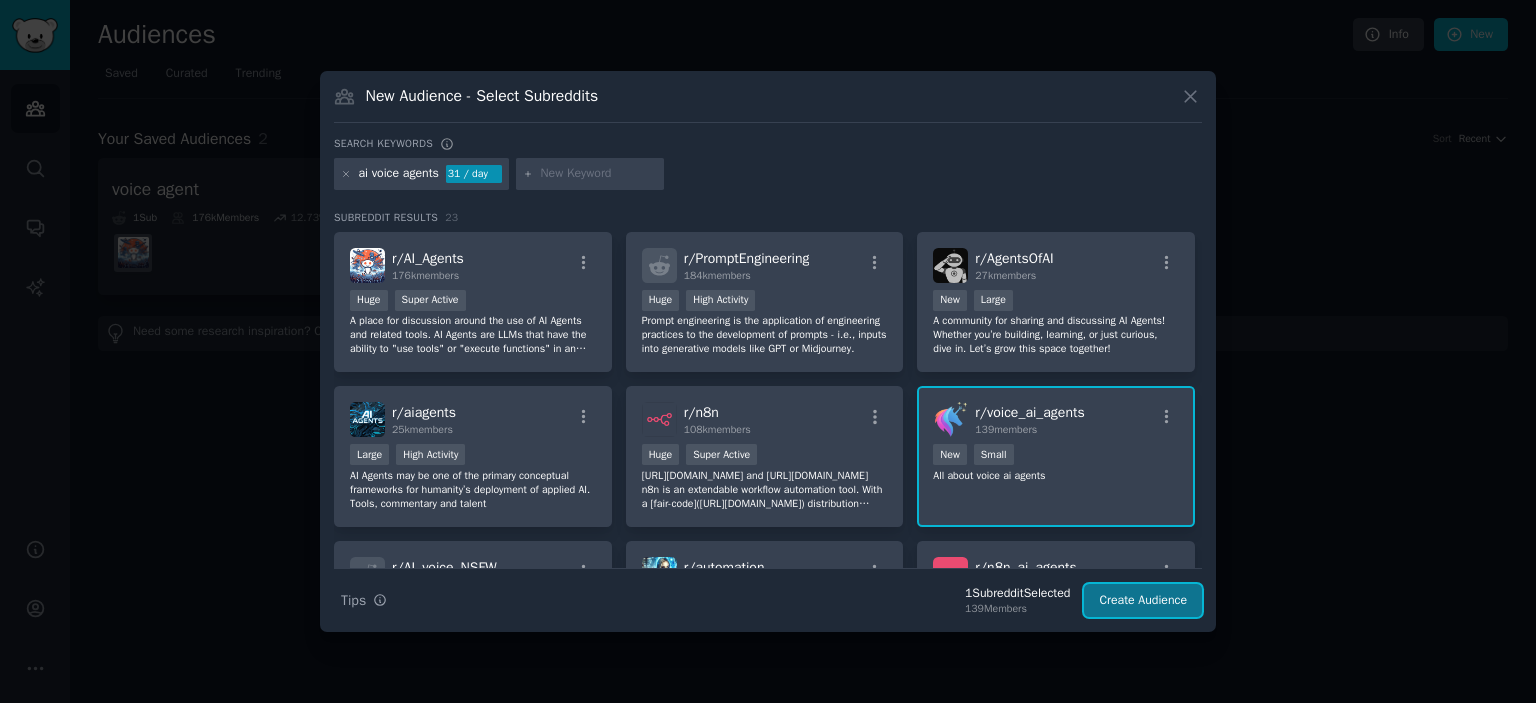 click on "Create Audience" at bounding box center [1143, 601] 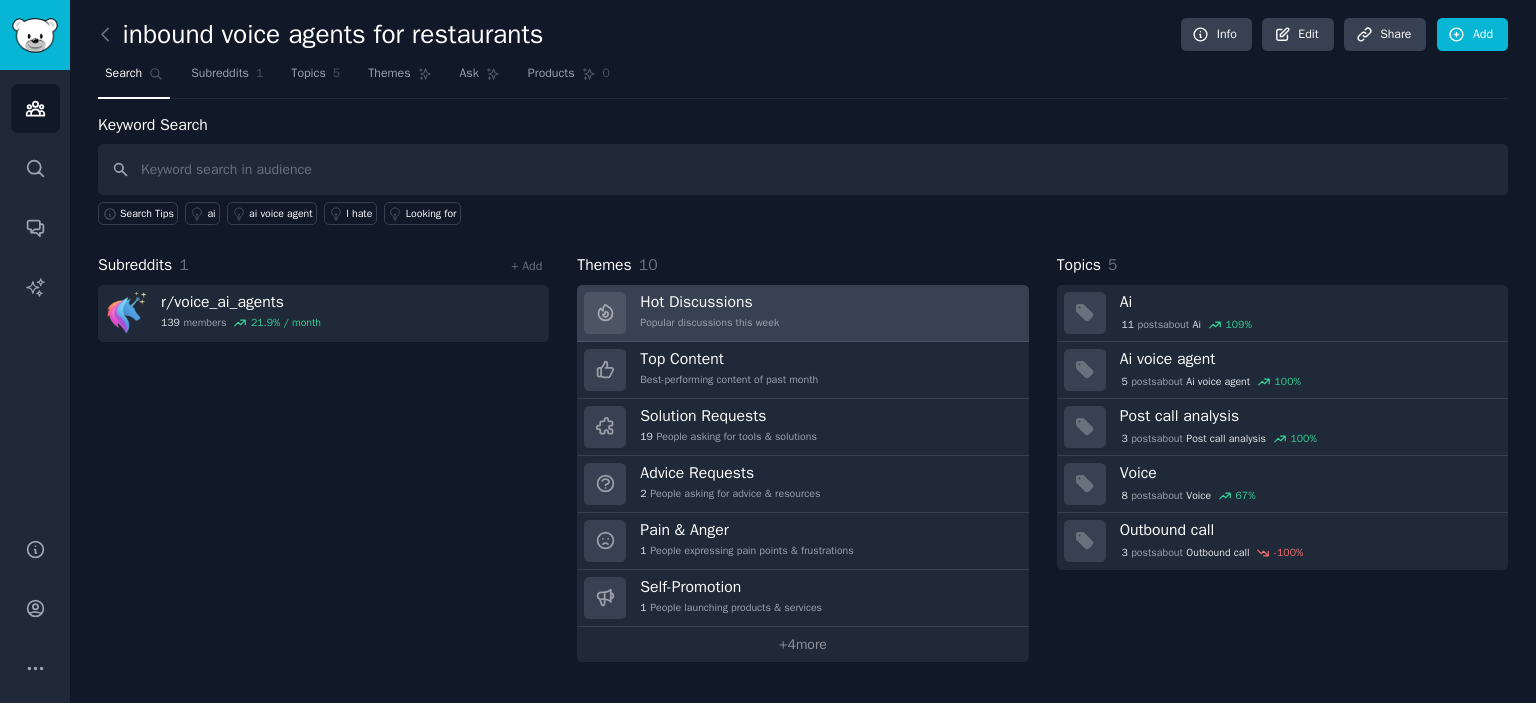 click on "Hot Discussions Popular discussions this week" at bounding box center (802, 313) 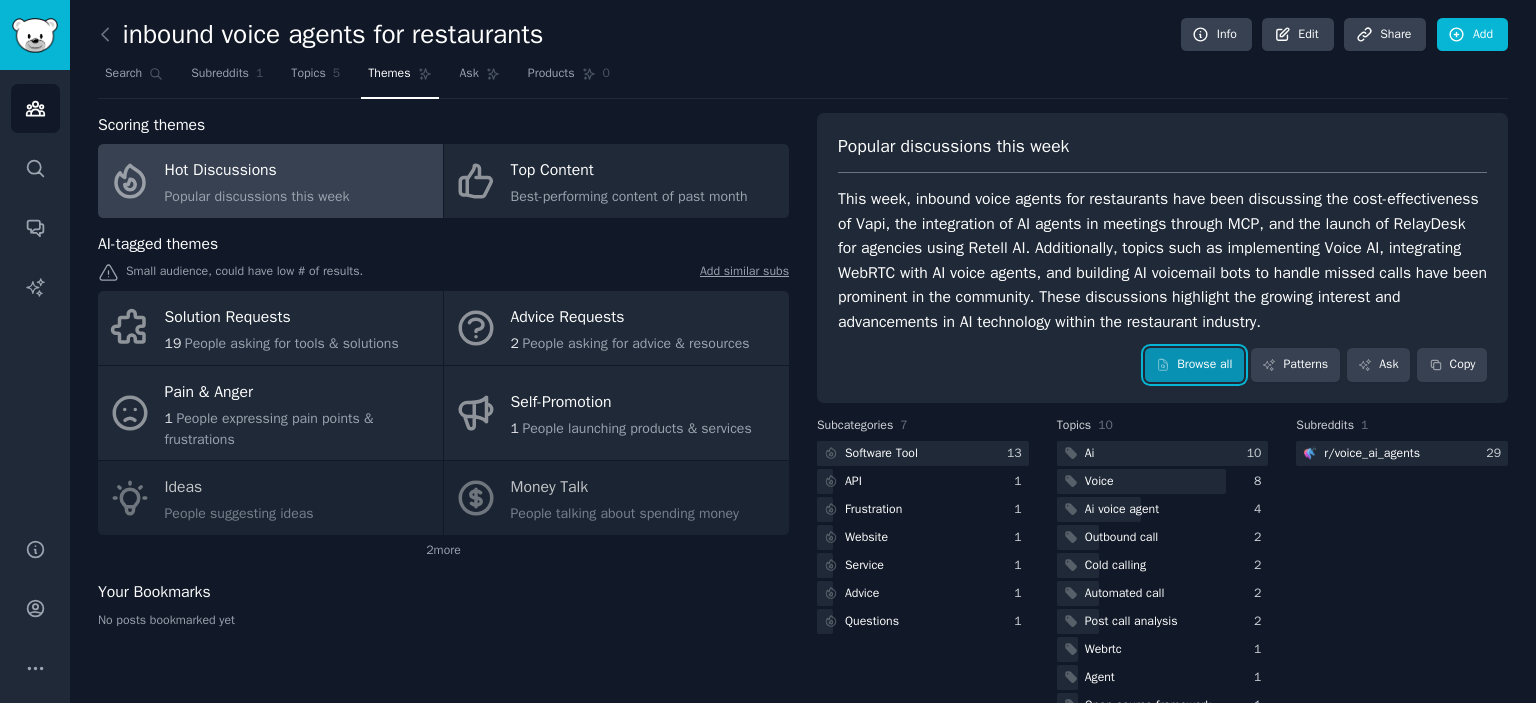 click on "Browse all" at bounding box center (1194, 365) 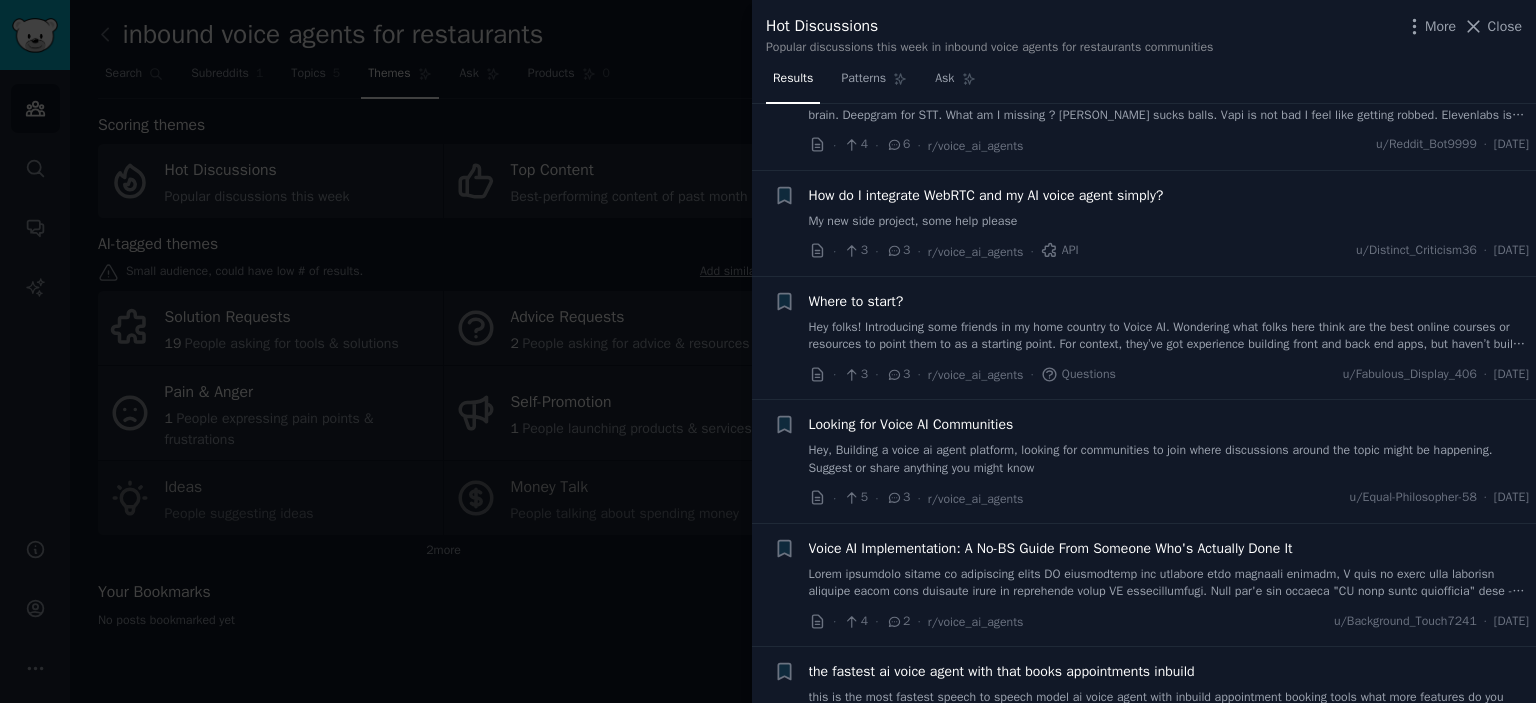 scroll, scrollTop: 400, scrollLeft: 0, axis: vertical 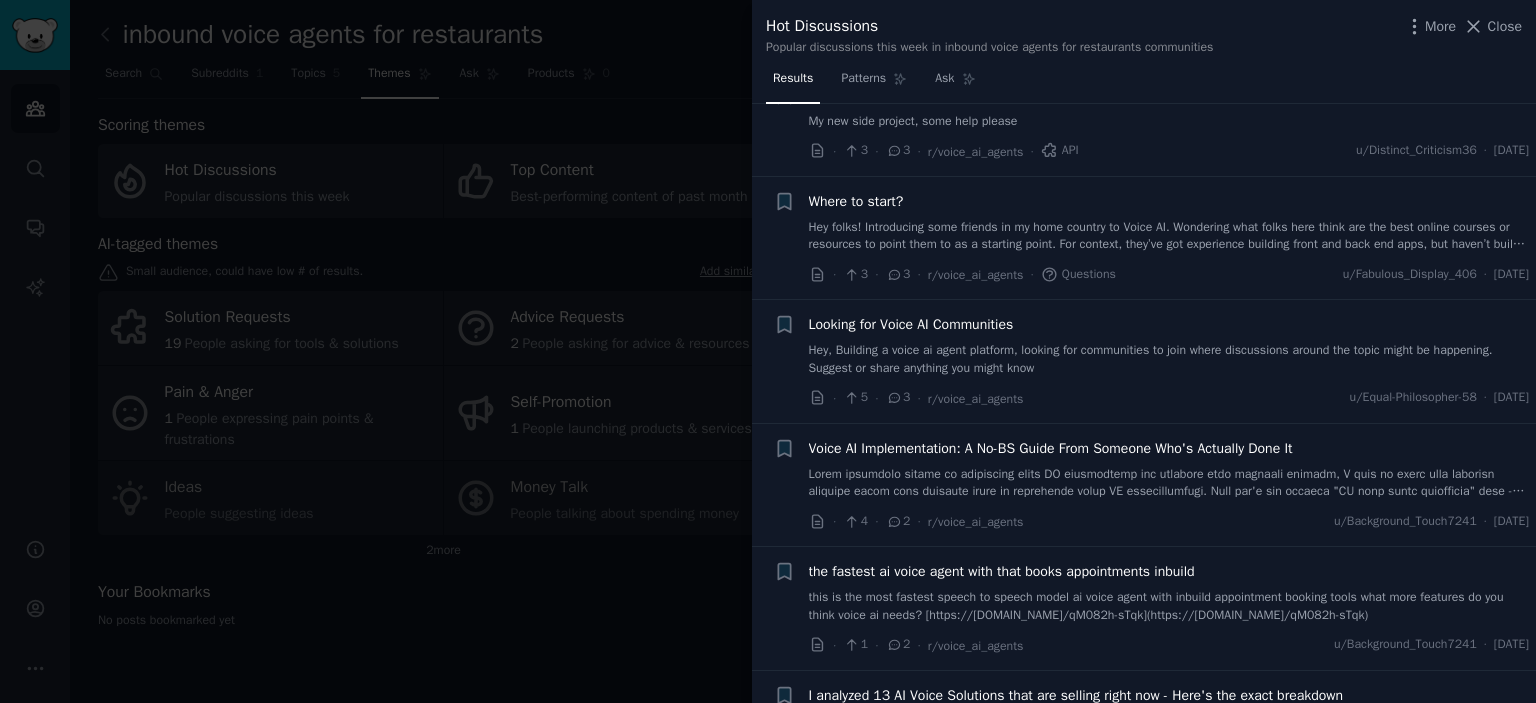 click at bounding box center [768, 351] 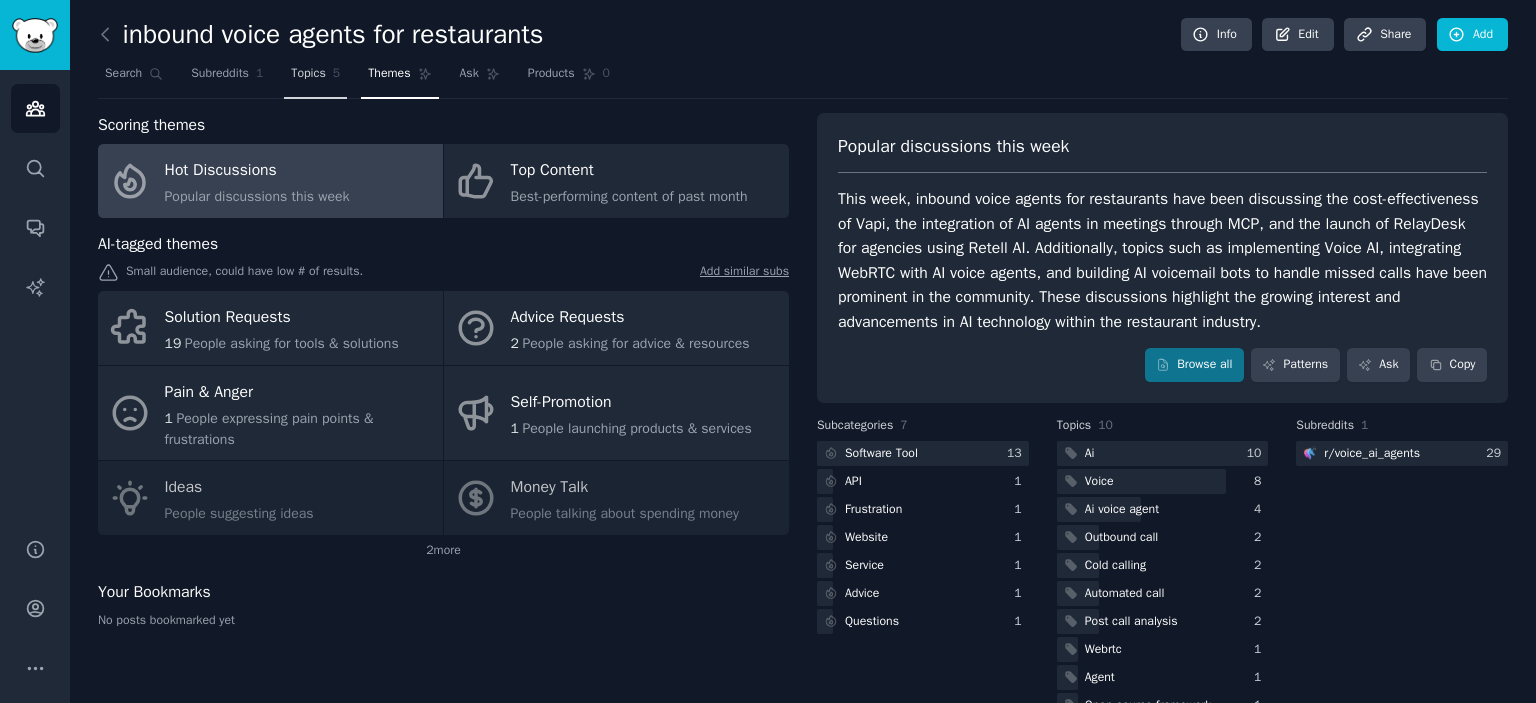 click on "Topics" at bounding box center [308, 74] 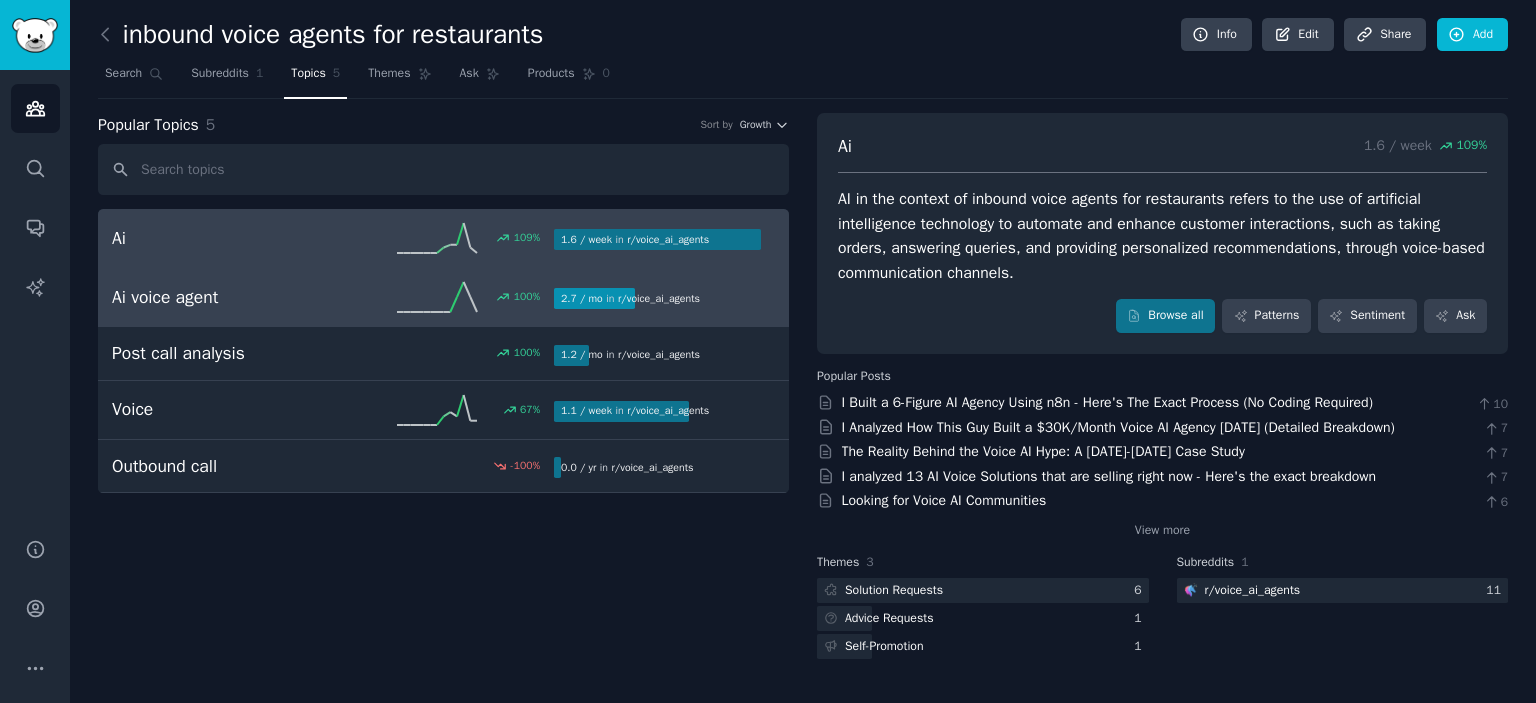 click 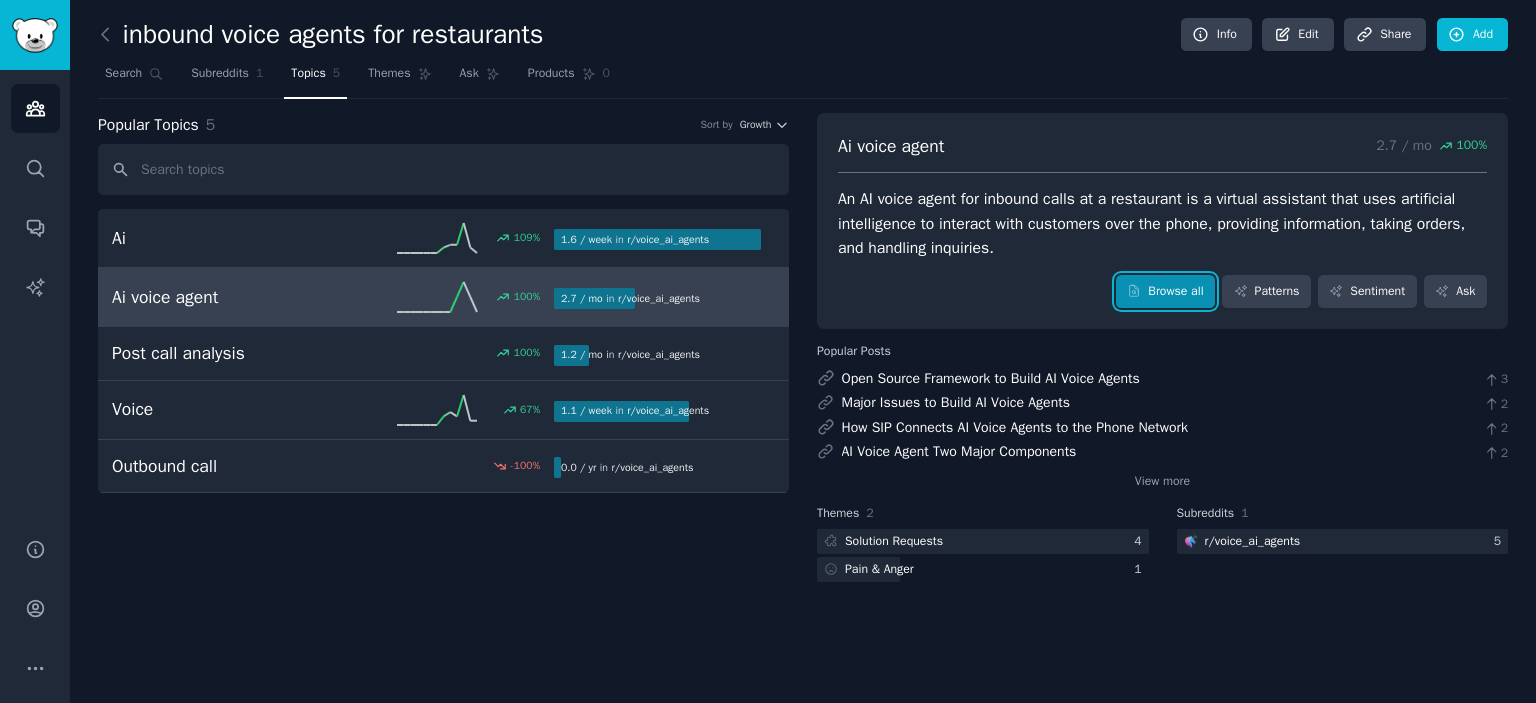 click on "Browse all" at bounding box center [1165, 292] 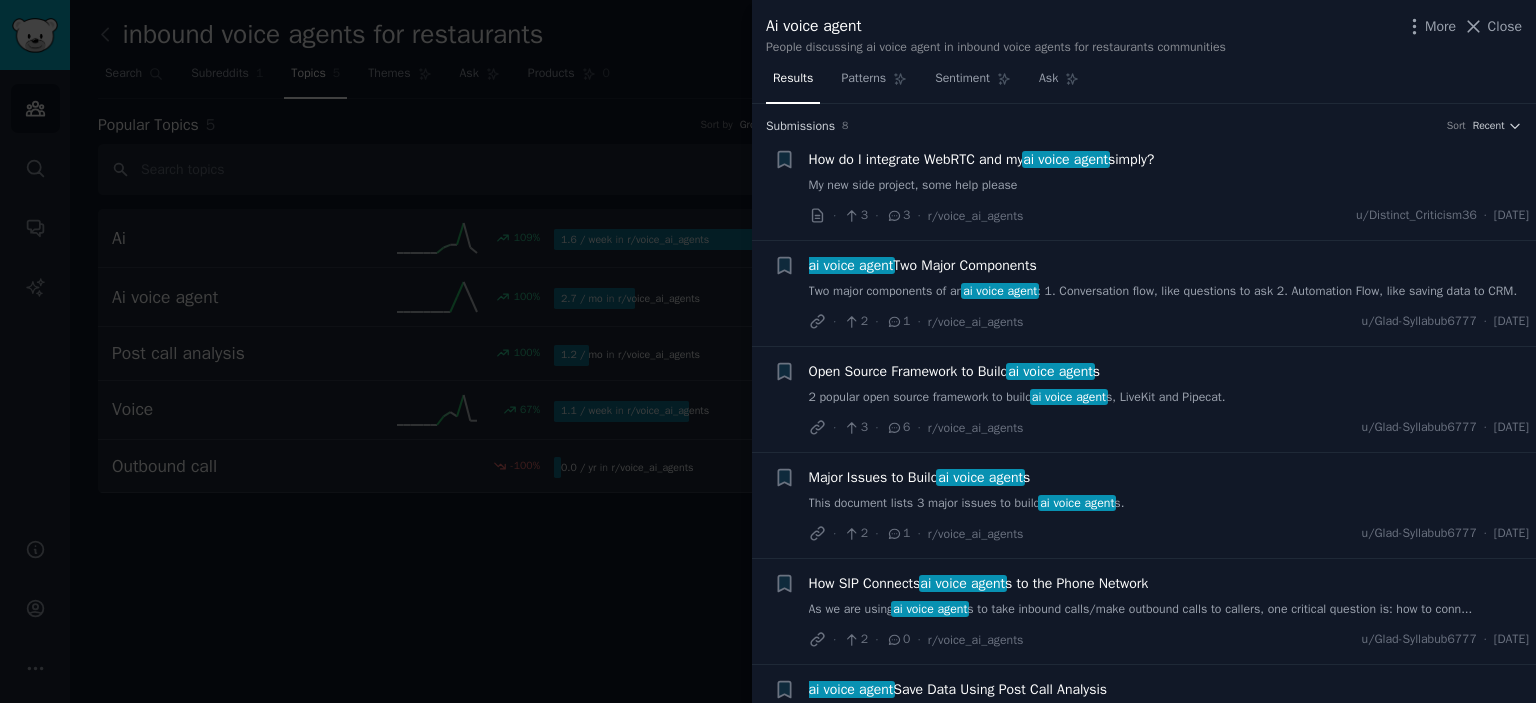 scroll, scrollTop: 100, scrollLeft: 0, axis: vertical 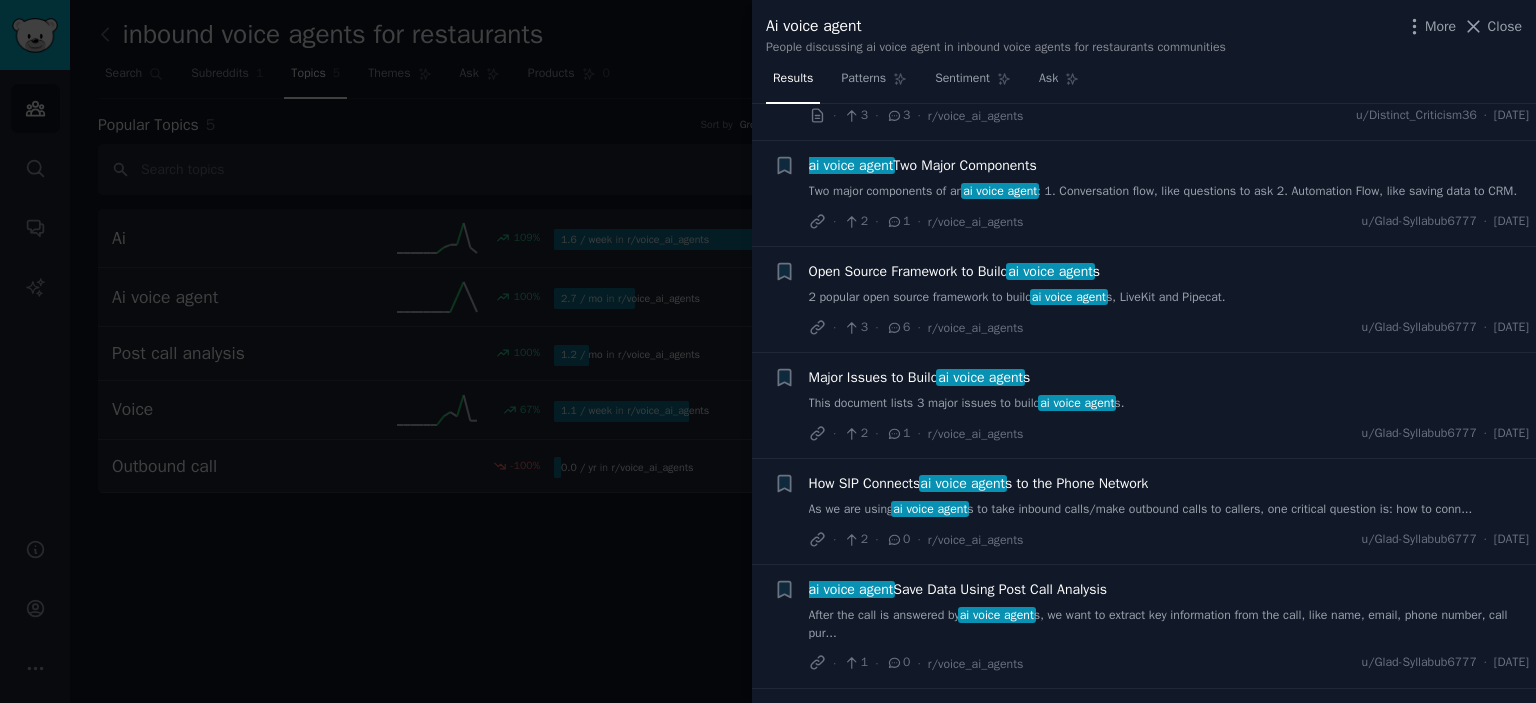 click on "ai voice agent" at bounding box center (1077, 403) 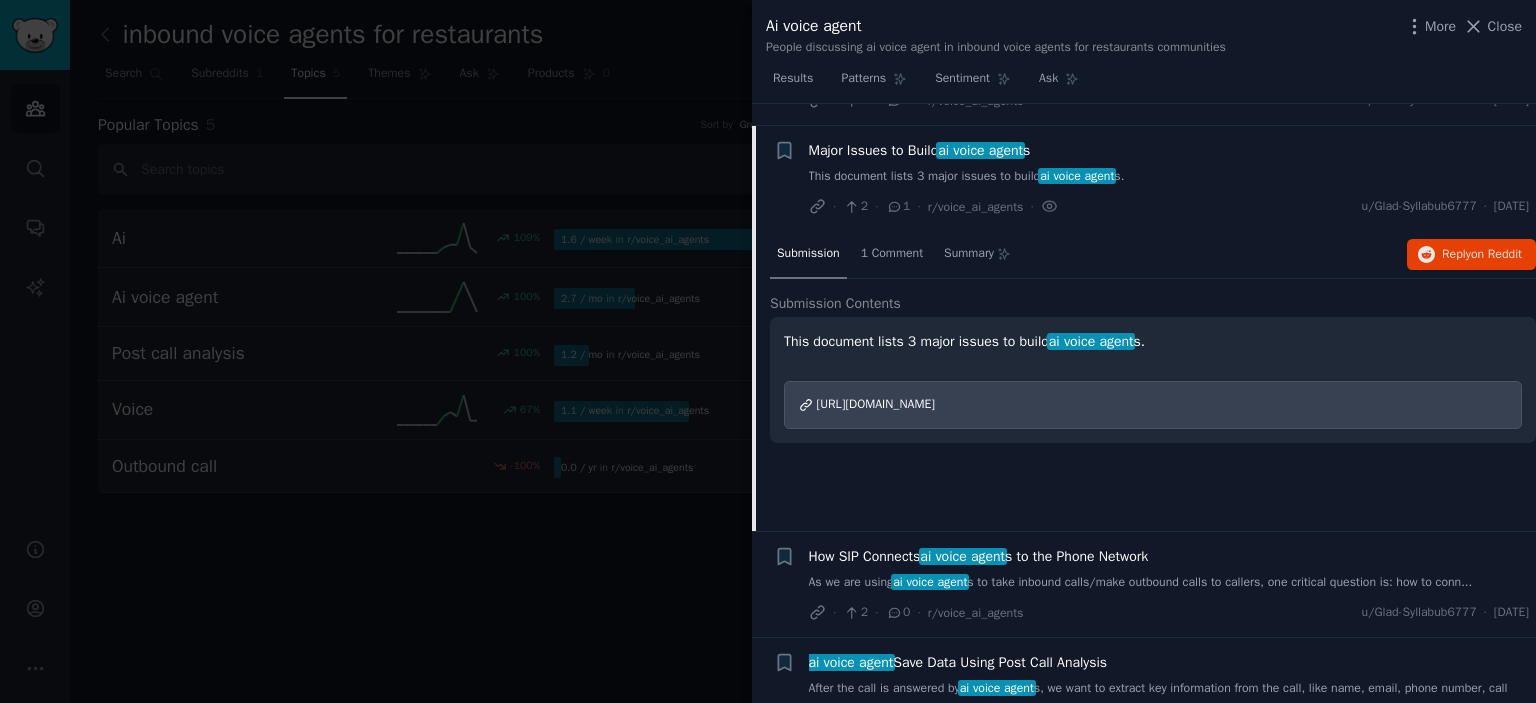 scroll, scrollTop: 348, scrollLeft: 0, axis: vertical 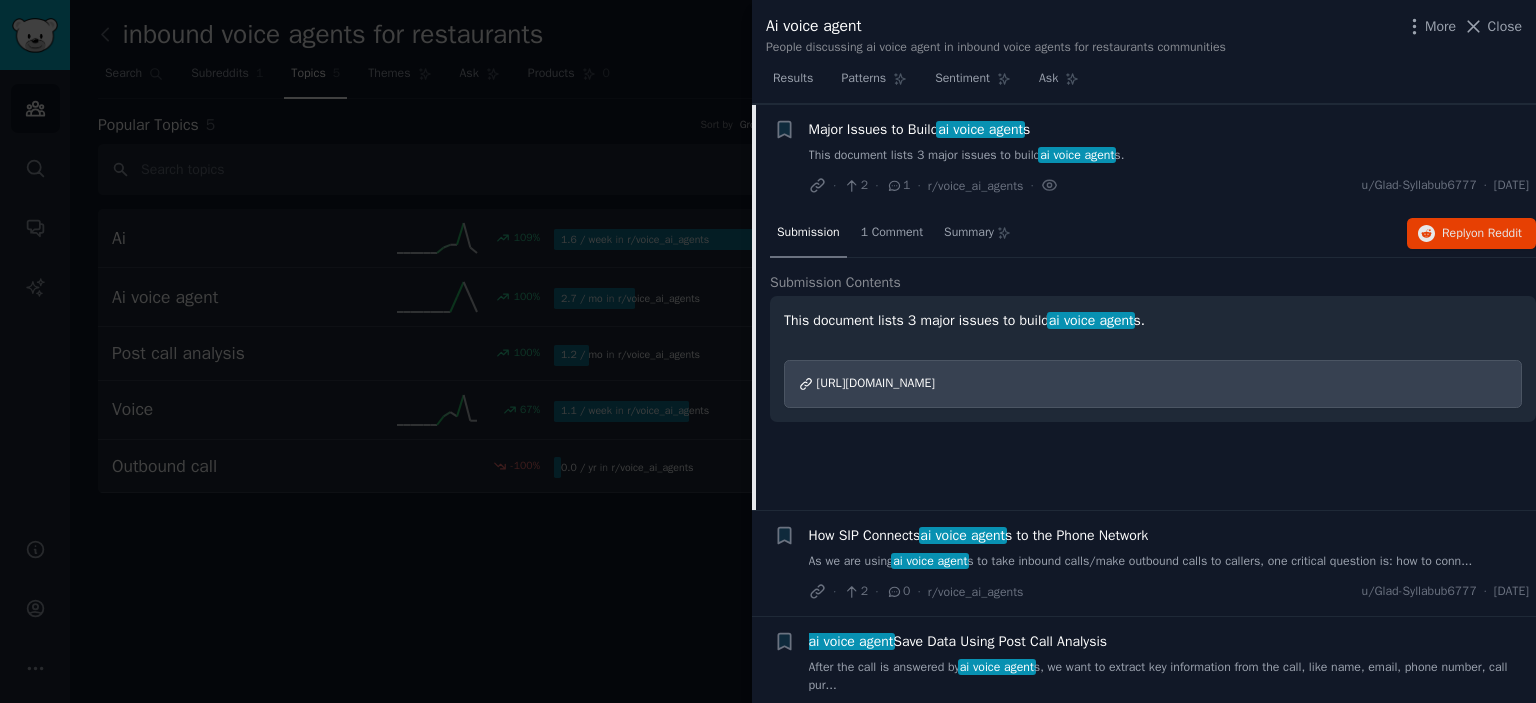 click on "[URL][DOMAIN_NAME]" at bounding box center [876, 383] 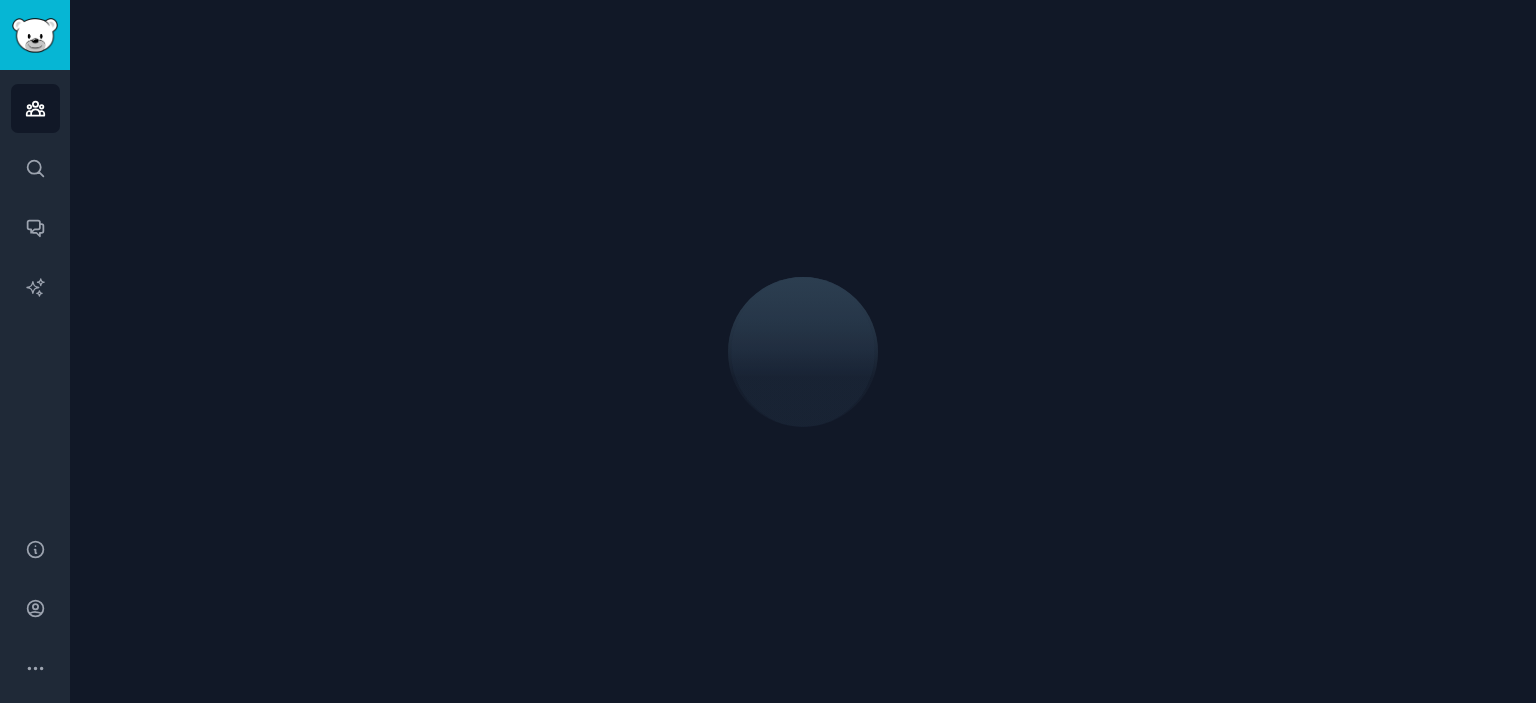 scroll, scrollTop: 0, scrollLeft: 0, axis: both 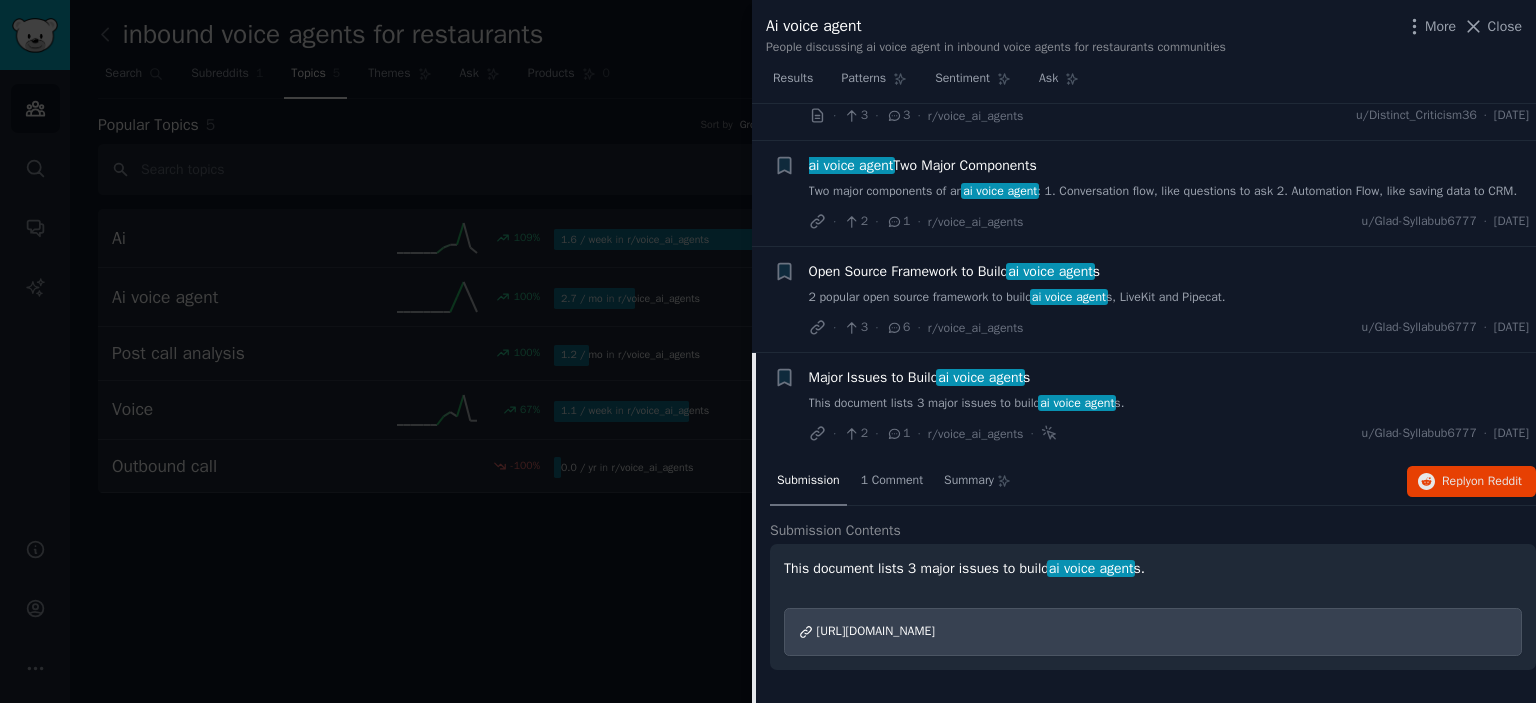 click on "Major Issues to Build  ai voice agent s This document lists 3 major issues to build  ai voice agent s. · 2 · 1 · r/voice_ai_agents · u/Glad-Syllabub6777 · Sun 5/18/2025" at bounding box center [1169, 405] 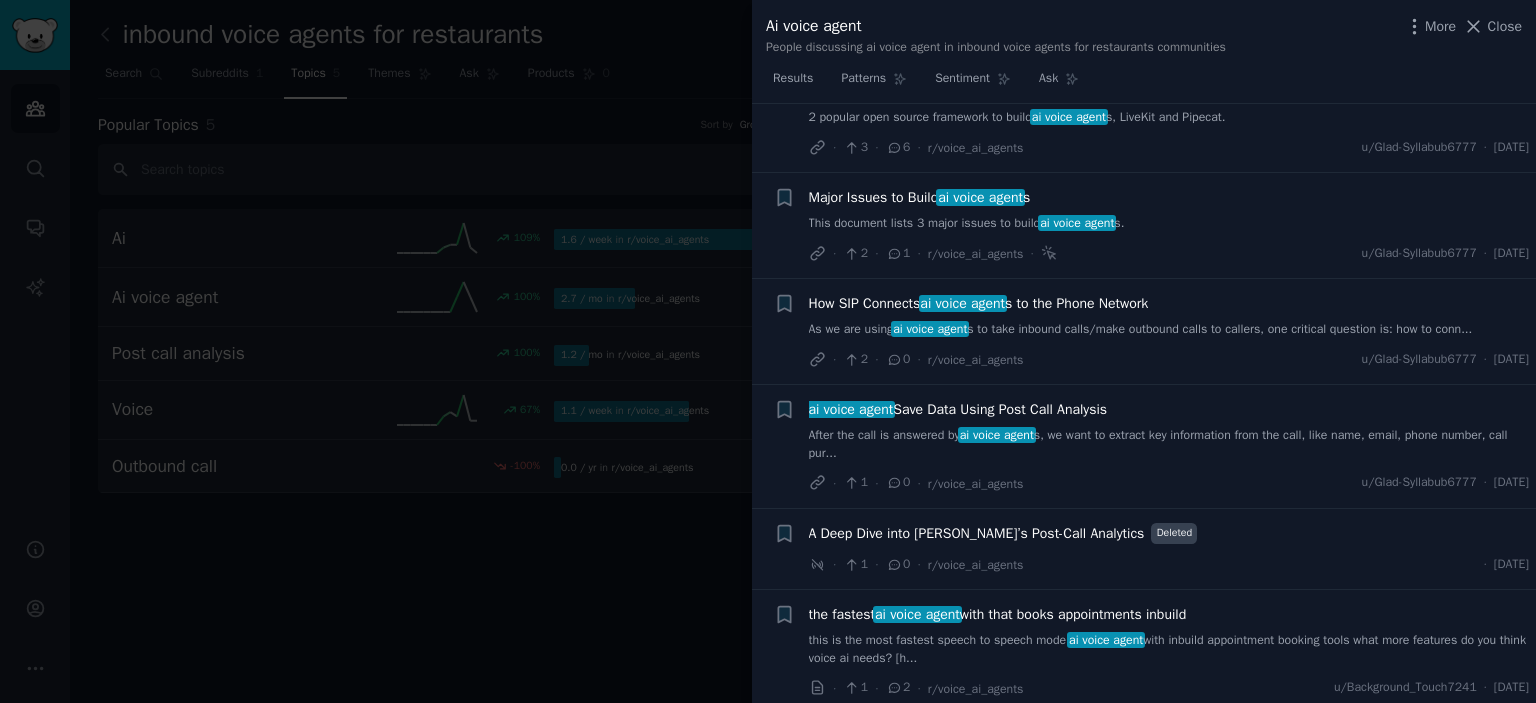 scroll, scrollTop: 288, scrollLeft: 0, axis: vertical 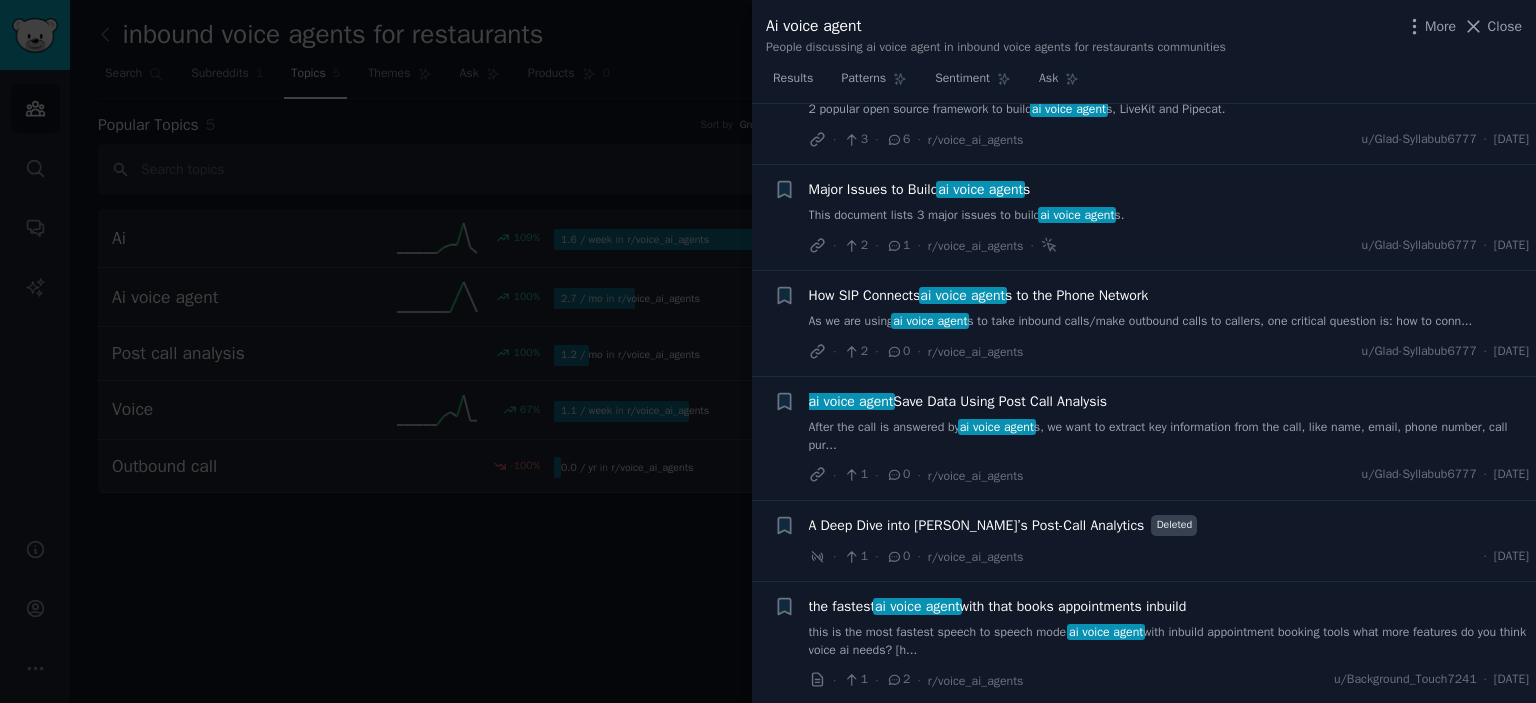 click on "This document lists 3 major issues to build  ai voice agent s." at bounding box center [1169, 216] 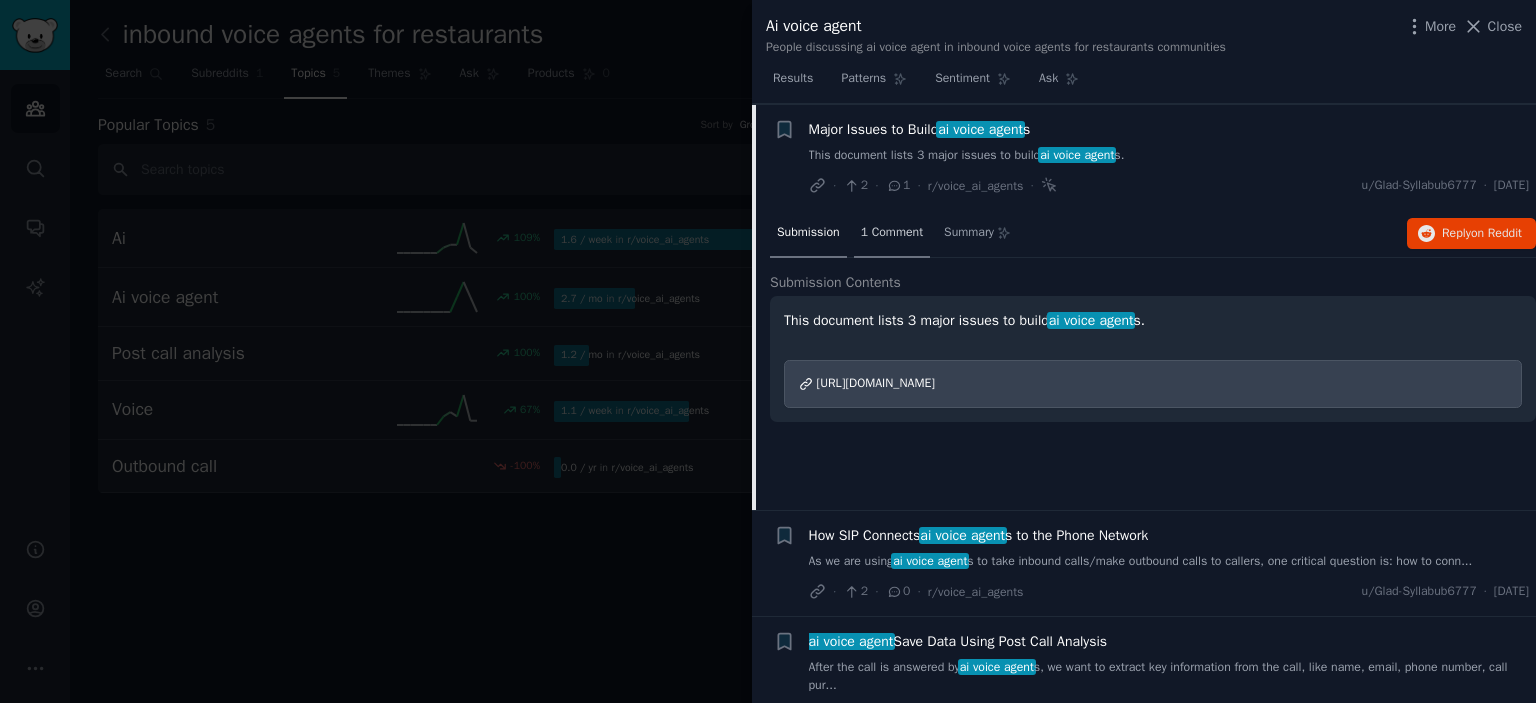 scroll, scrollTop: 148, scrollLeft: 0, axis: vertical 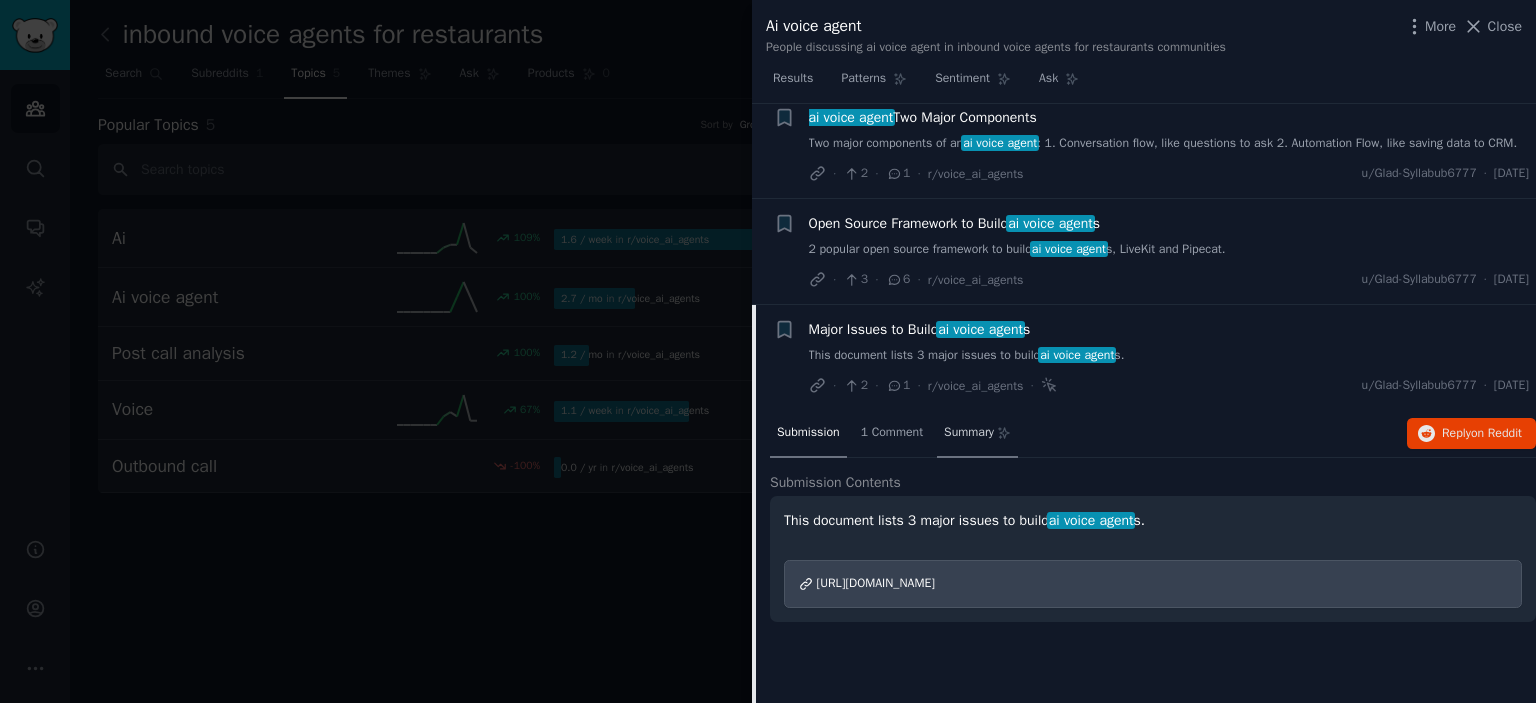 click on "Summary" at bounding box center [977, 434] 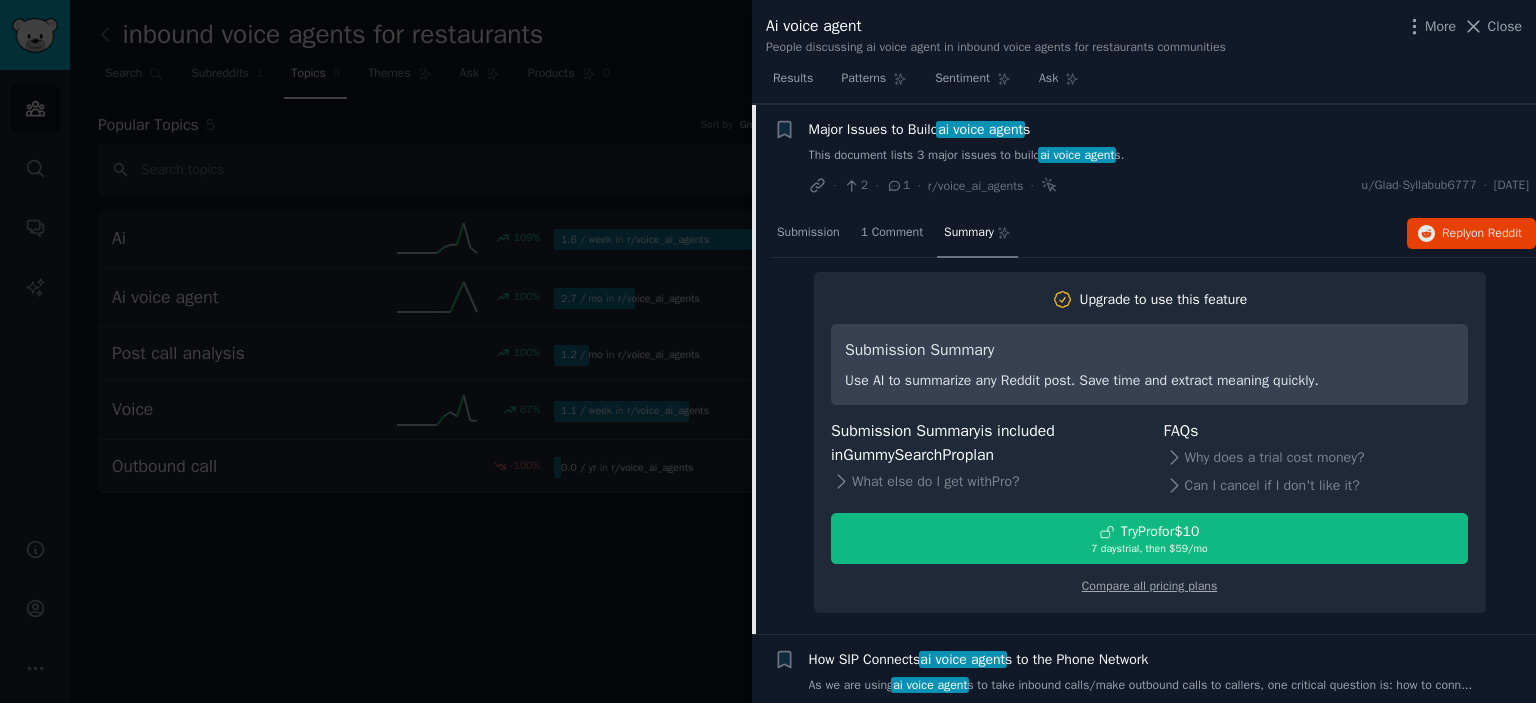 scroll, scrollTop: 248, scrollLeft: 0, axis: vertical 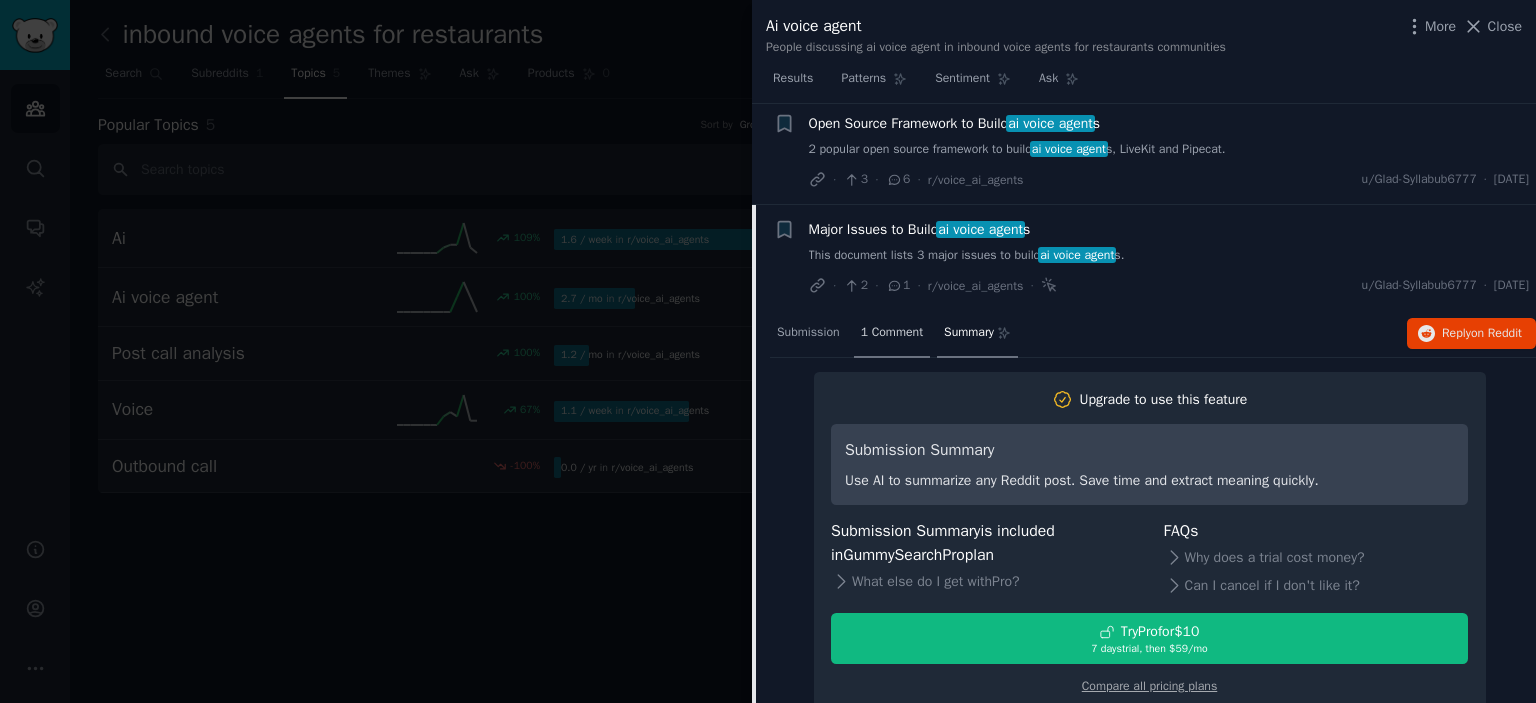 click on "1 Comment" at bounding box center [892, 334] 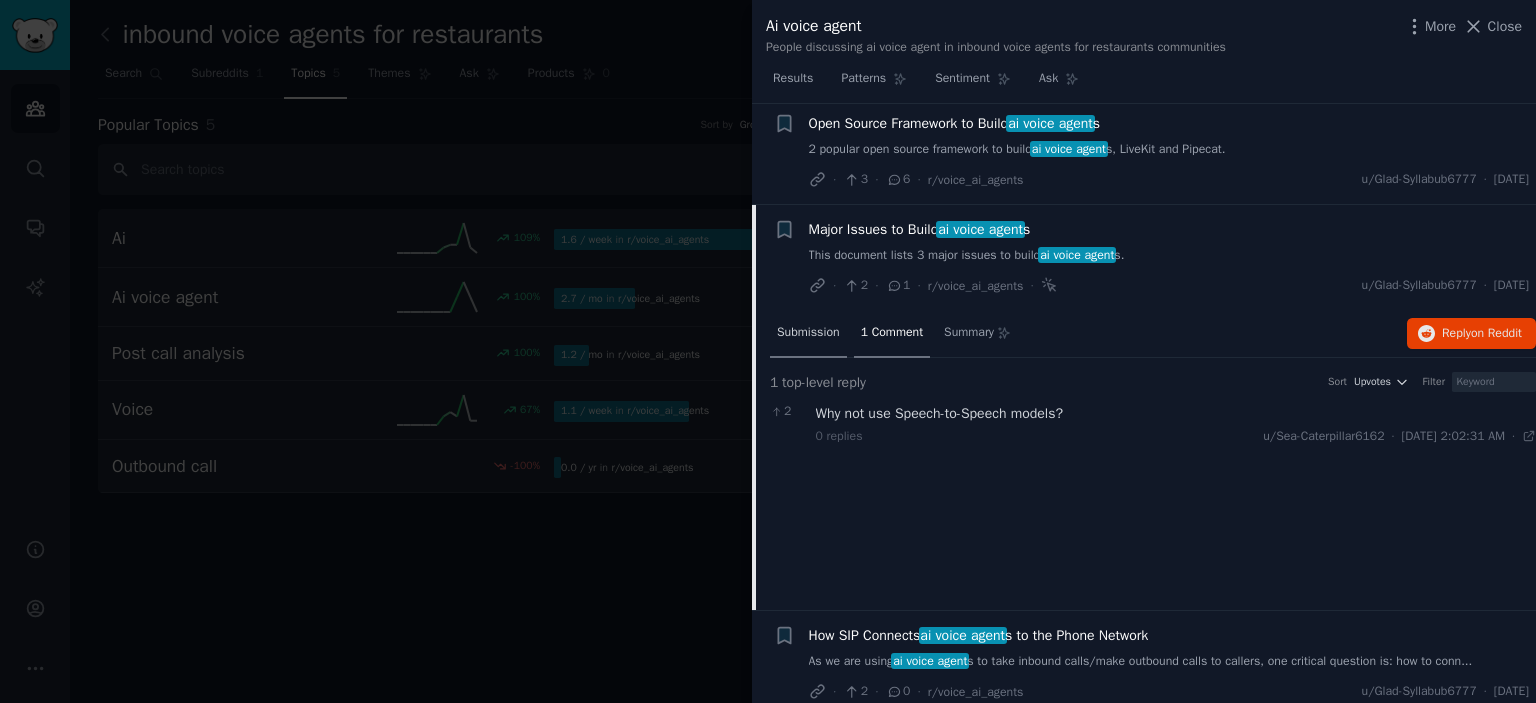 click on "Submission" at bounding box center [808, 334] 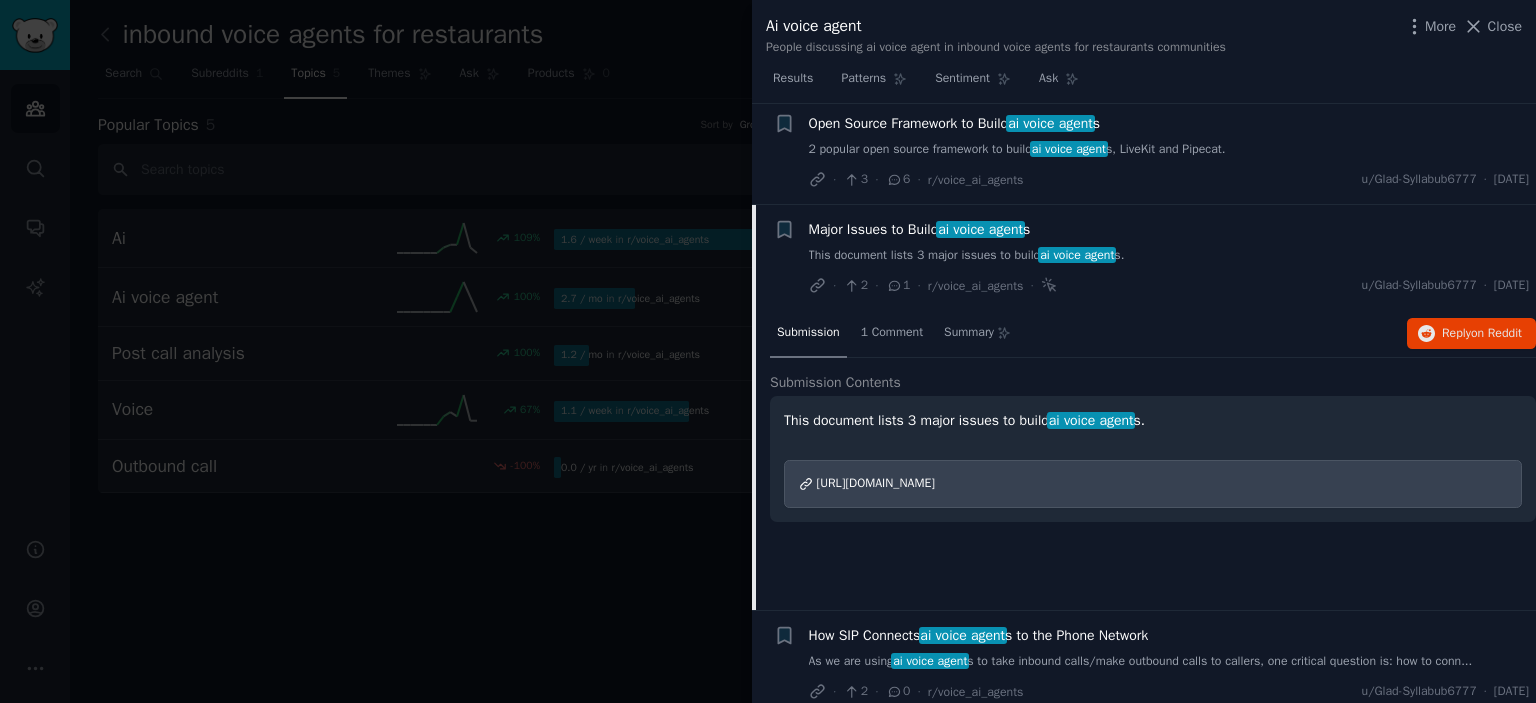 click on "This document lists 3 major issues to build  ai voice agent s." at bounding box center [1169, 256] 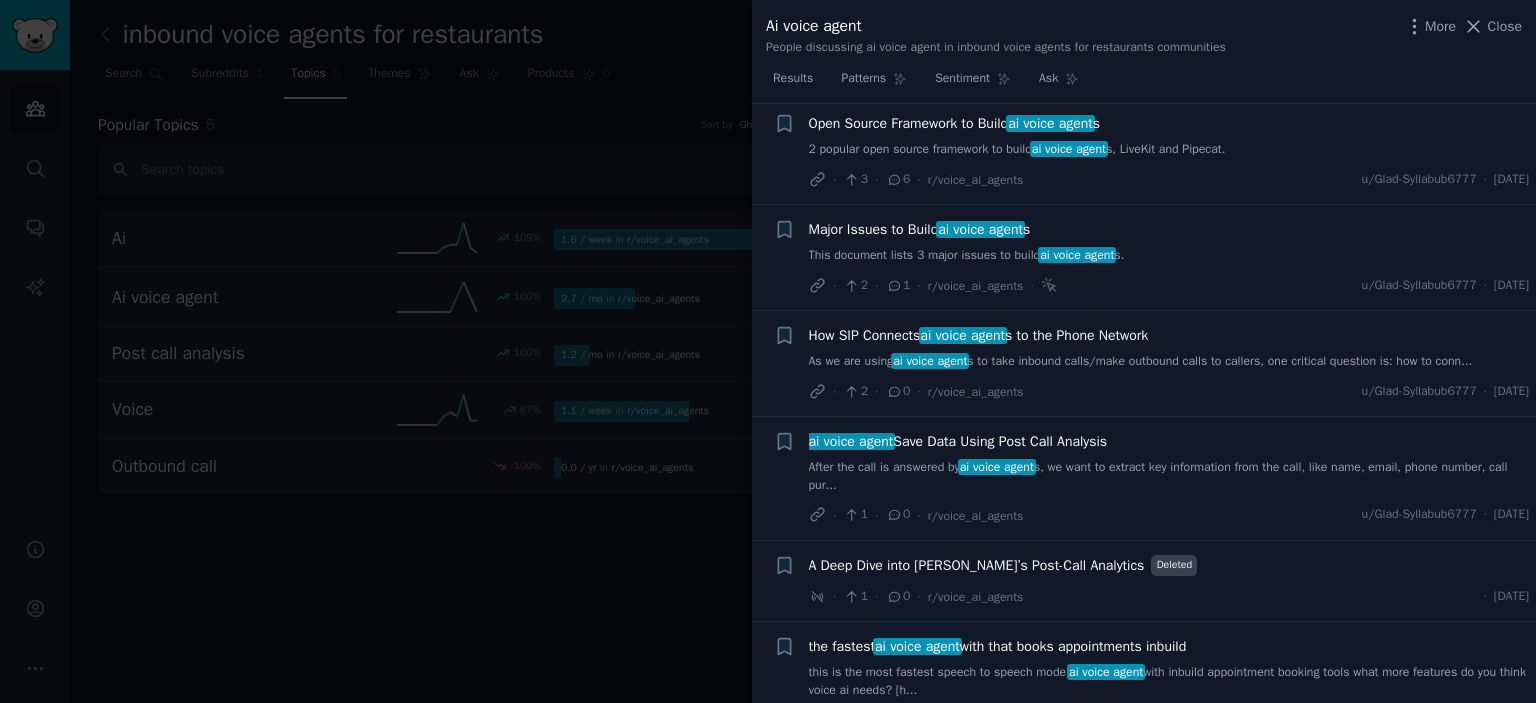 scroll, scrollTop: 288, scrollLeft: 0, axis: vertical 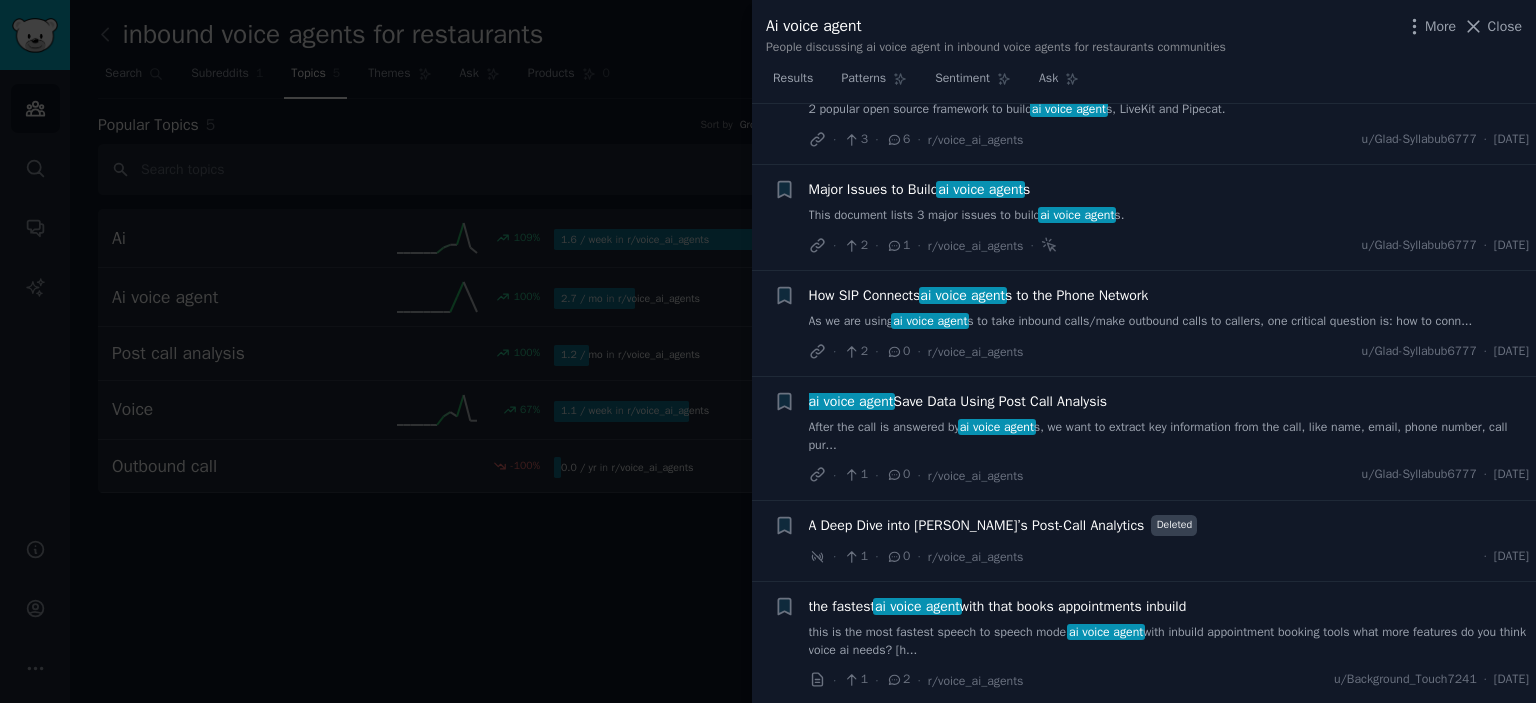 click on "+ Major Issues to Build  ai voice agent s This document lists 3 major issues to build  ai voice agent s. · 2 · 1 · r/voice_ai_agents · u/Glad-Syllabub6777 · Sun 5/18/2025" at bounding box center [1144, 217] 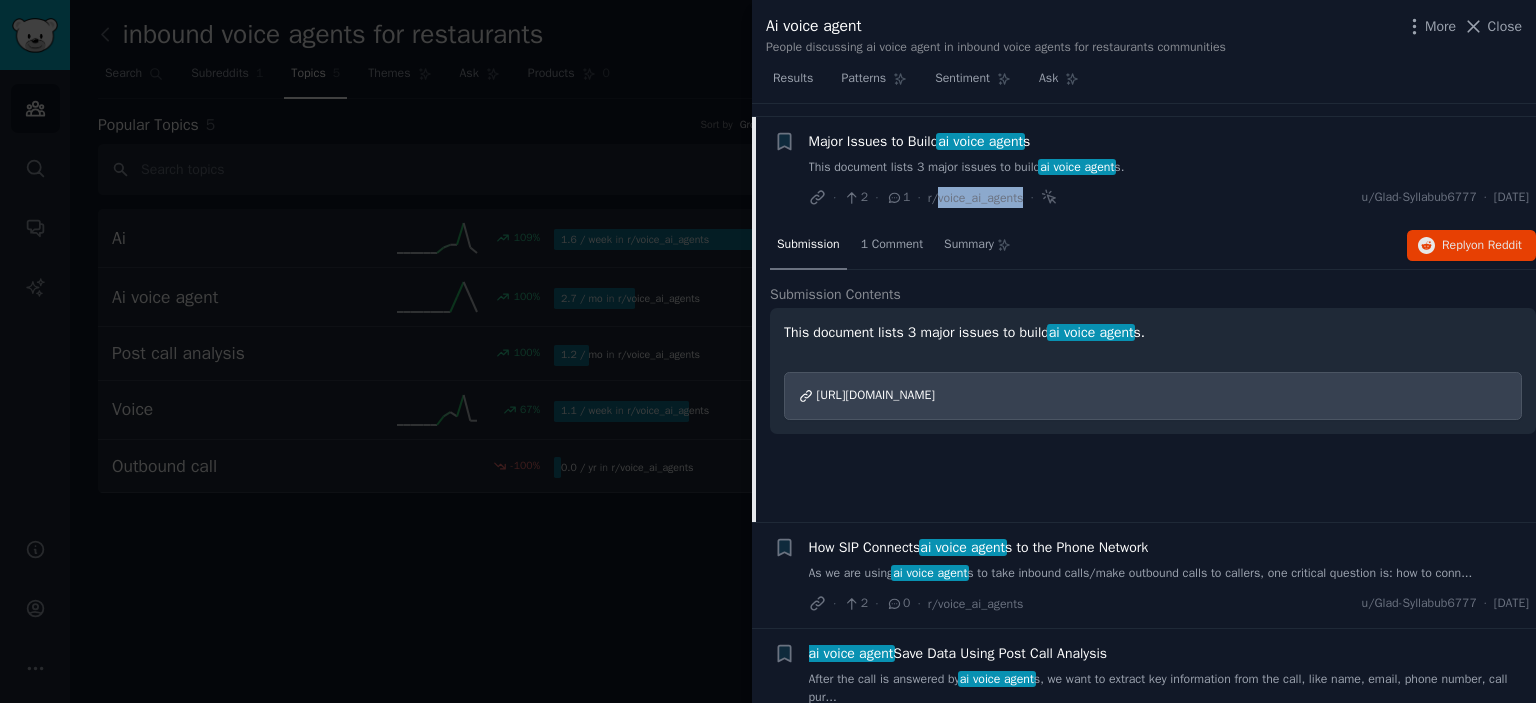 click on "+ Major Issues to Build  ai voice agent s This document lists 3 major issues to build  ai voice agent s. · 2 · 1 · r/voice_ai_agents · u/Glad-Syllabub6777 · Sun 5/18/2025 Submission 1 Comment Summary Reply  on Reddit Submission Contents This document lists 3 major issues to build  ai voice agent s.
https://res.cloudinary.com/upwork-fp/image/upload/v1746069973/profile/portfolio/1777898987589566464/llmwhy0hklehbjuqvic0.pdf" at bounding box center (1144, 320) 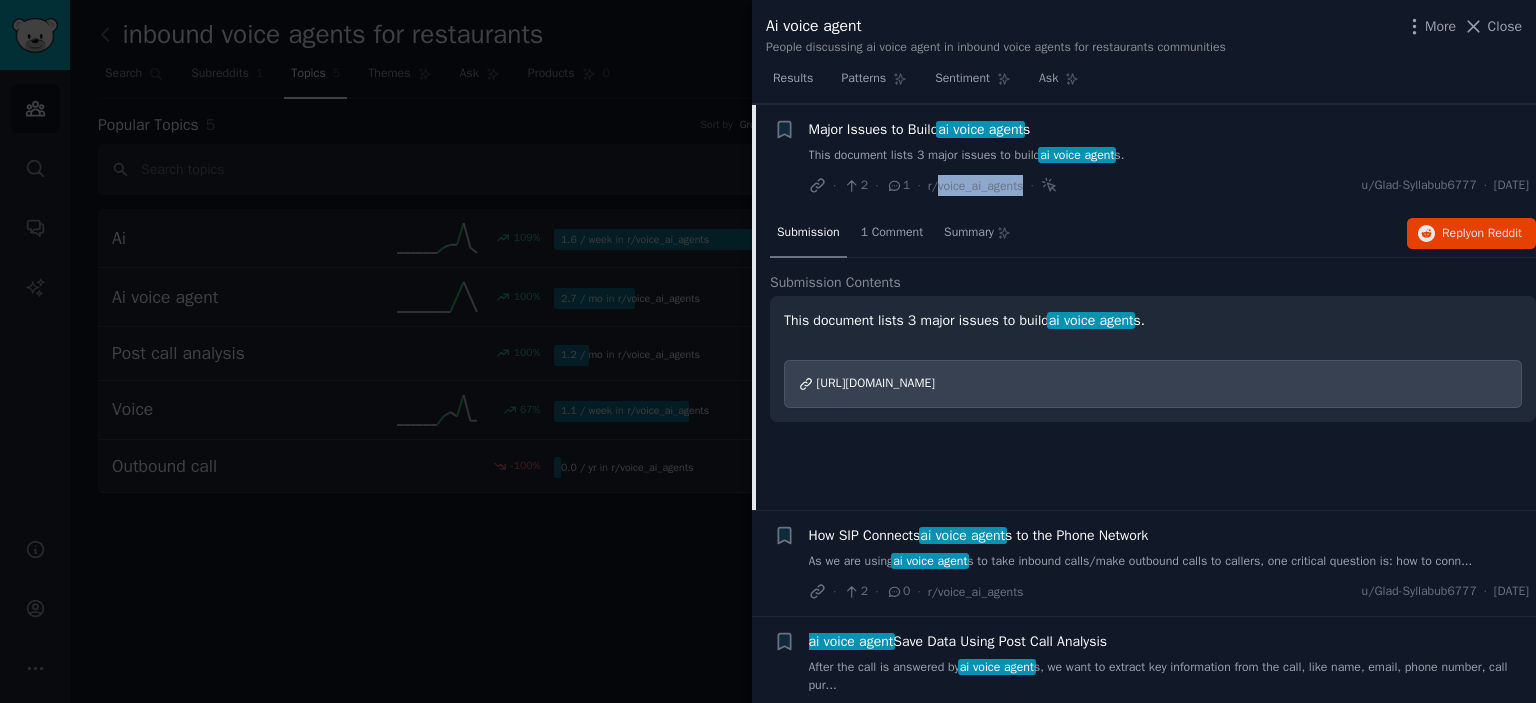 click on "[URL][DOMAIN_NAME]" at bounding box center (1153, 384) 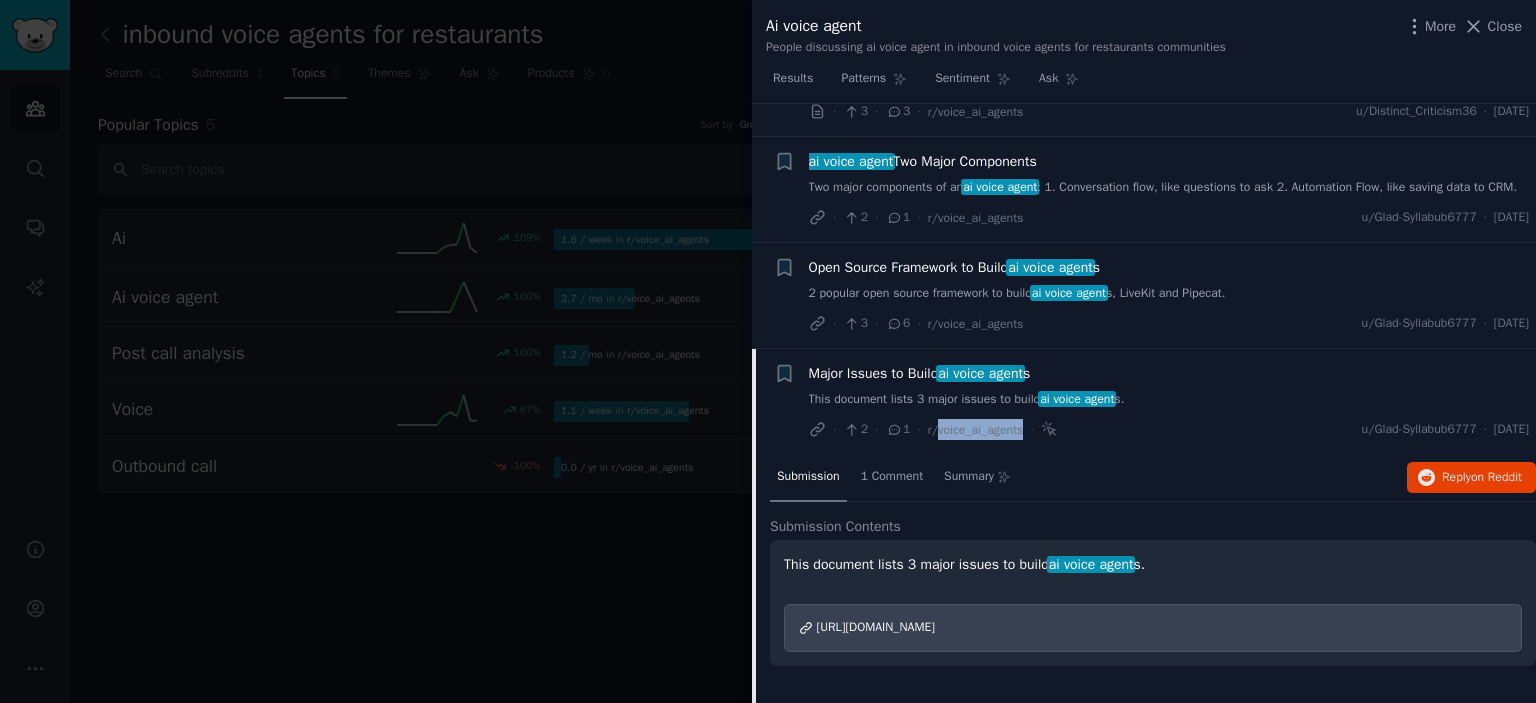 scroll, scrollTop: 0, scrollLeft: 0, axis: both 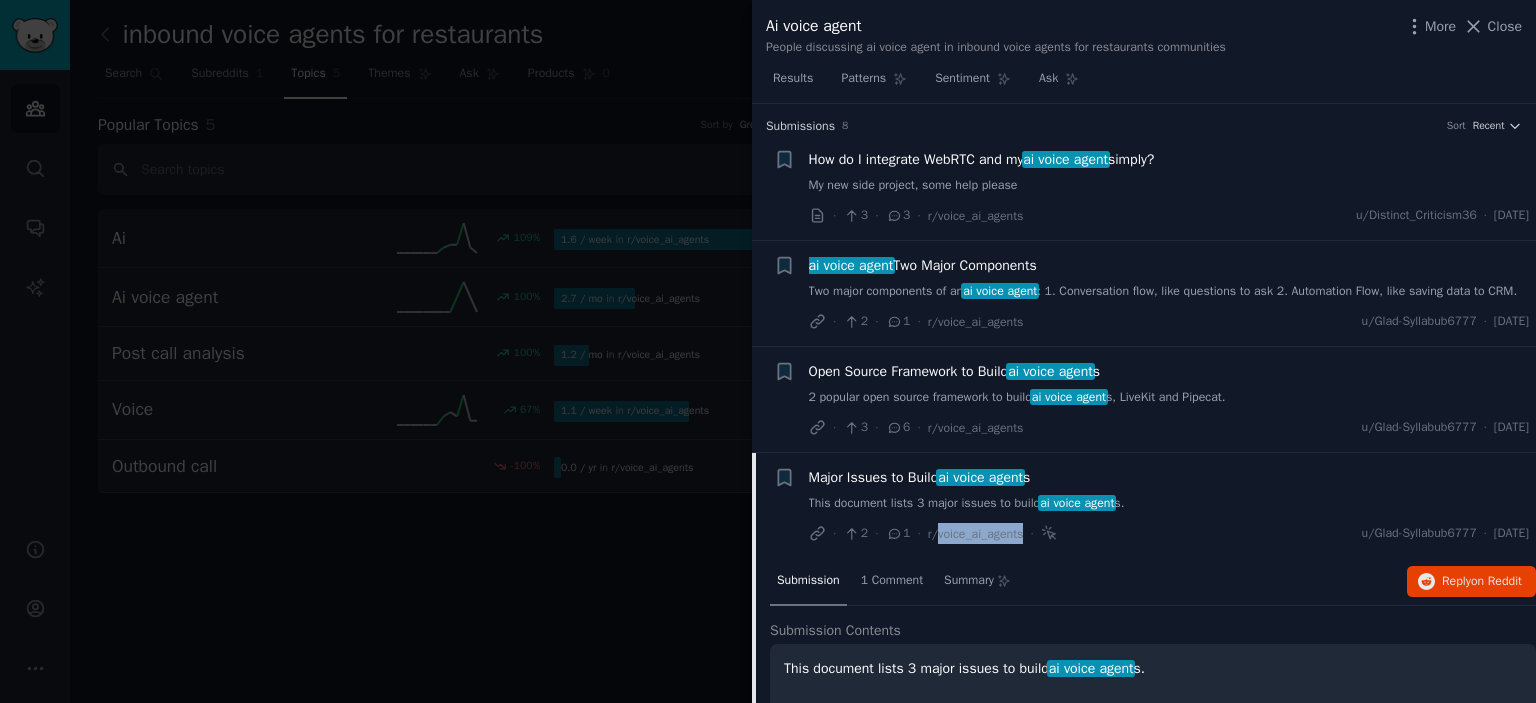 click on "Two major components of an  ai voice agent :
1. Conversation flow, like questions to ask
2. Automation Flow, like saving data to CRM." at bounding box center (1169, 292) 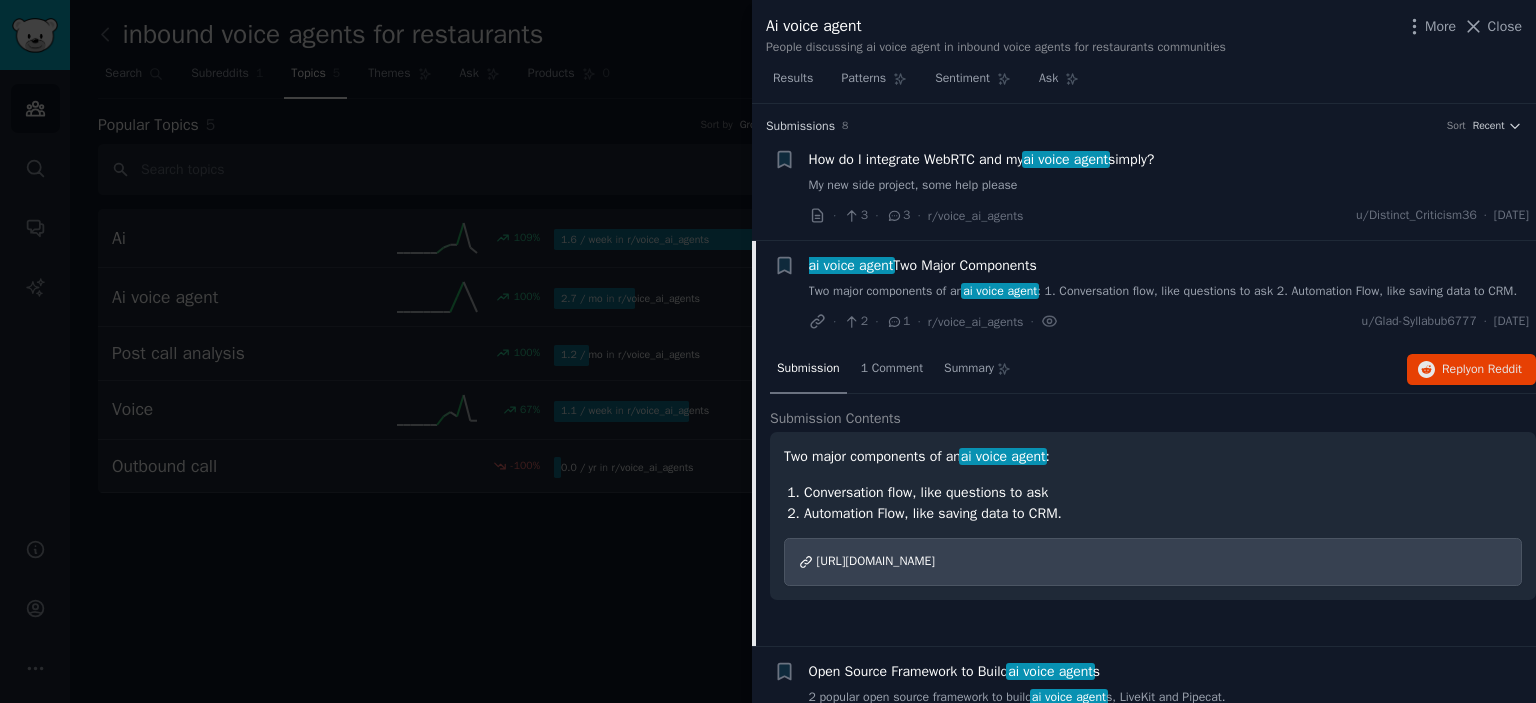 scroll, scrollTop: 137, scrollLeft: 0, axis: vertical 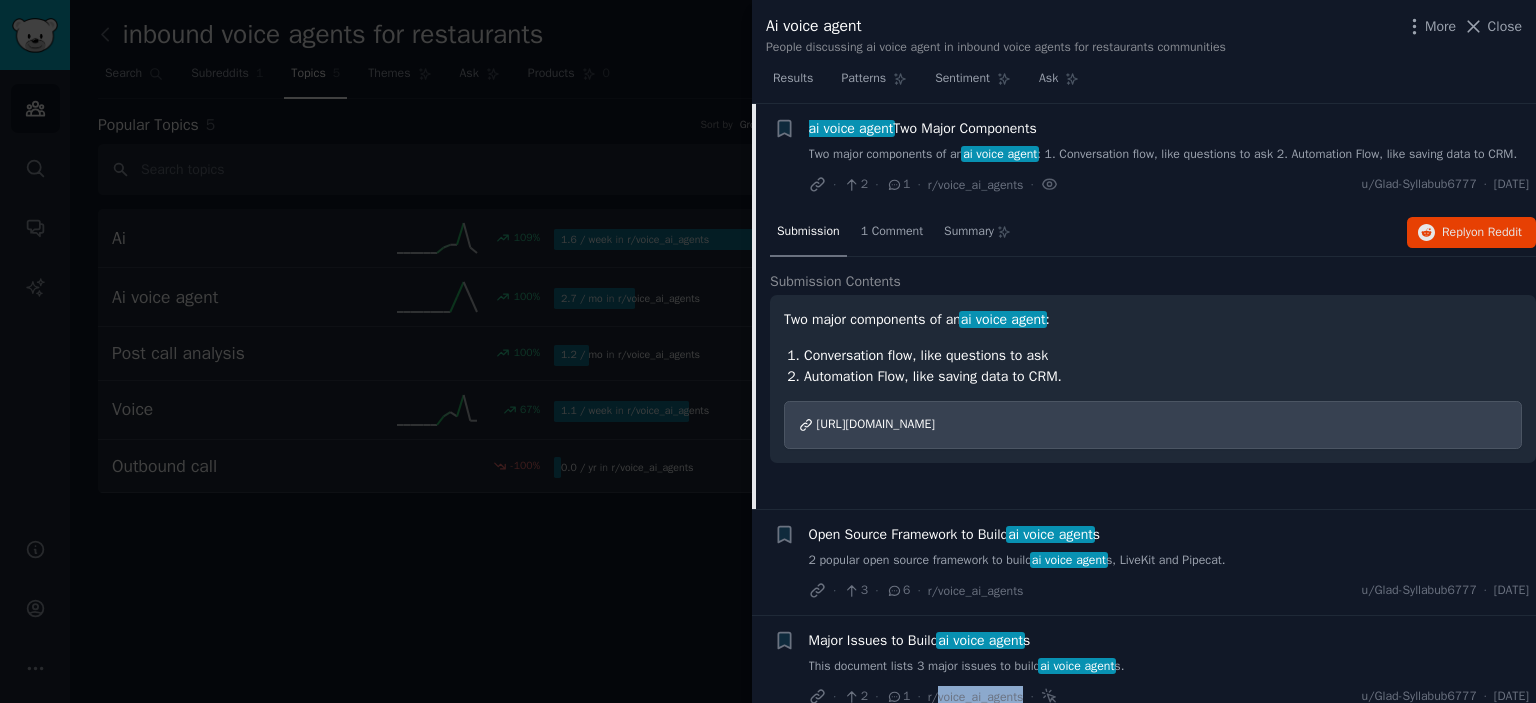click on "https://res.cloudinary.com/upwork-fp/image/upload/v1746030803/profile/portfolio/1777898987589566464/jdfs3n8xirptvqgdhmri.pdf" at bounding box center [1153, 425] 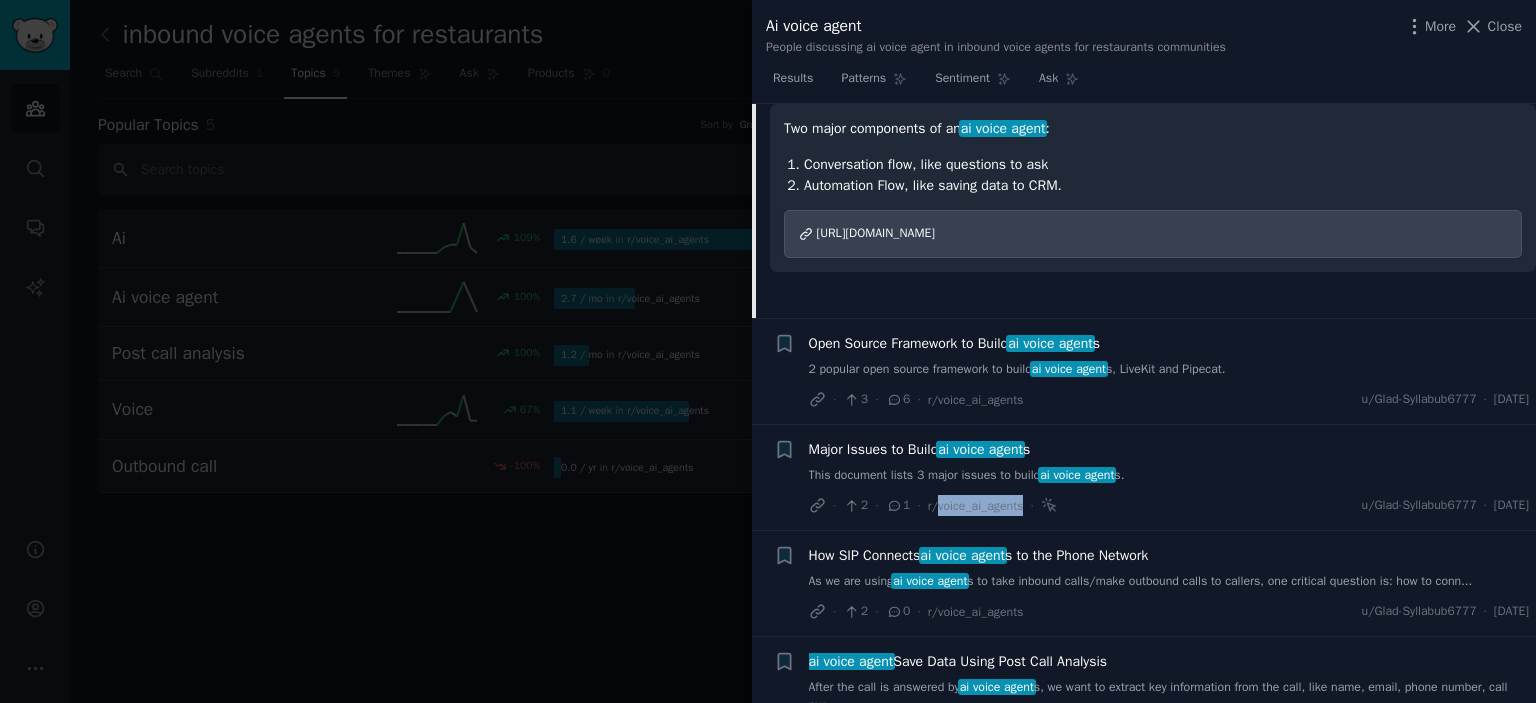 scroll, scrollTop: 337, scrollLeft: 0, axis: vertical 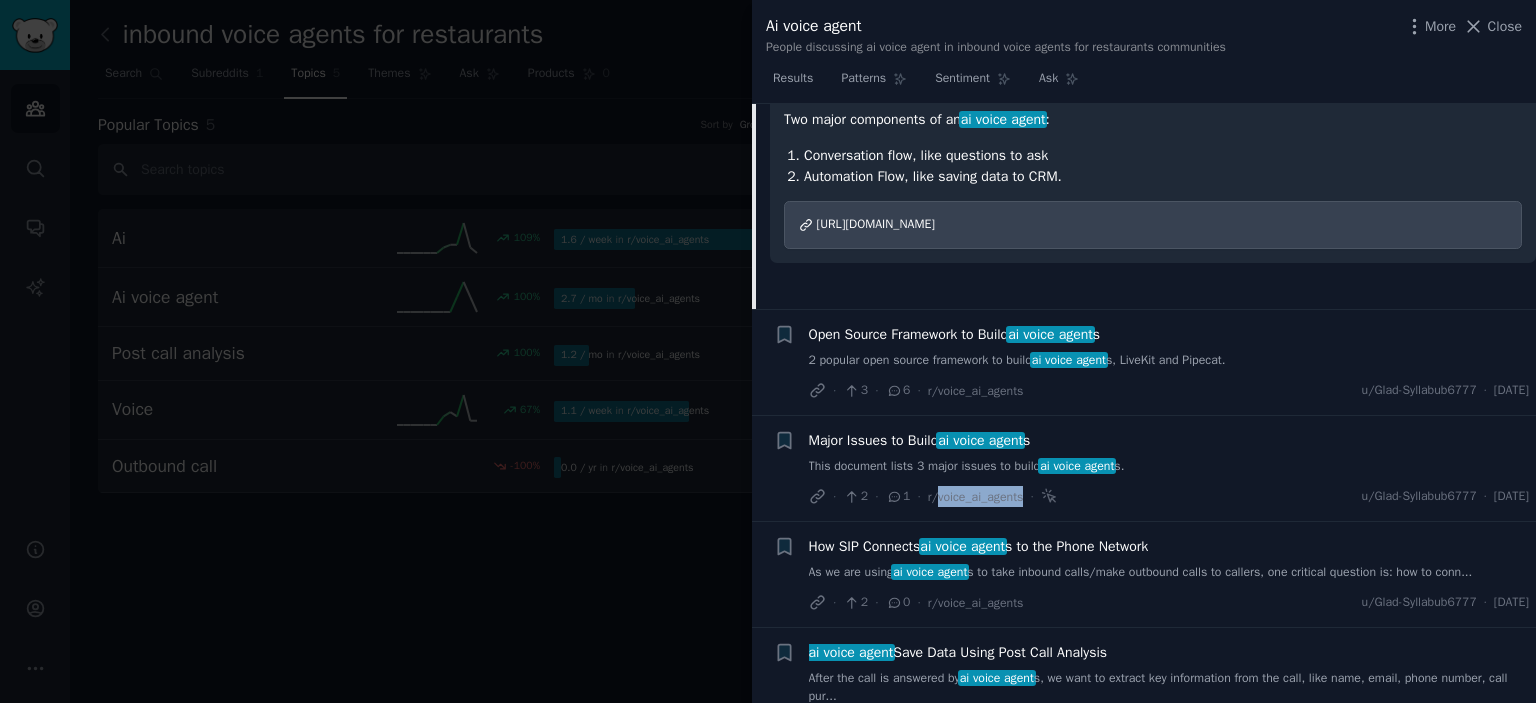 click on "2 popular open source framework to build  ai voice agent s, LiveKit and Pipecat." at bounding box center (1169, 361) 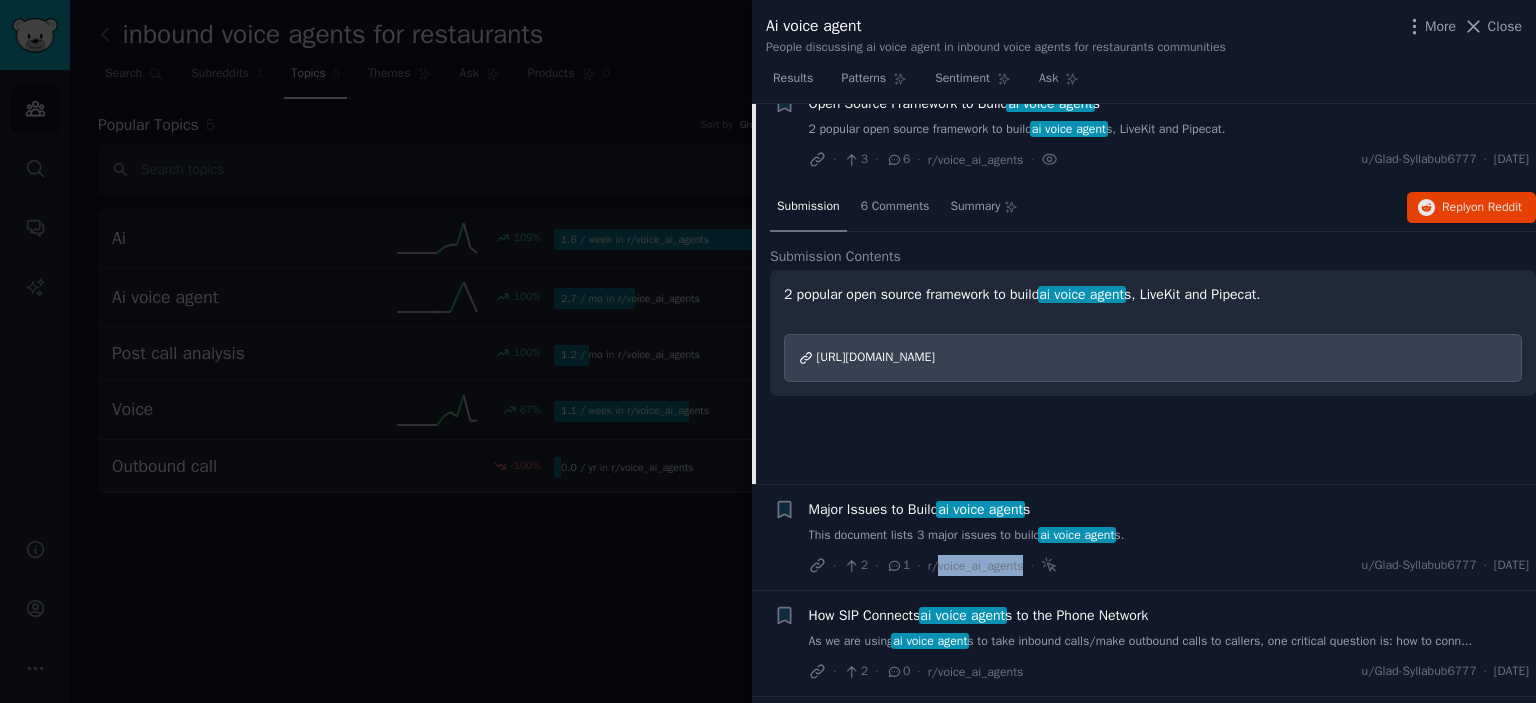 scroll, scrollTop: 243, scrollLeft: 0, axis: vertical 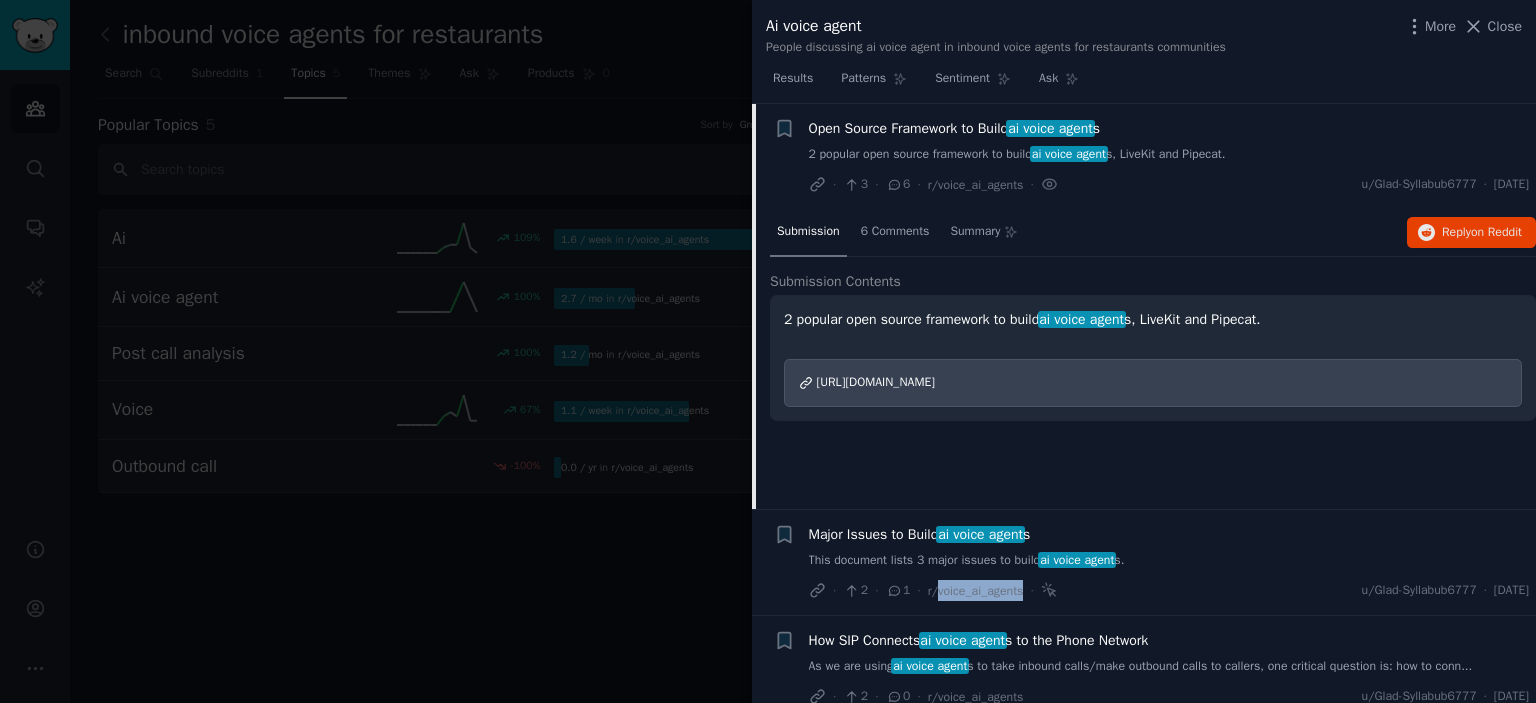 click on "https://res.cloudinary.com/upwork-fp/image/upload/v1746067664/profile/portfolio/1777898987589566464/qskhihbinxbwlgbibmj2.pdf" at bounding box center (876, 382) 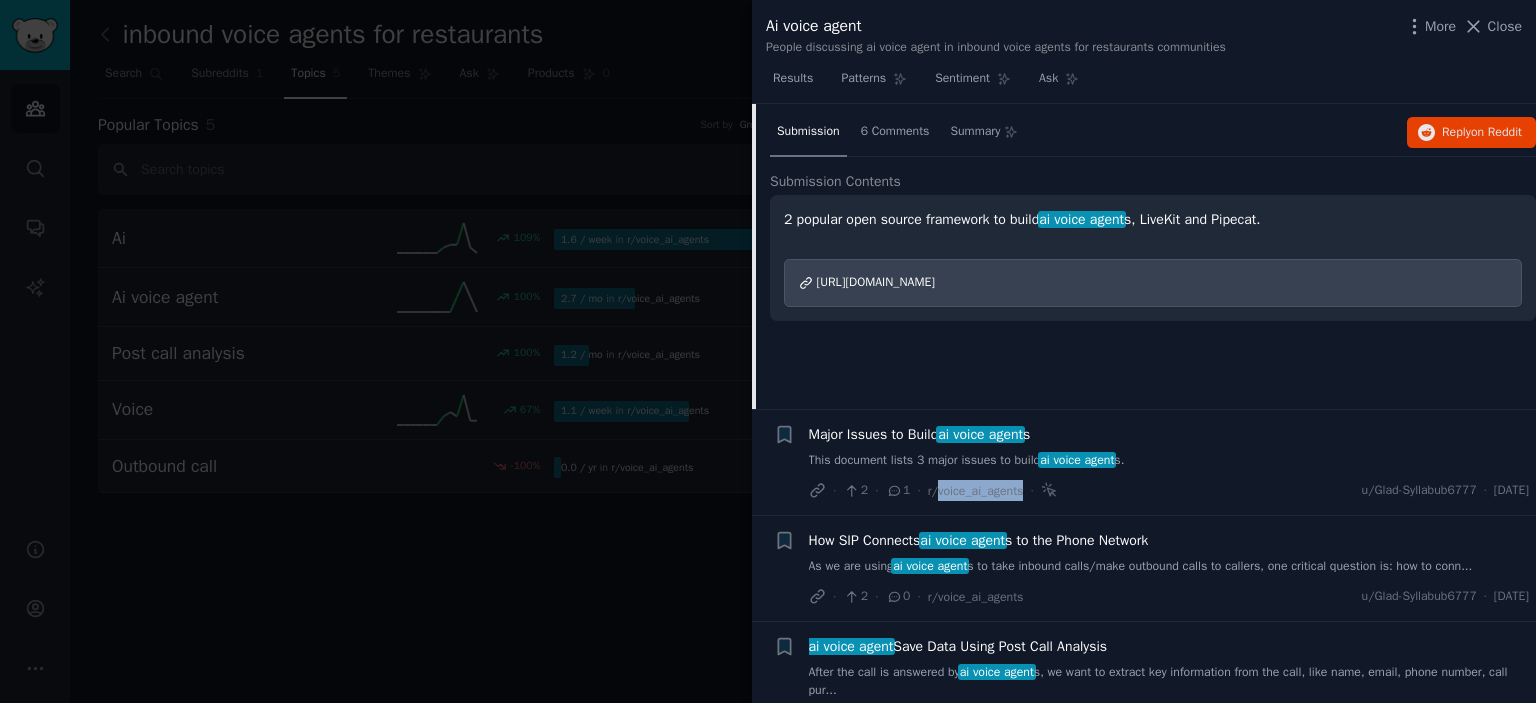 scroll, scrollTop: 543, scrollLeft: 0, axis: vertical 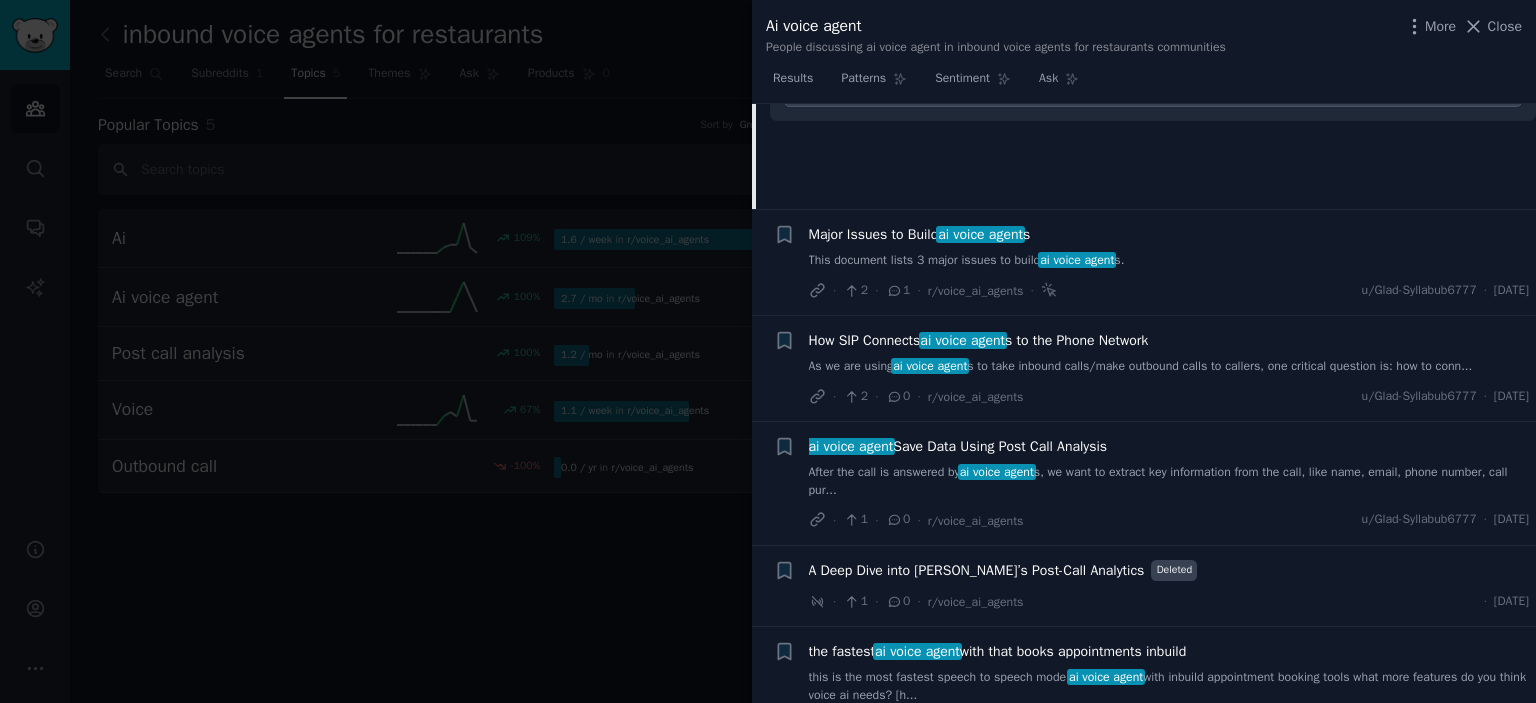 click at bounding box center (768, 351) 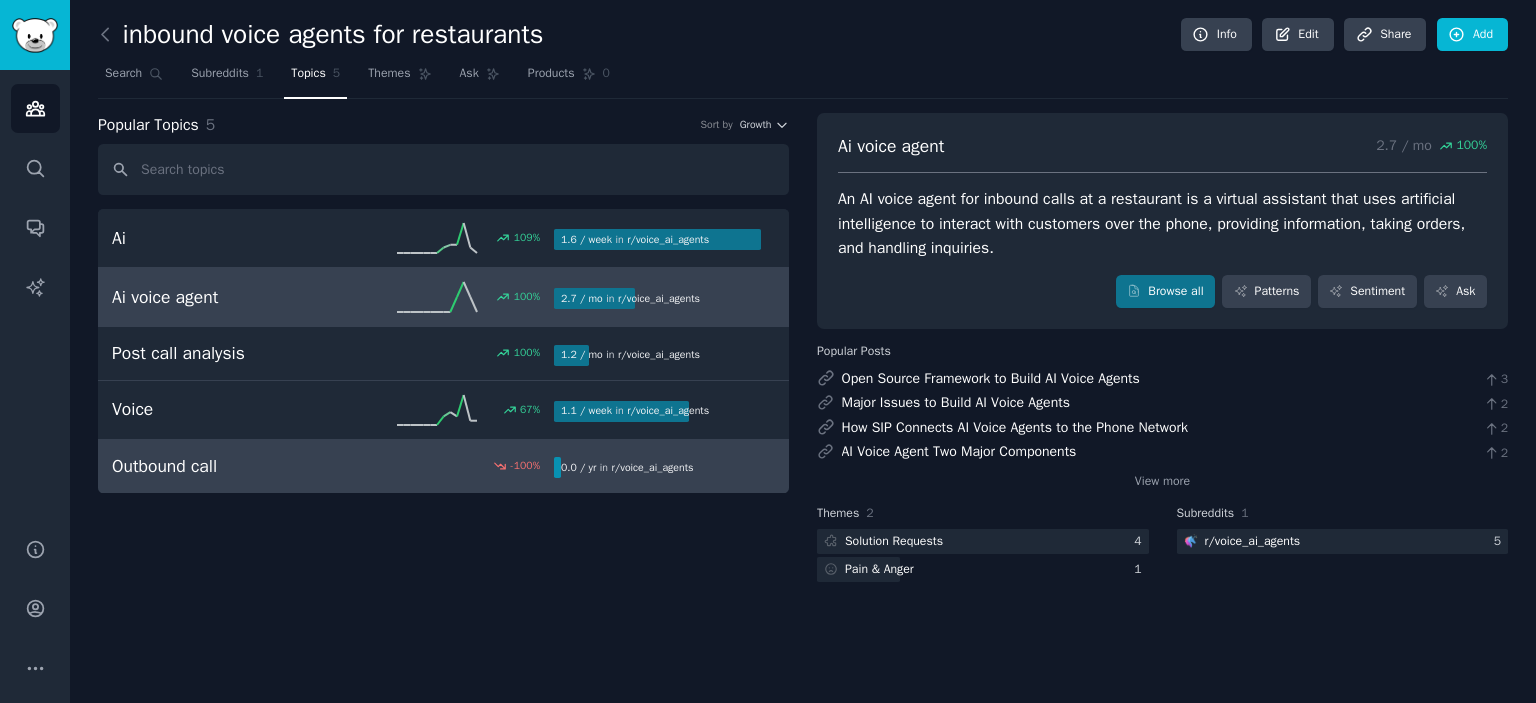 click on "Outbound call -100 % 0.0 / yr  in    r/ voice_ai_agents" at bounding box center (443, 467) 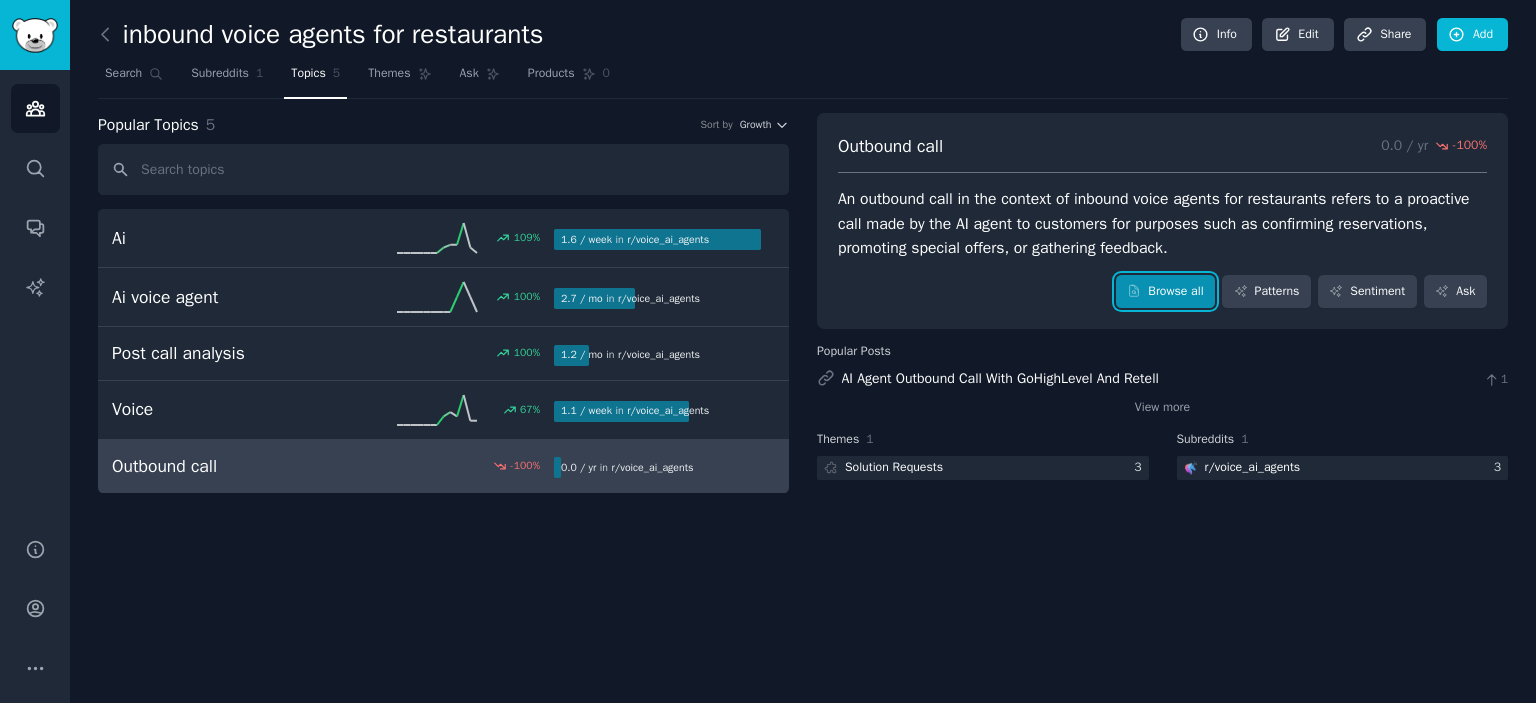 click on "Browse all" at bounding box center (1165, 292) 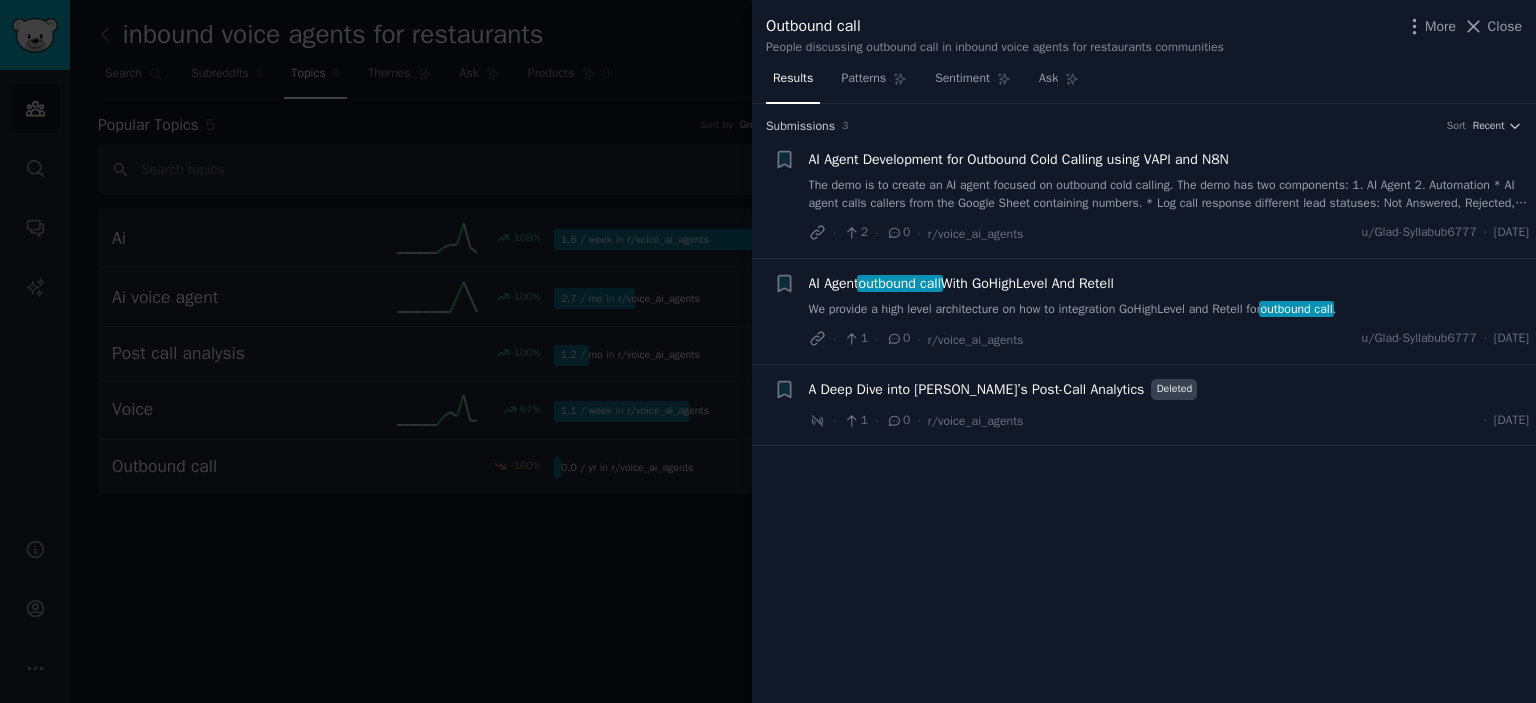 click on "The demo is to create an AI agent focused on outbound cold calling.
The demo has two components:
1. AI Agent
2. Automation
* AI agent calls callers from the Google Sheet containing numbers.
* Log call response different lead statuses: Not Answered, Rejected, Interested, Booked, Invalid in Google Sheets.
* Log every attempt and status (e.g. 1st try: no answer, 2nd try: voicemail, 3rd: reject) into Google Sheets.
* Scheduling, like Auto-retry unanswered calls after X days (customizable schedule)." at bounding box center (1169, 194) 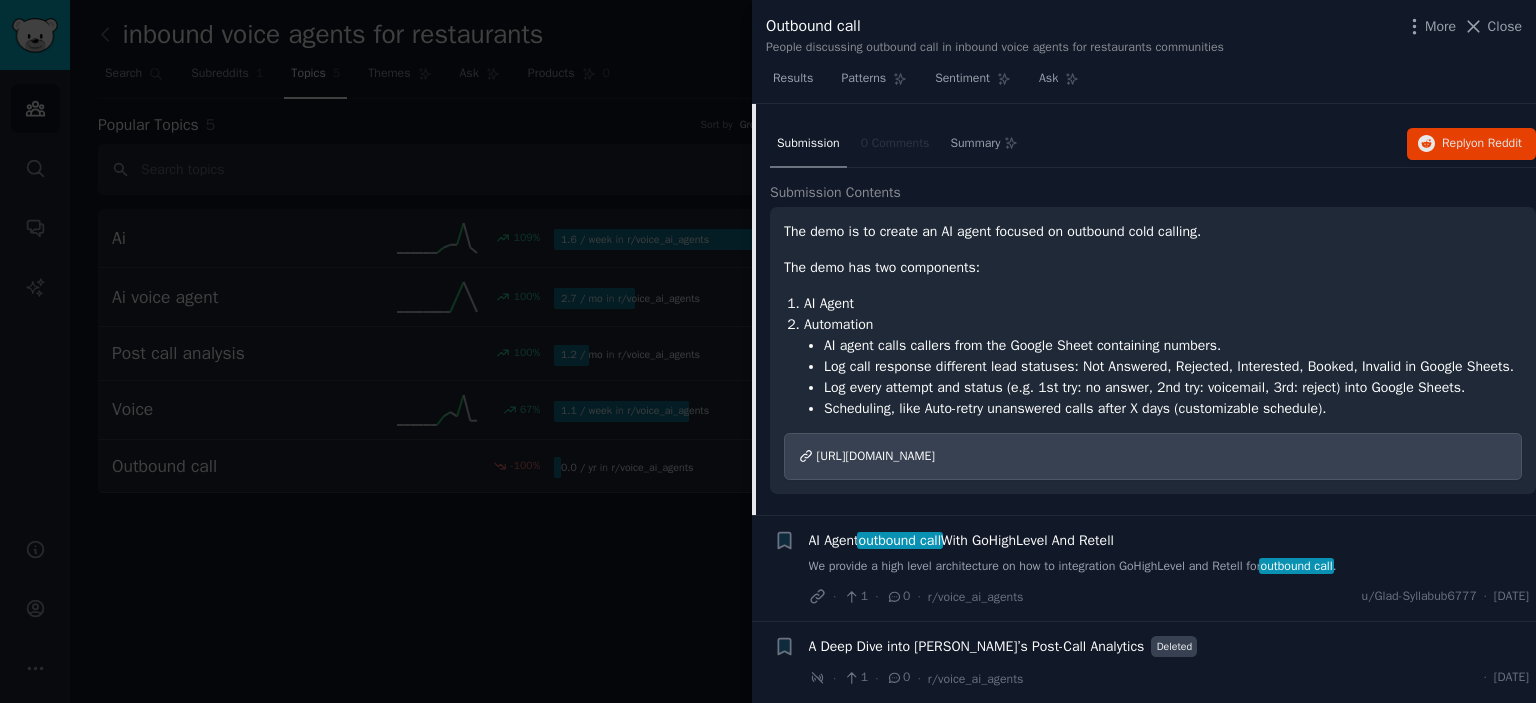 scroll, scrollTop: 152, scrollLeft: 0, axis: vertical 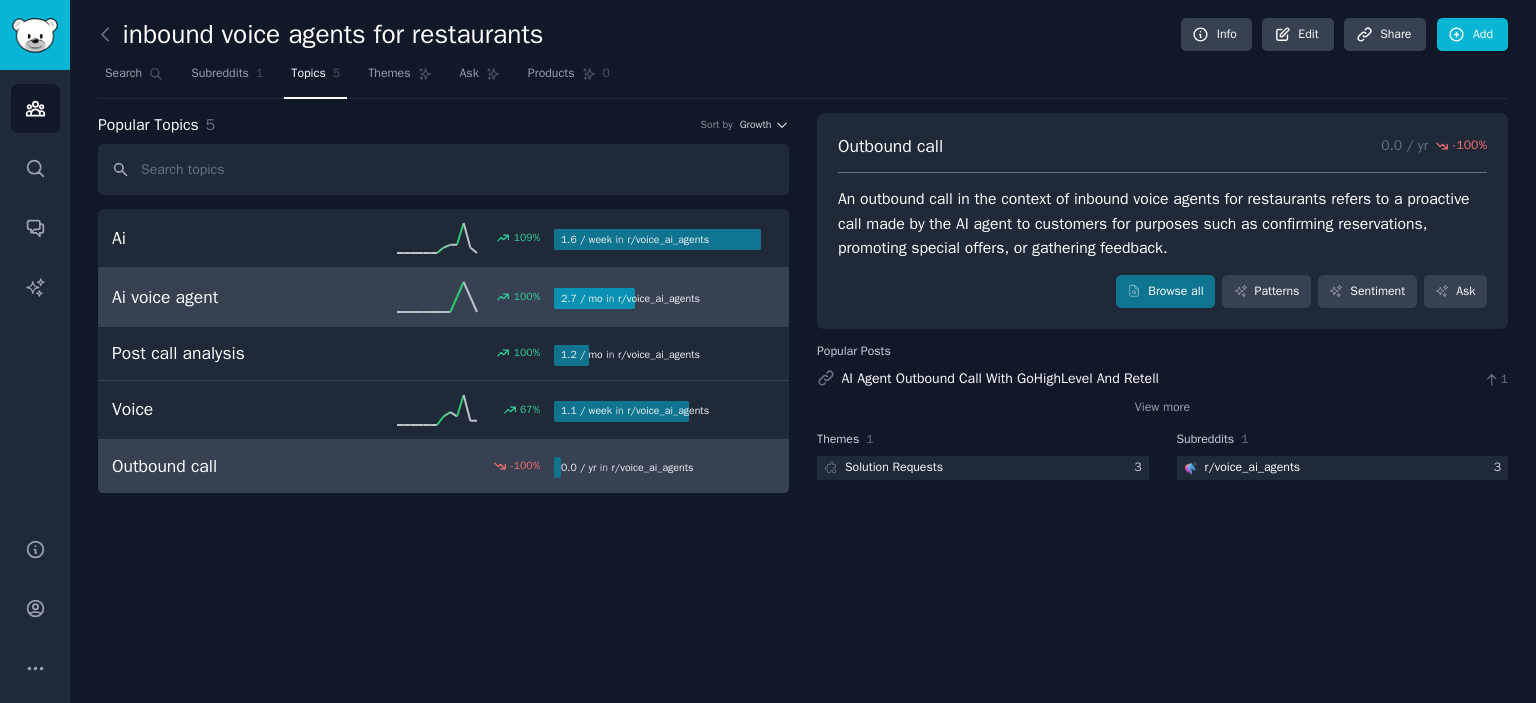 click on "Ai voice agent 100 % 2.7 / mo  in    r/ voice_ai_agents" at bounding box center (443, 297) 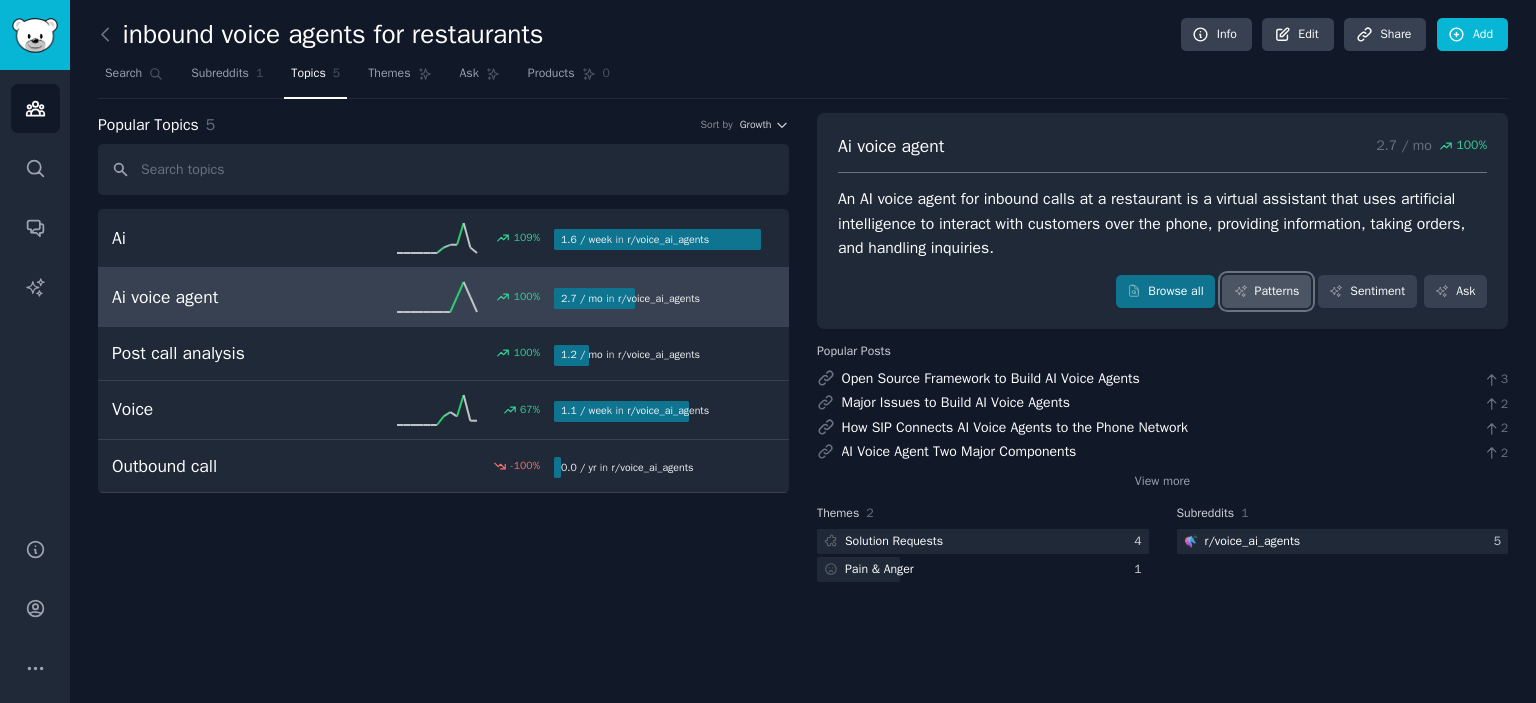 click on "Patterns" at bounding box center [1266, 292] 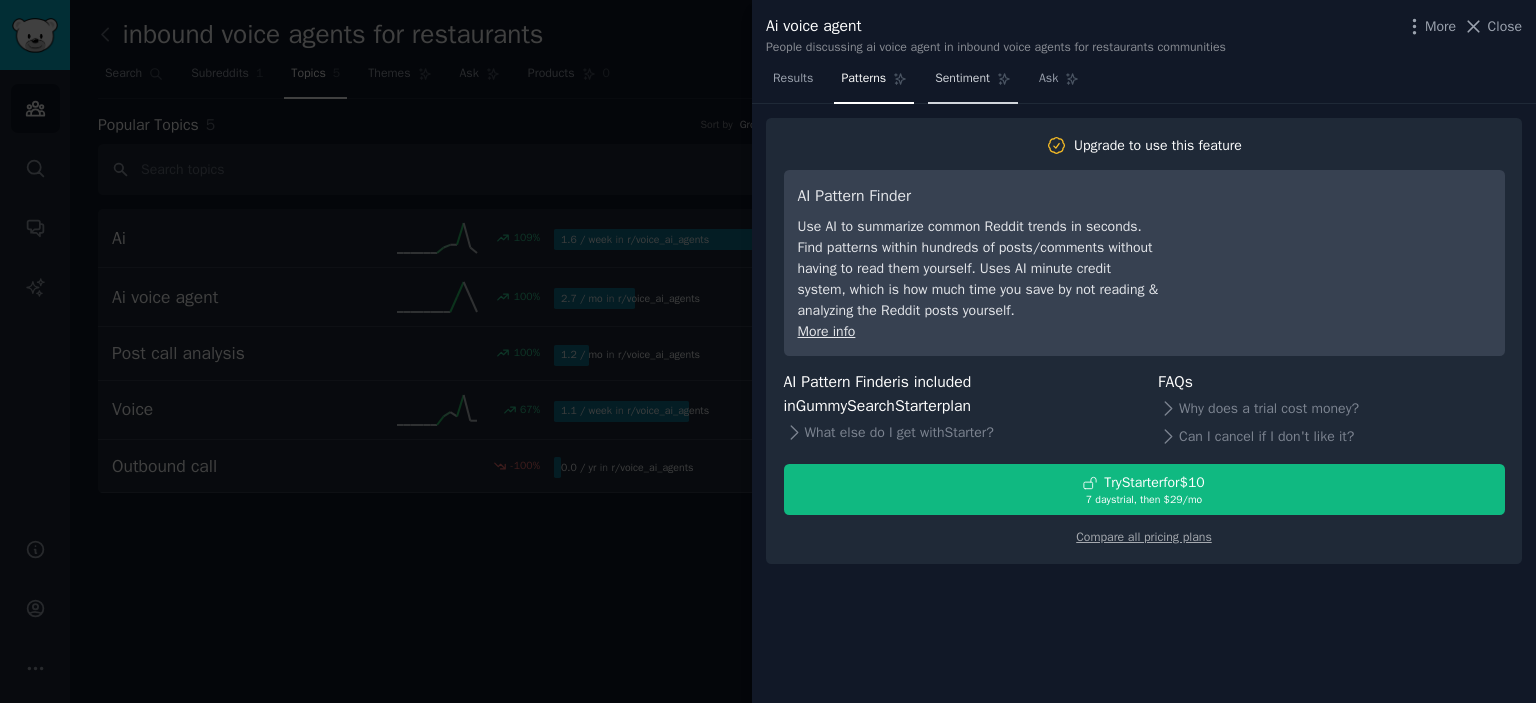 click on "Sentiment" at bounding box center (962, 79) 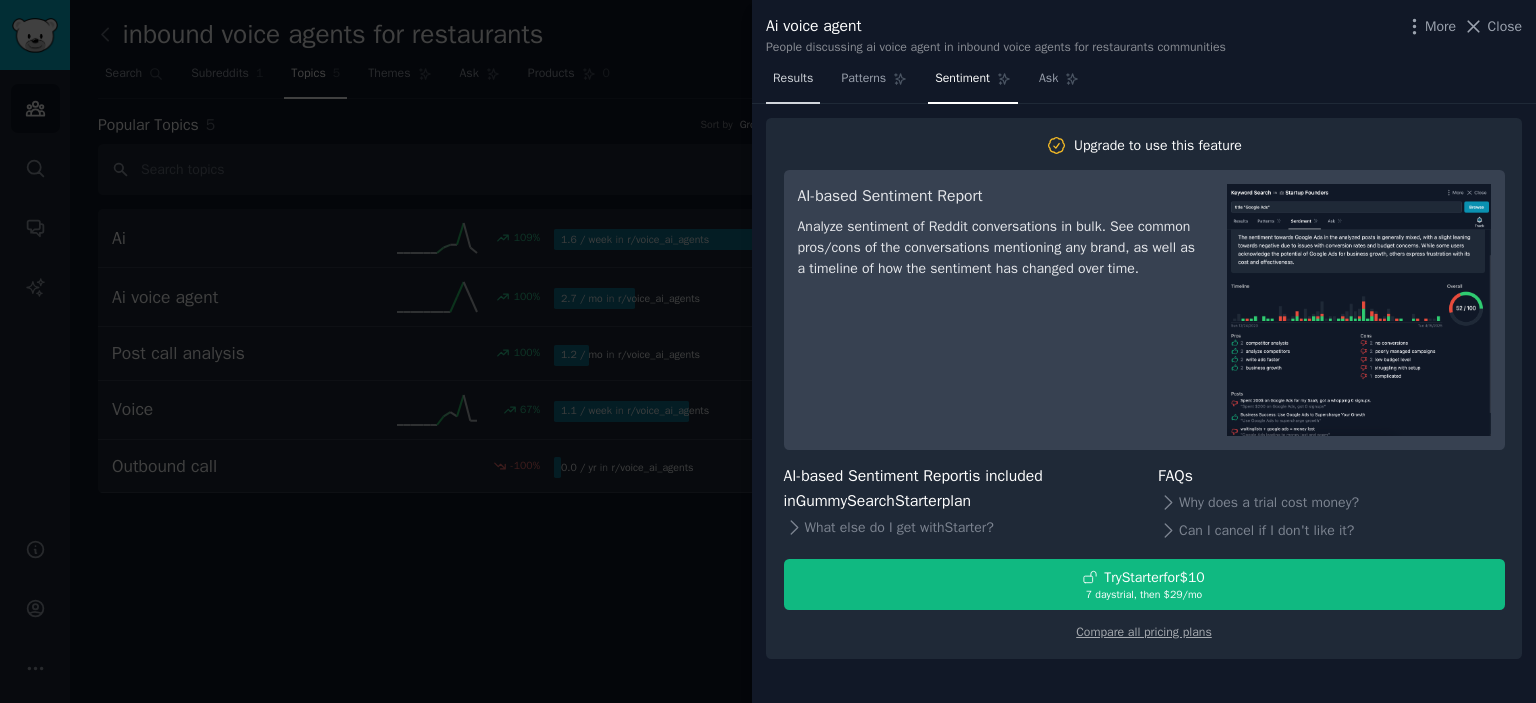 click on "Results" at bounding box center (793, 83) 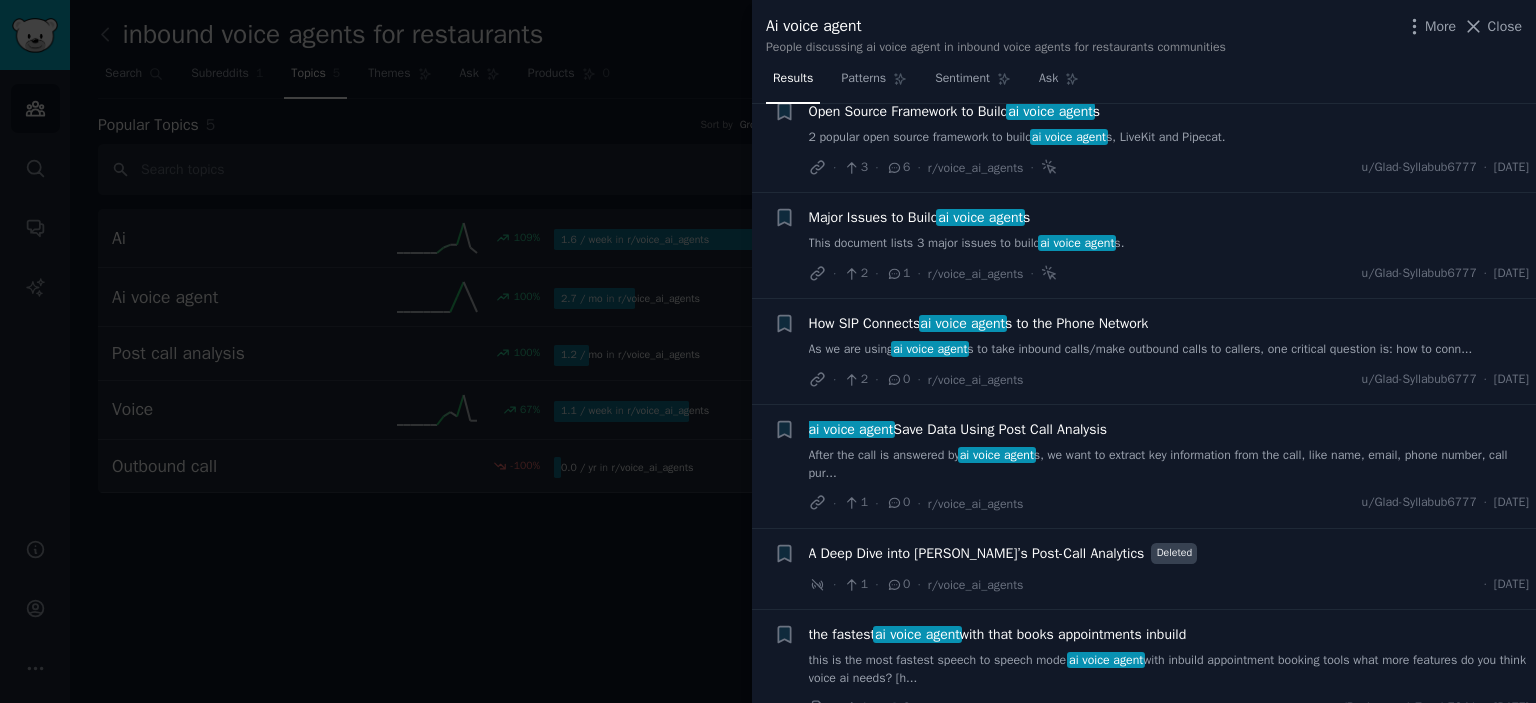 scroll, scrollTop: 288, scrollLeft: 0, axis: vertical 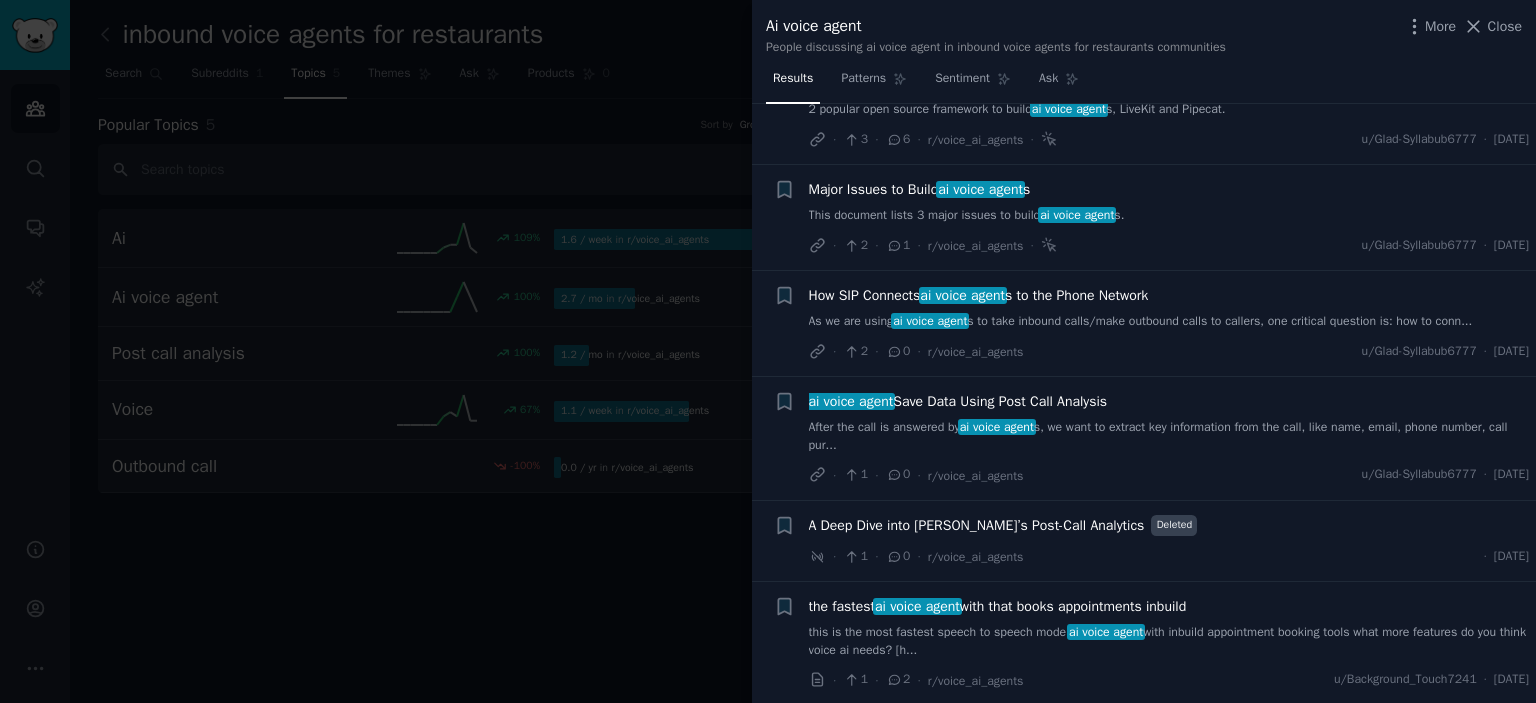 click on "the fastest  ai voice agent  with that books appointments inbuild this is the most fastest speech to speech model  ai voice agent  with inbuild appointment booking tools
what more features do you think voice ai needs?
[h..." at bounding box center (1169, 627) 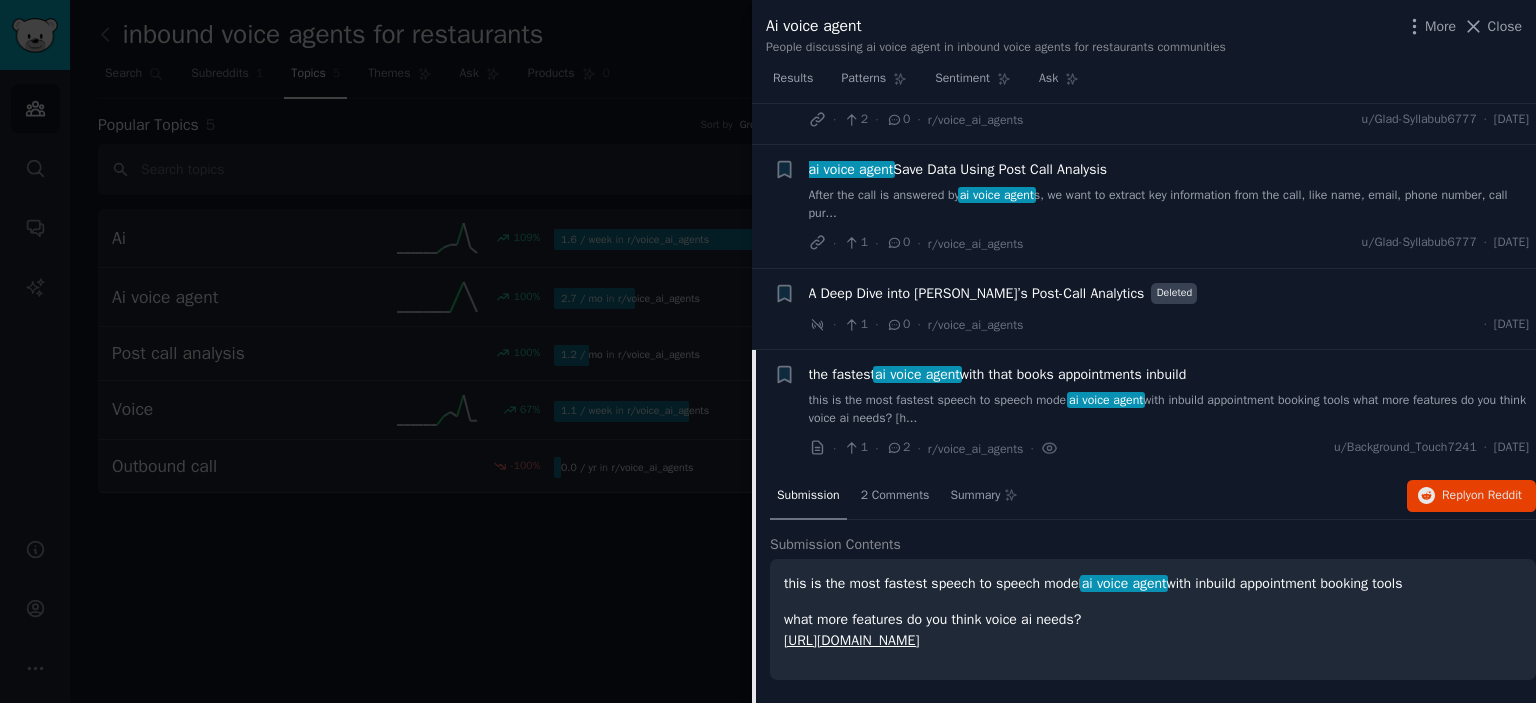 scroll, scrollTop: 588, scrollLeft: 0, axis: vertical 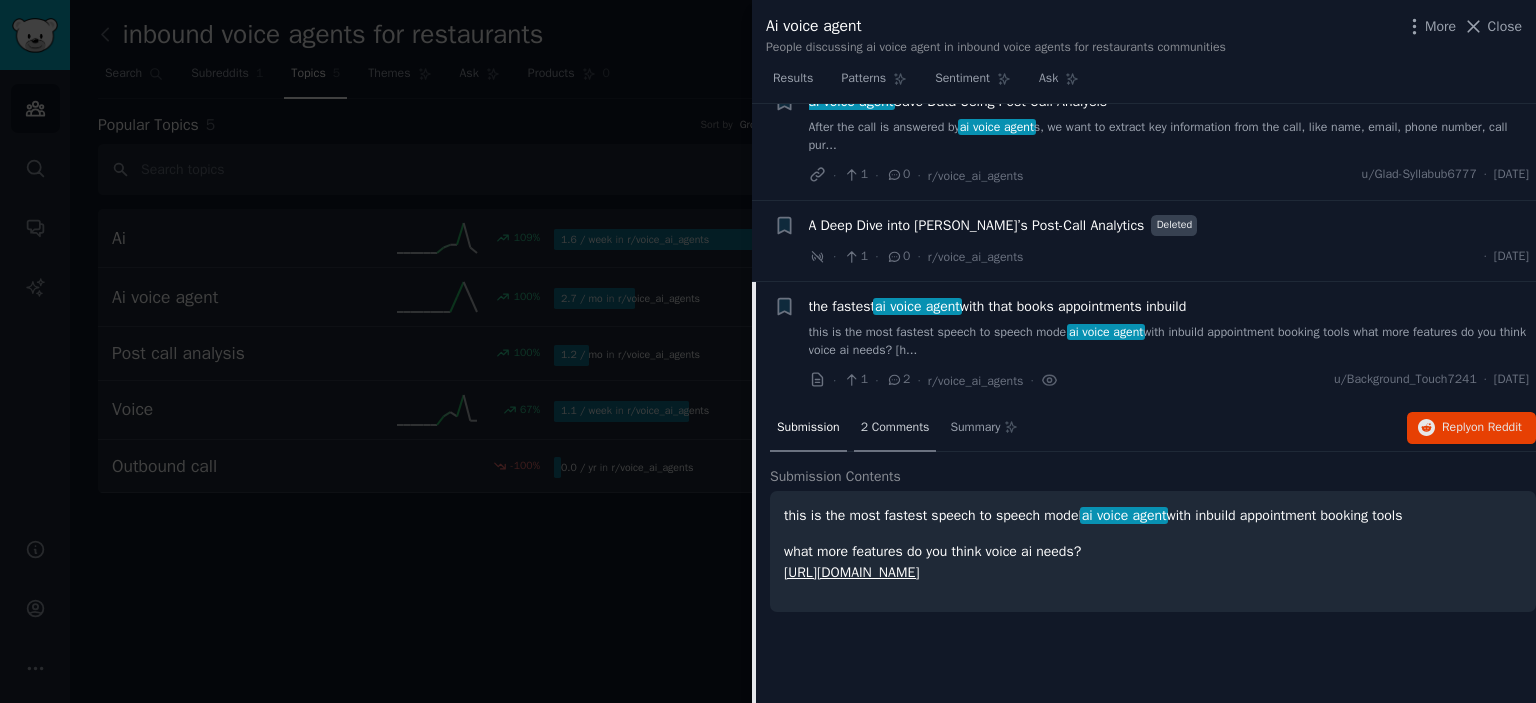 click on "2 Comments" at bounding box center [895, 429] 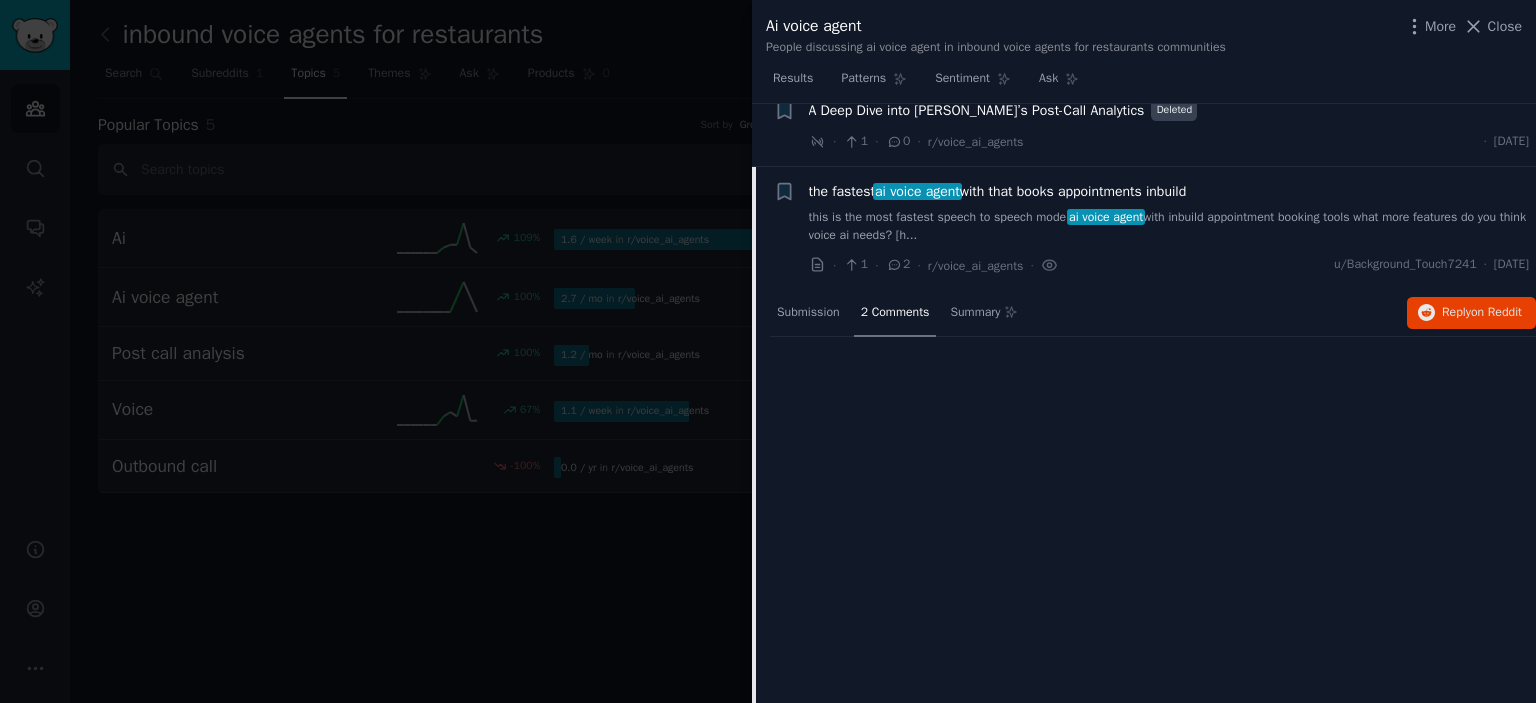 scroll, scrollTop: 706, scrollLeft: 0, axis: vertical 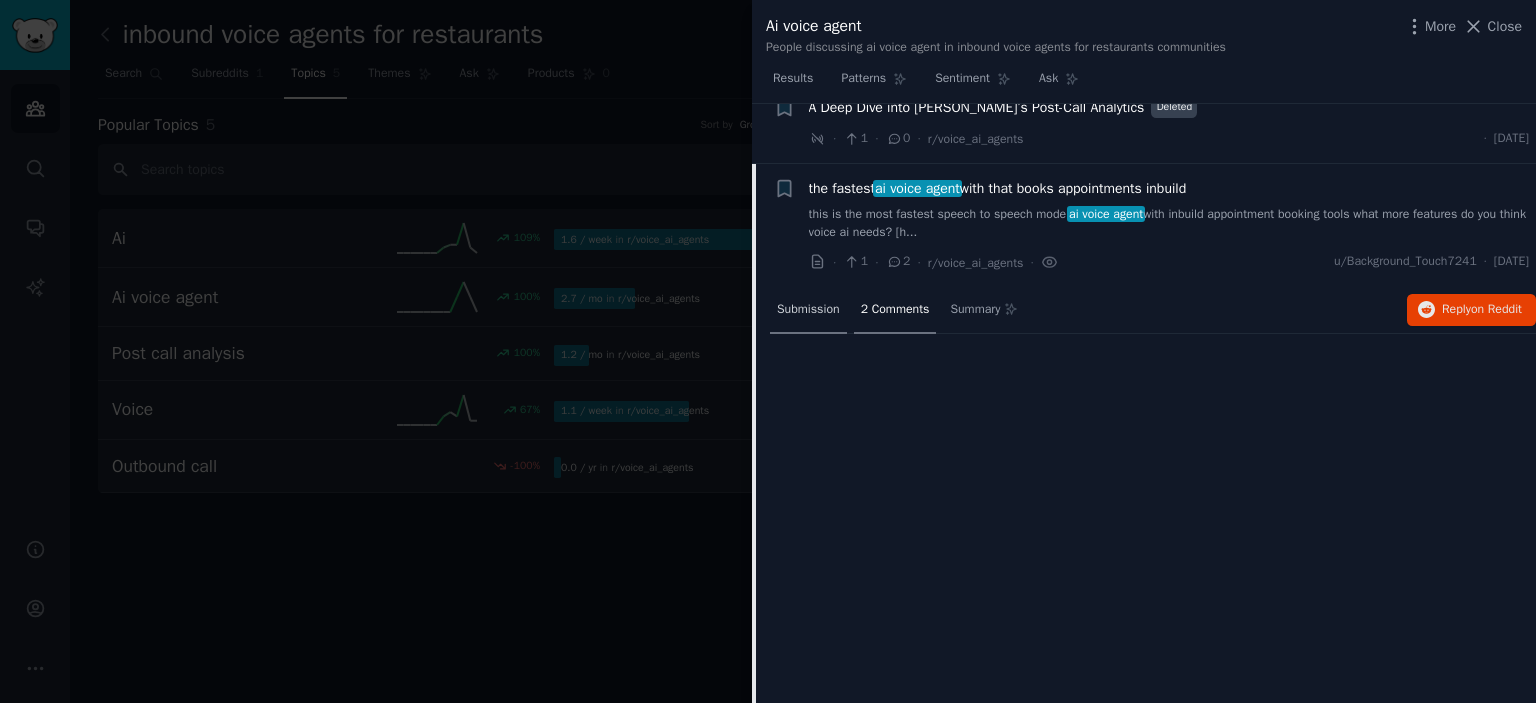 click on "Submission" at bounding box center (808, 311) 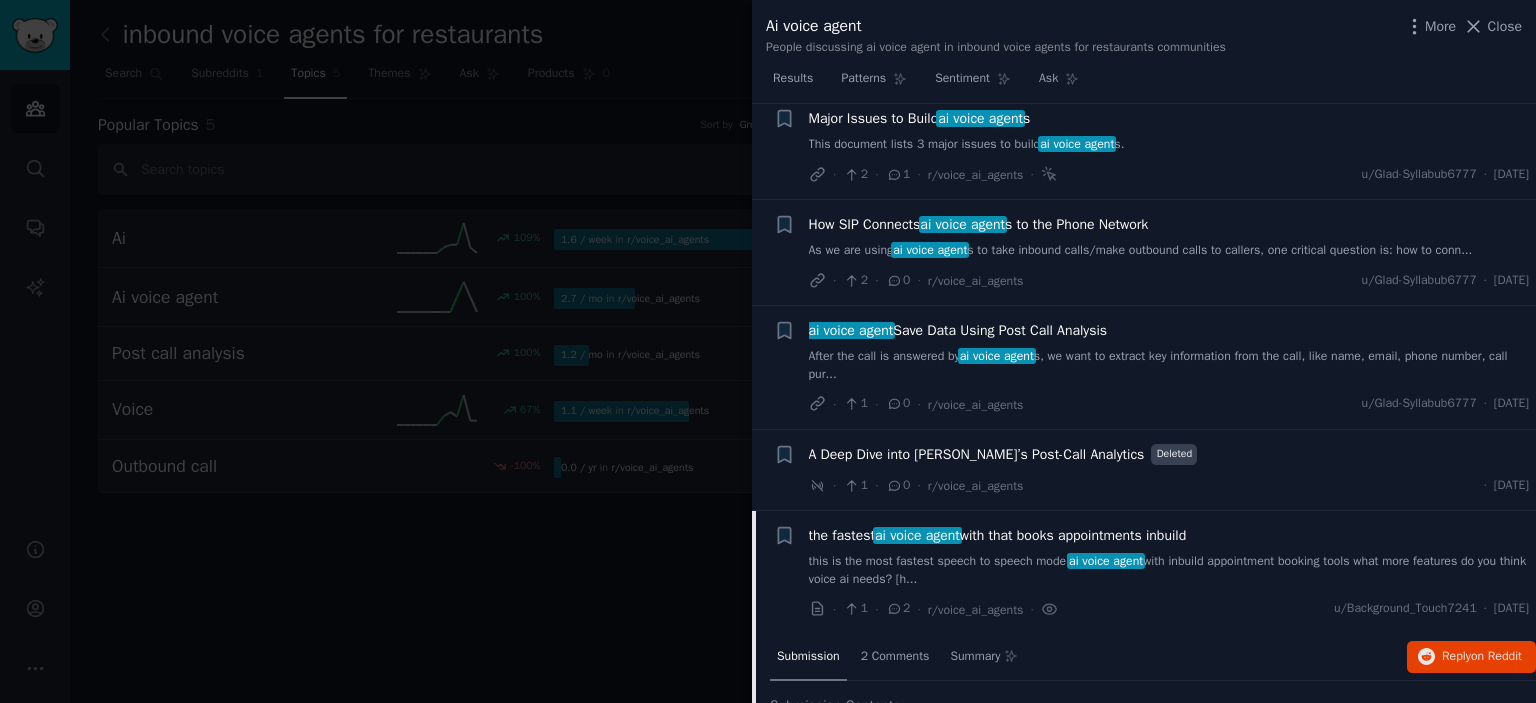 scroll, scrollTop: 0, scrollLeft: 0, axis: both 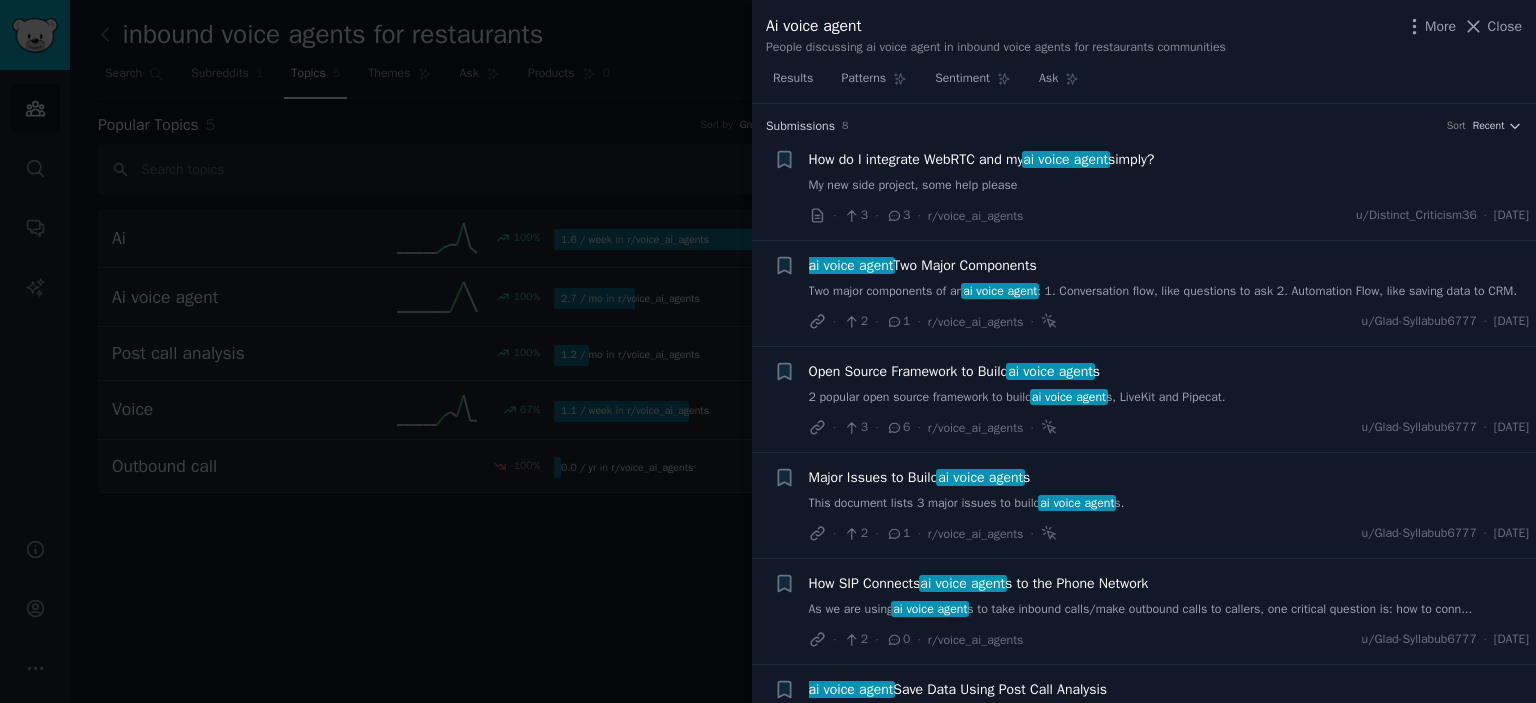 click at bounding box center [768, 351] 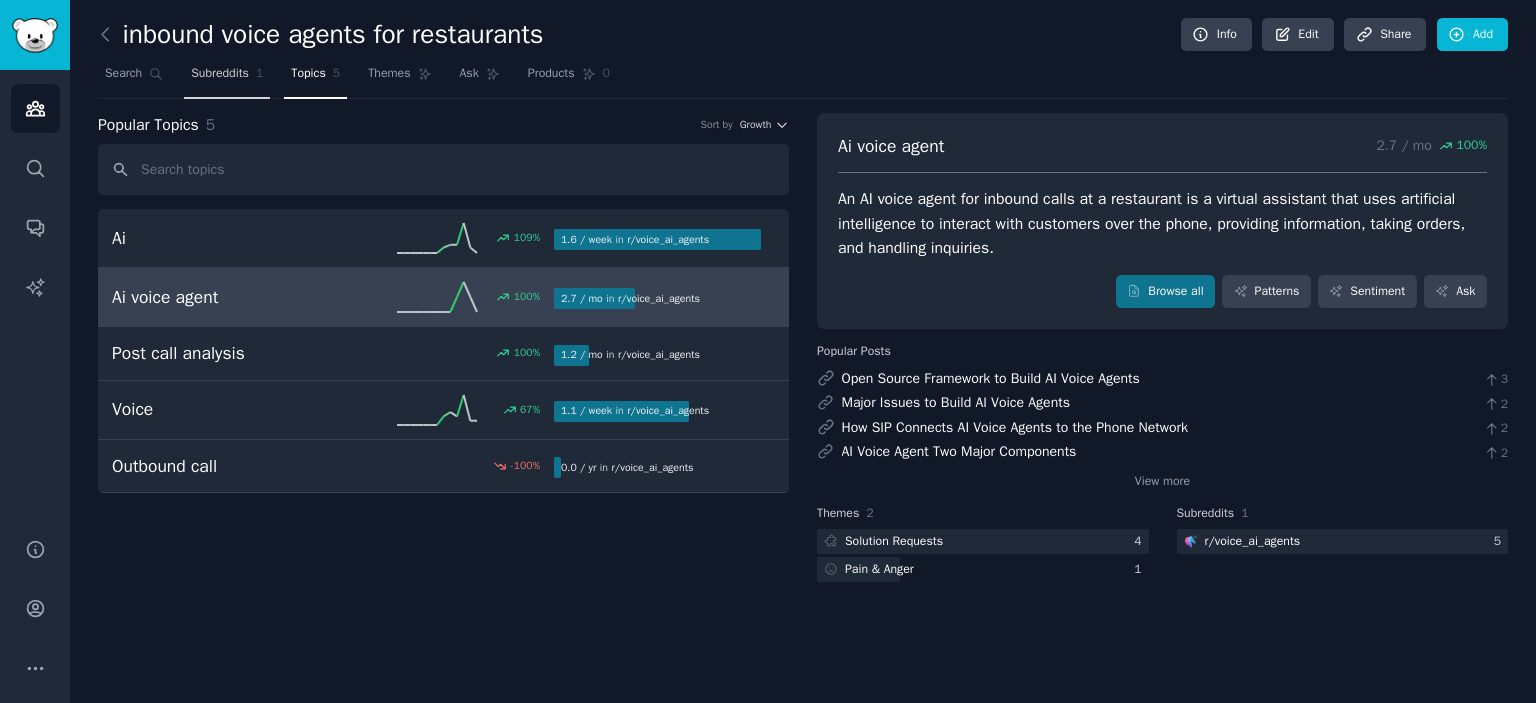 click on "Subreddits" at bounding box center [220, 74] 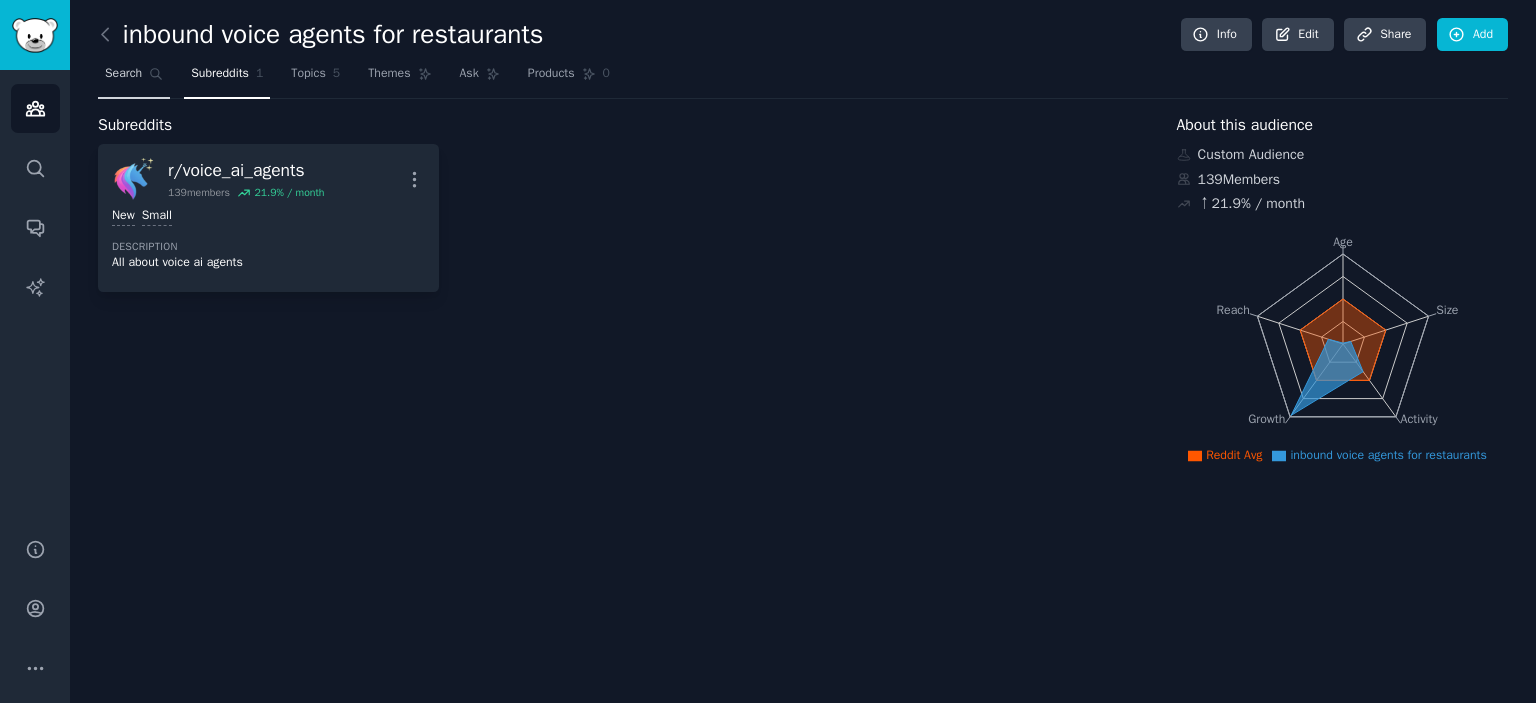 click on "Search" at bounding box center (134, 78) 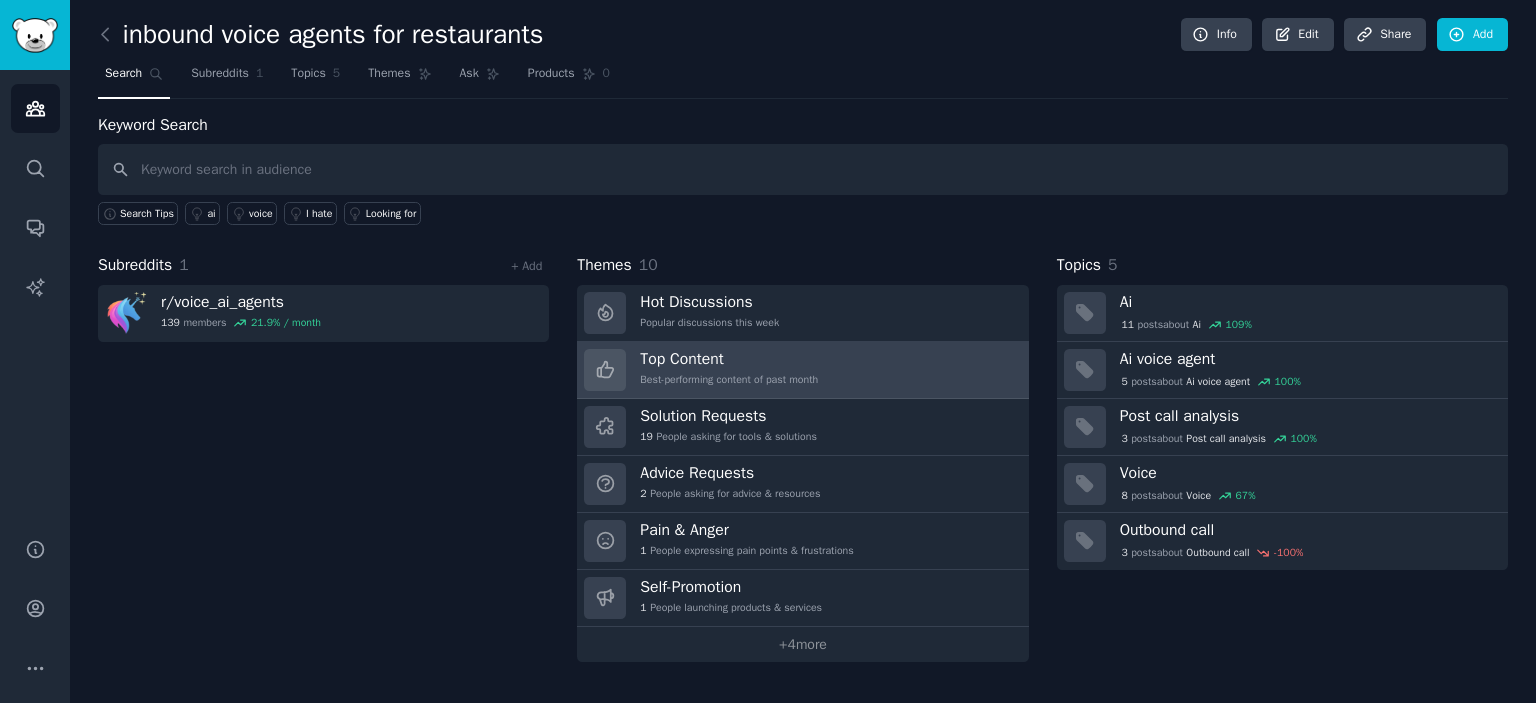 click on "Top Content Best-performing content of past month" at bounding box center (802, 370) 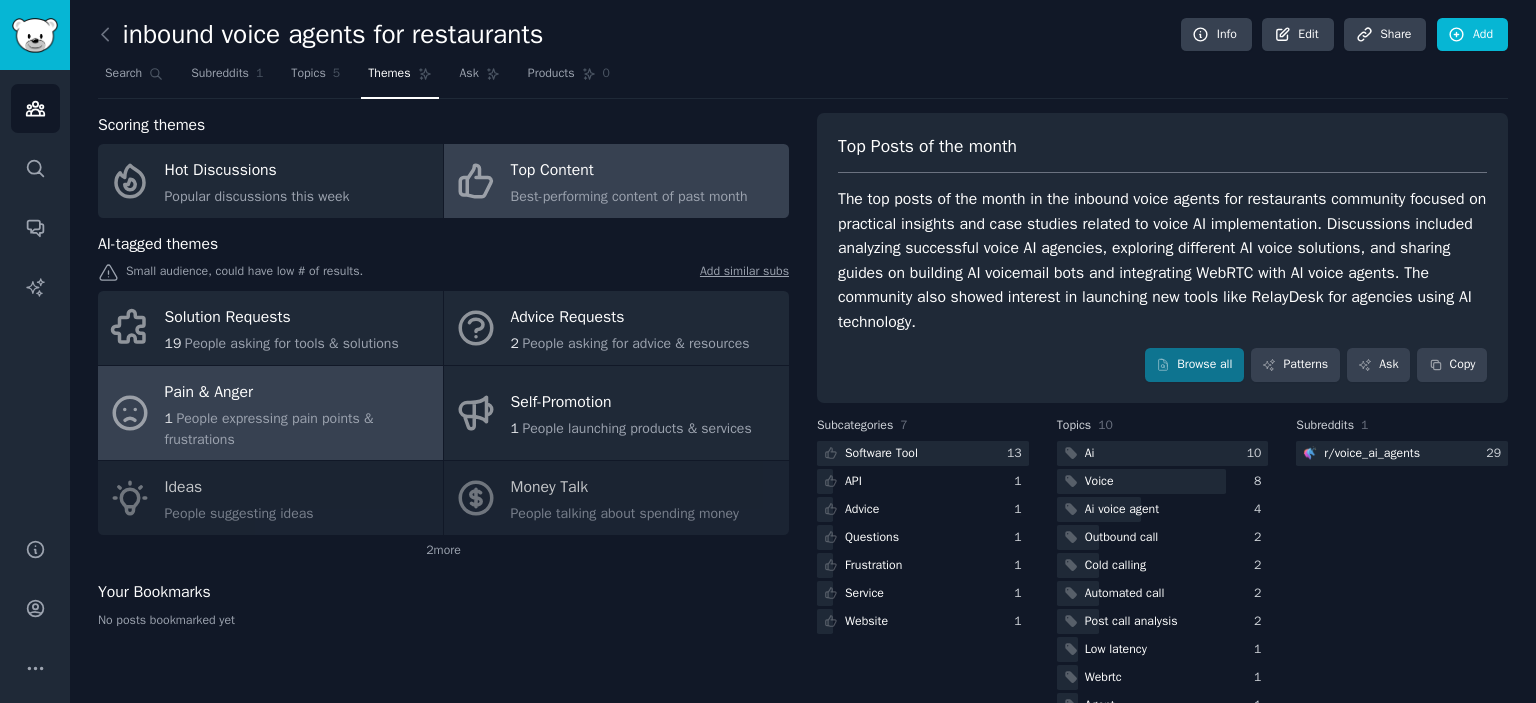 click on "People expressing pain points & frustrations" at bounding box center (269, 429) 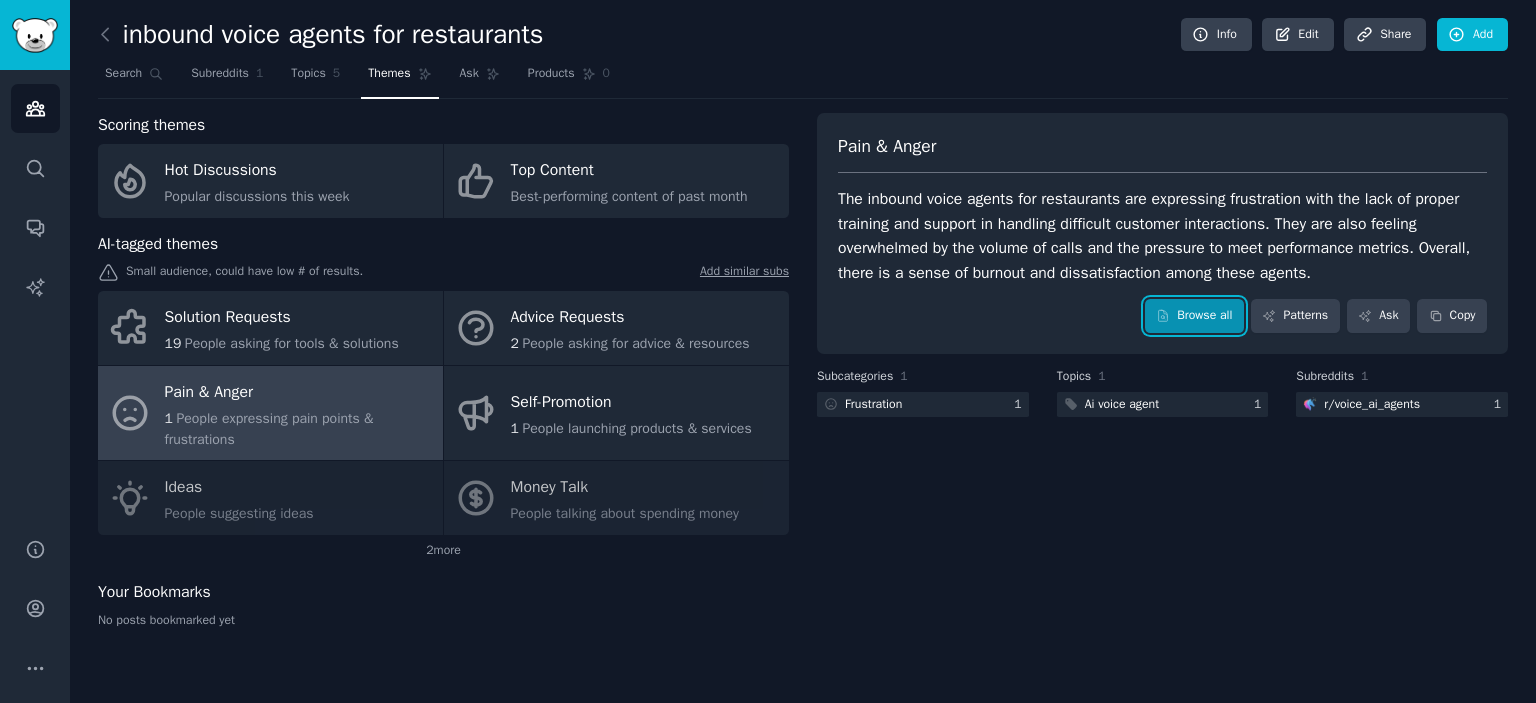 click on "Browse all" at bounding box center [1194, 316] 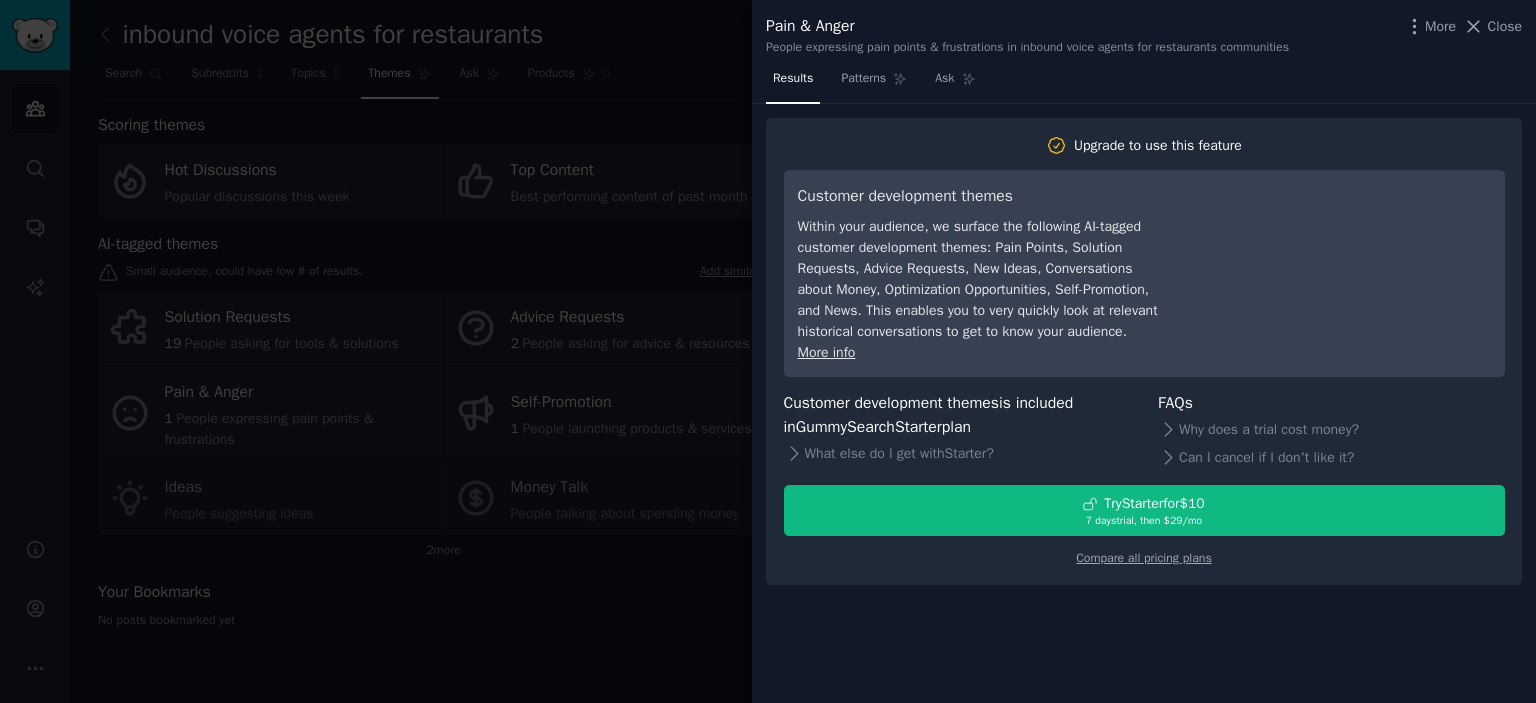 click at bounding box center (768, 351) 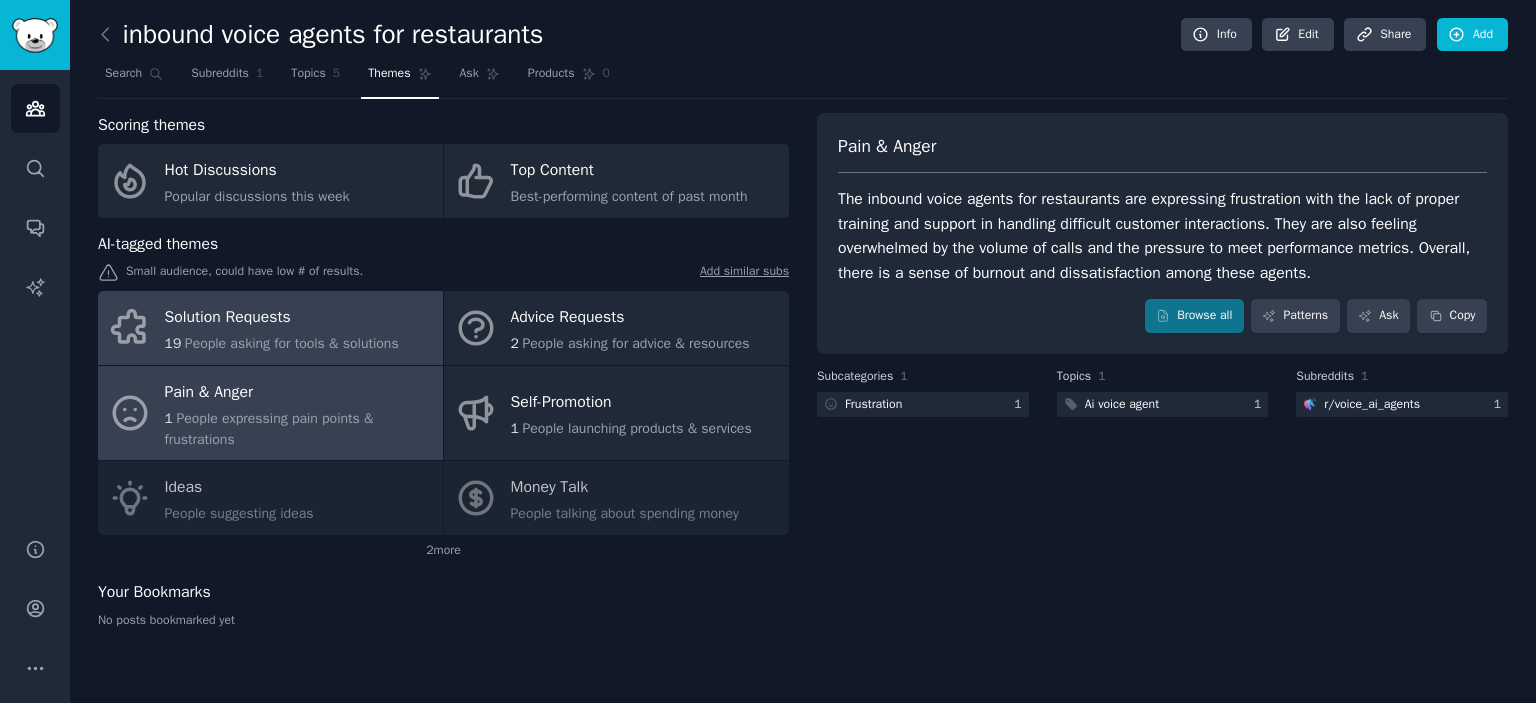 click on "People asking for tools & solutions" at bounding box center (292, 343) 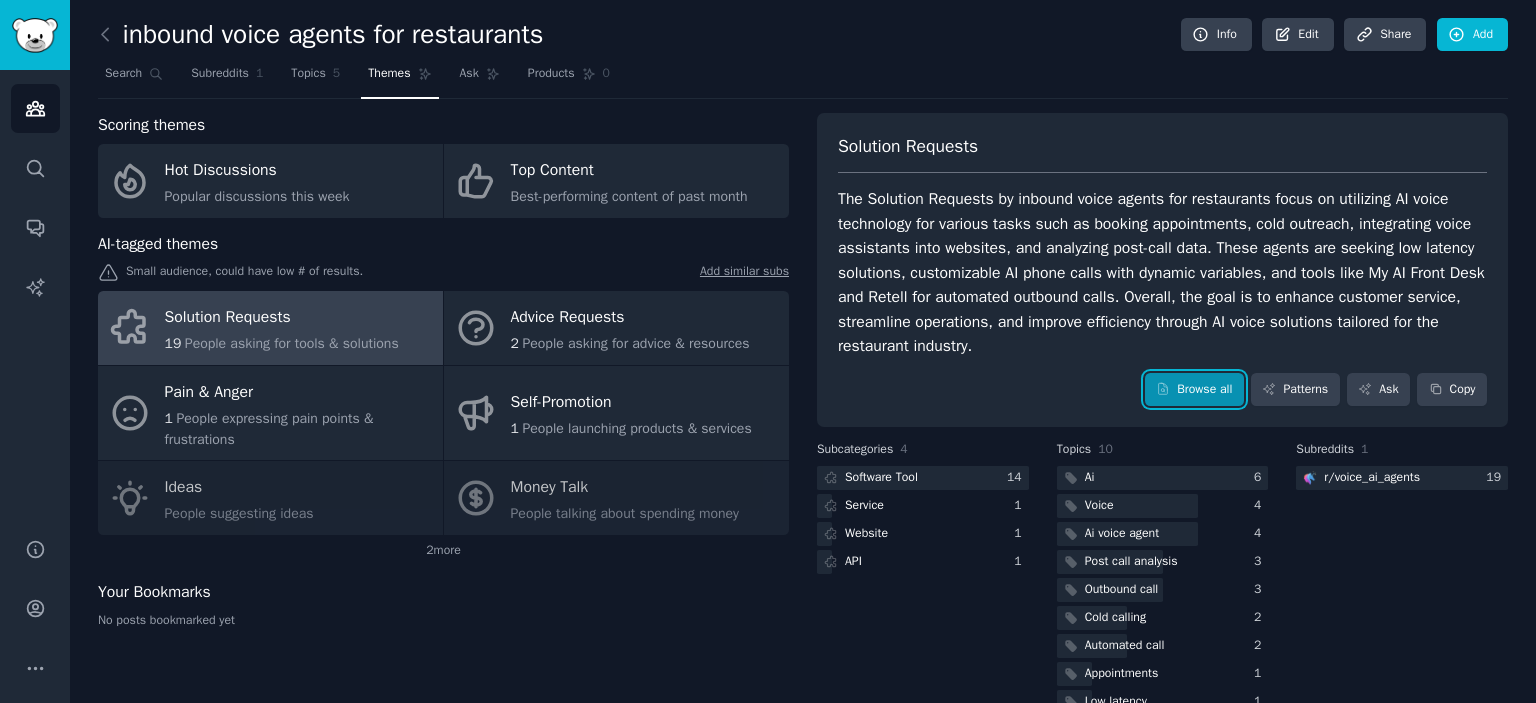 click on "Browse all" at bounding box center (1194, 390) 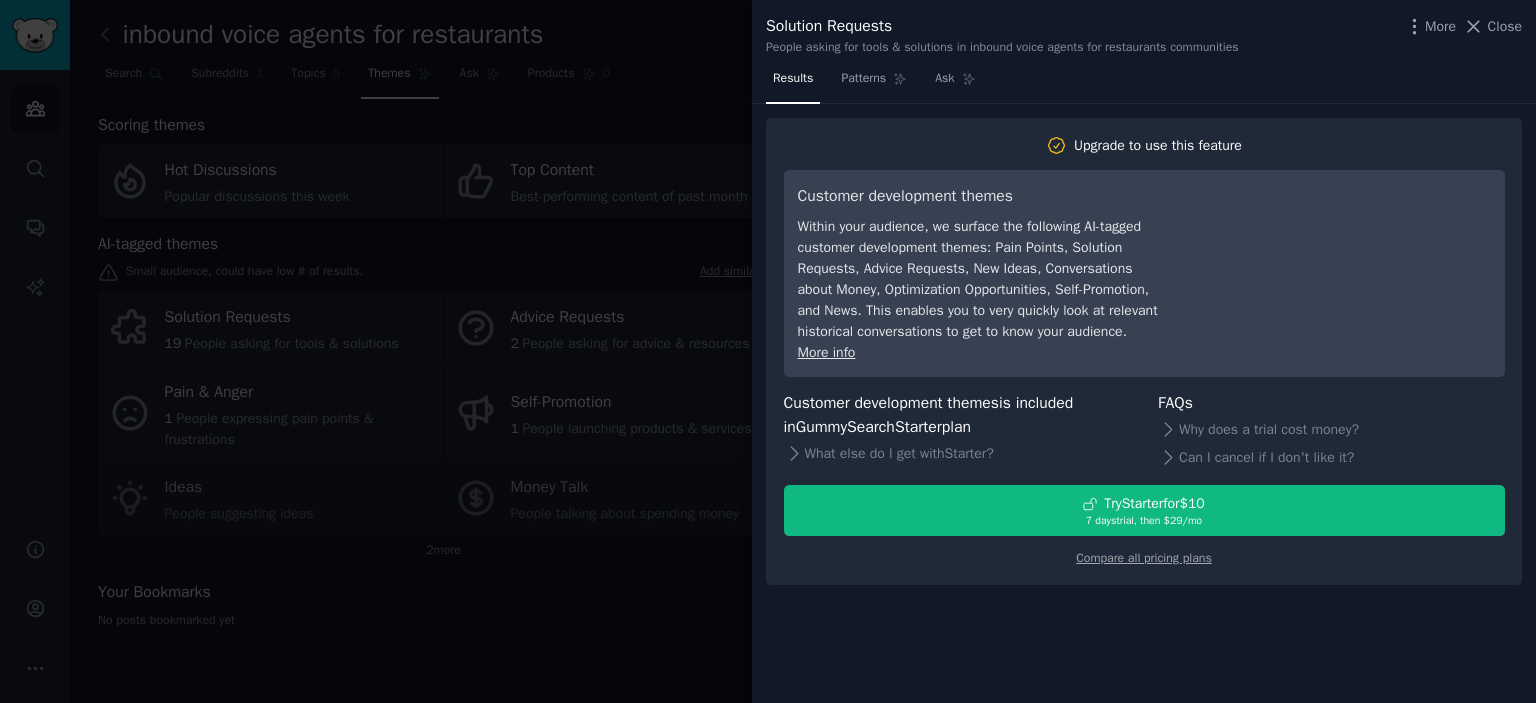 click at bounding box center [768, 351] 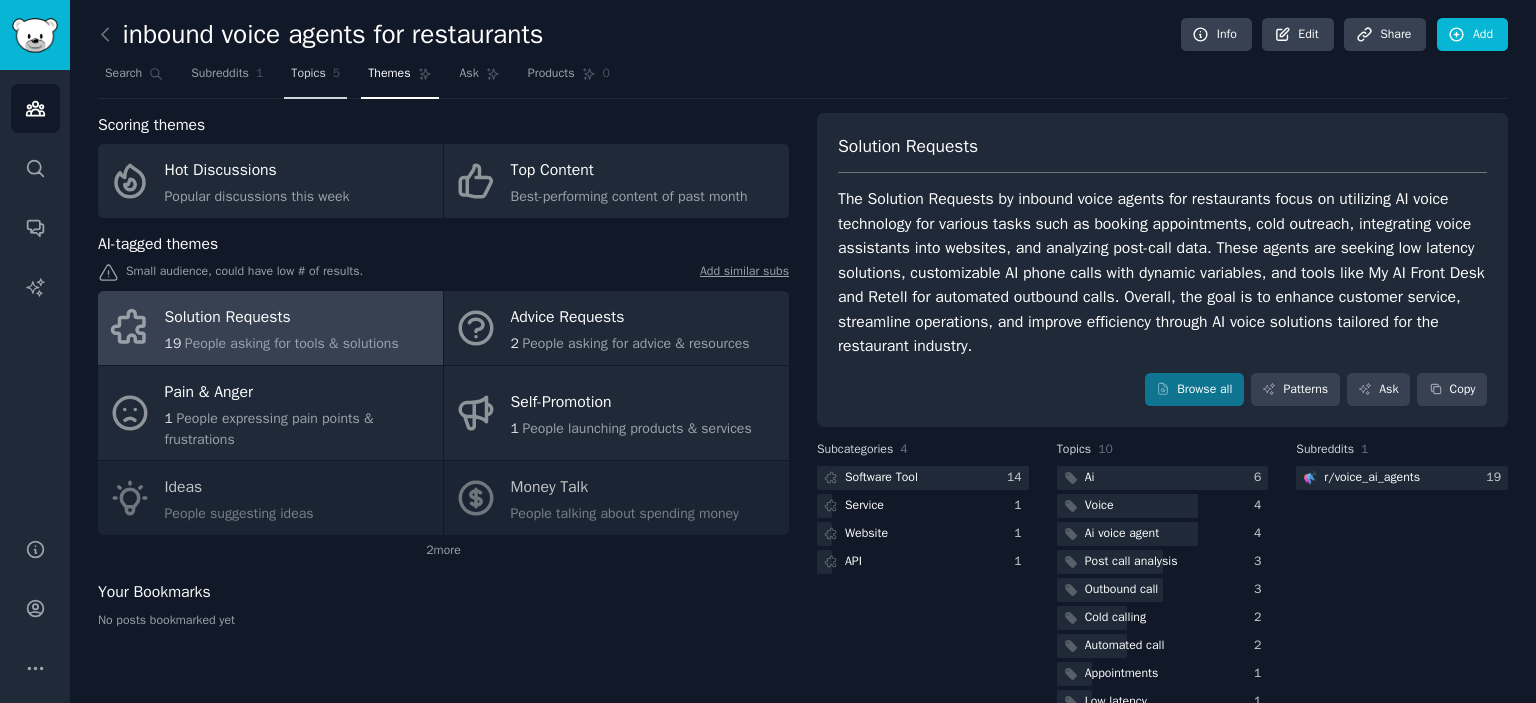 click on "Topics 5" at bounding box center (315, 78) 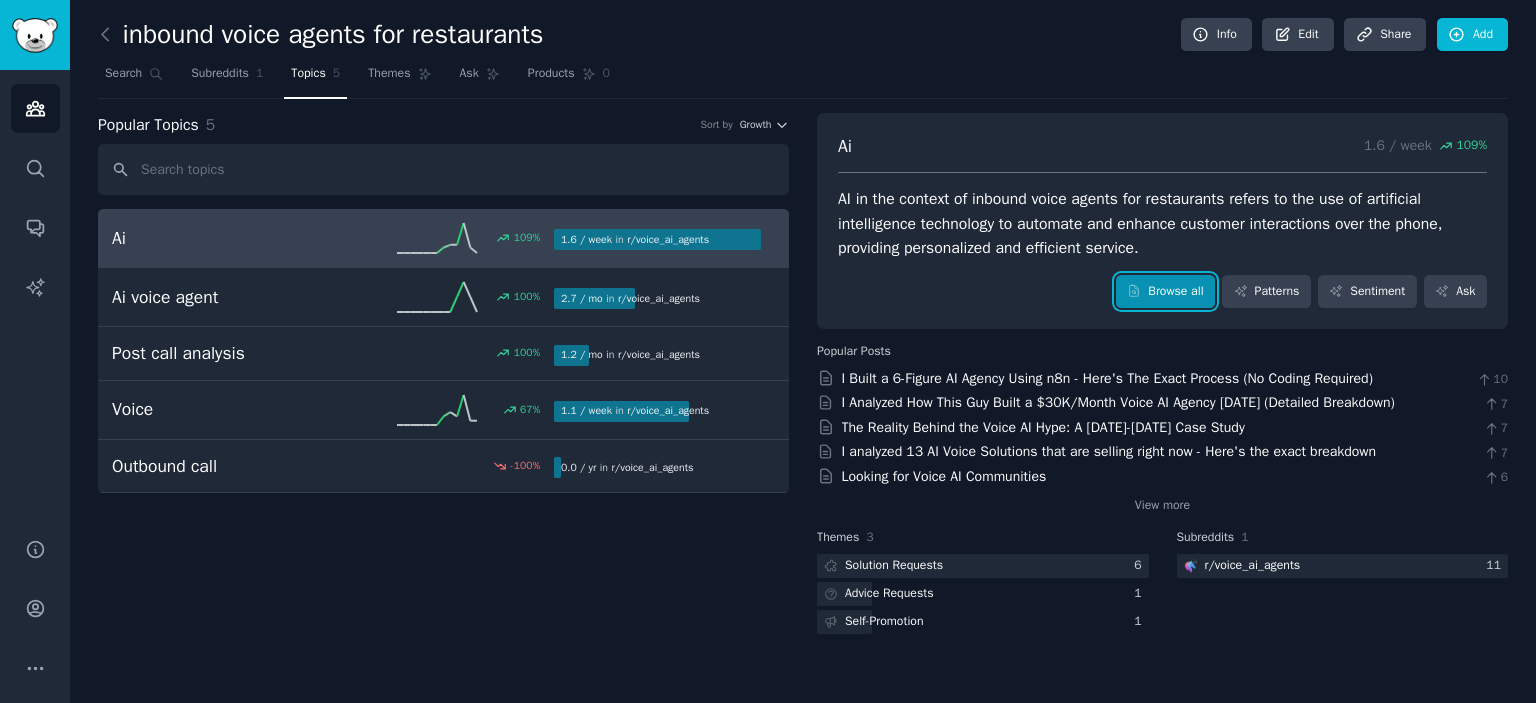 click on "Browse all" at bounding box center [1165, 292] 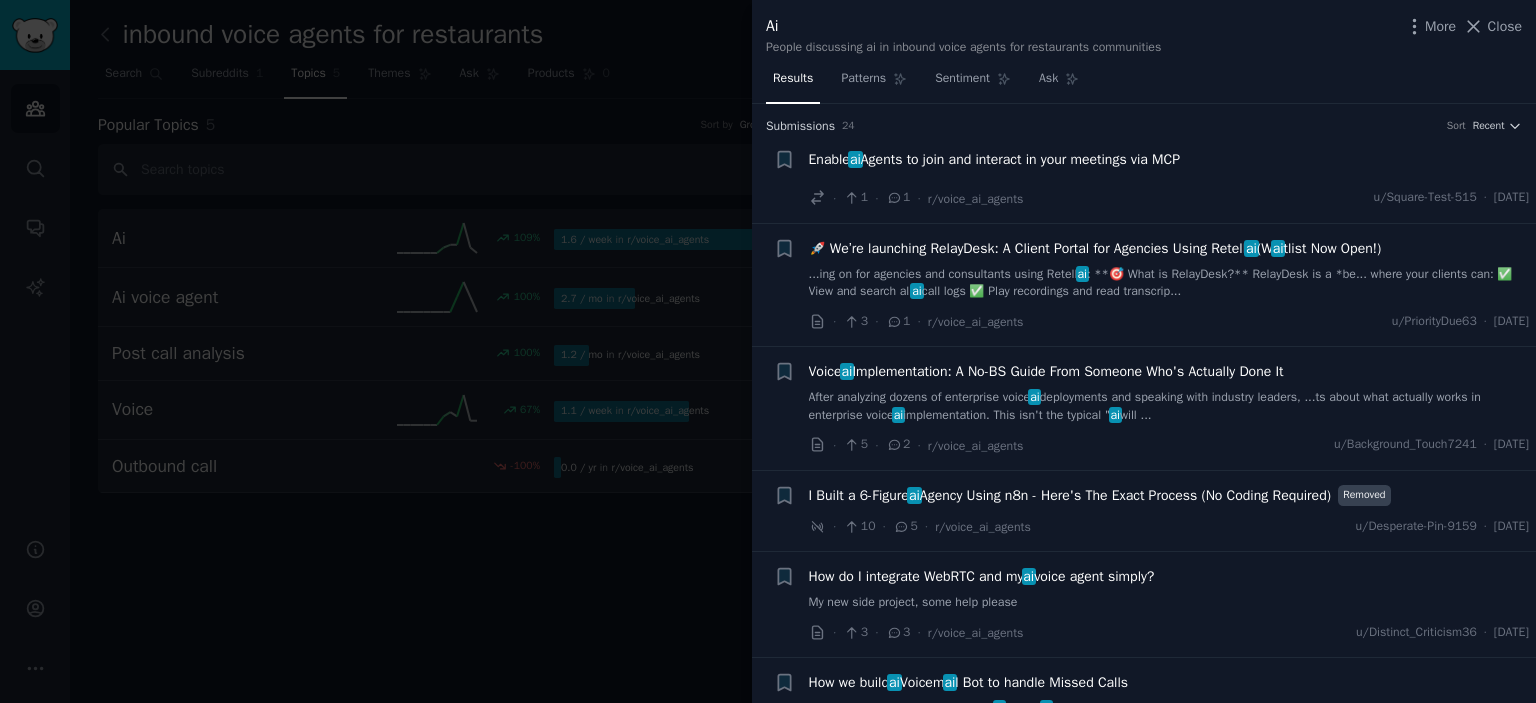 click on "...ing on for agencies and consultants using Retell  ai :
**🎯 What is RelayDesk?**
RelayDesk is a *be... where your clients can:
✅ View and search all  ai  call logs
✅ Play recordings and read transcrip..." at bounding box center [1169, 283] 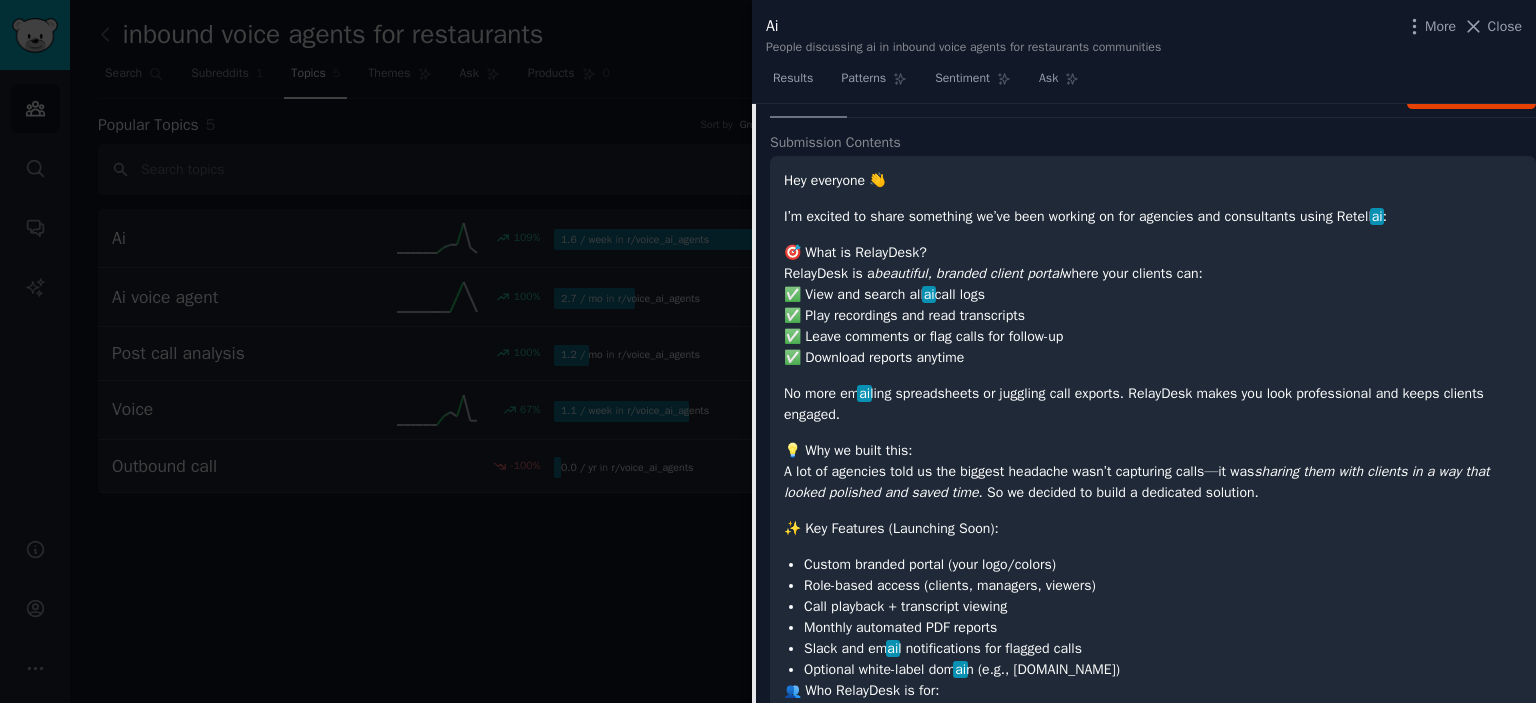 scroll, scrollTop: 20, scrollLeft: 0, axis: vertical 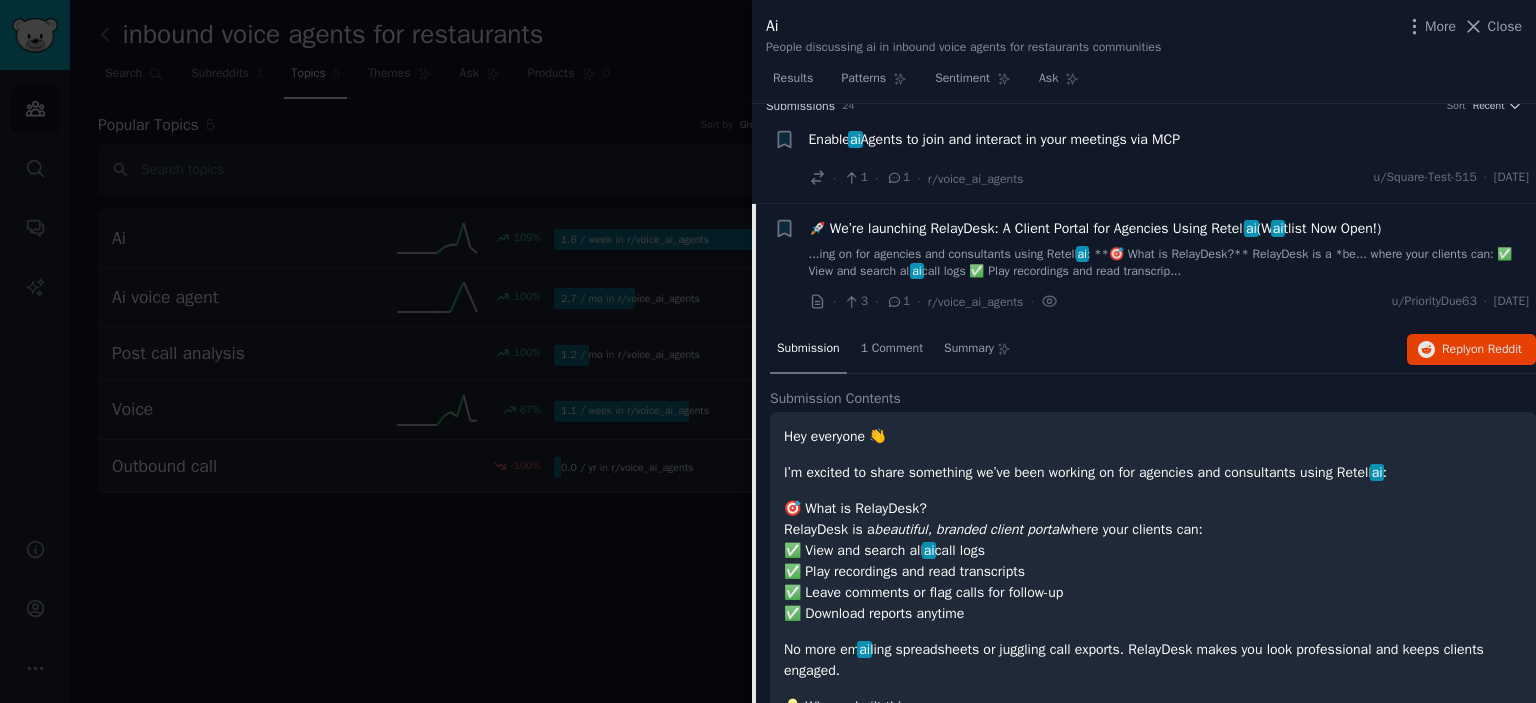 click on "...ing on for agencies and consultants using Retell  ai :
**🎯 What is RelayDesk?**
RelayDesk is a *be... where your clients can:
✅ View and search all  ai  call logs
✅ Play recordings and read transcrip..." at bounding box center [1169, 263] 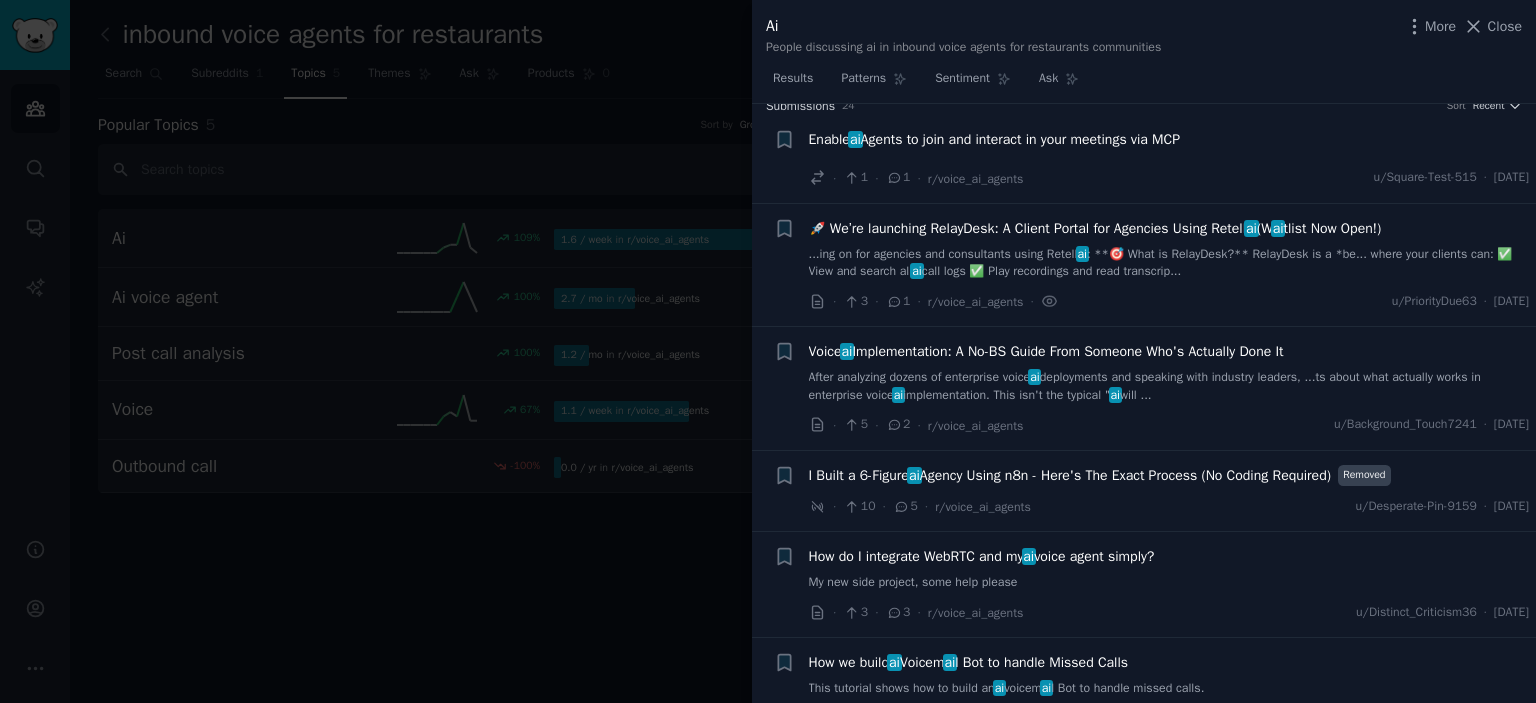 scroll, scrollTop: 120, scrollLeft: 0, axis: vertical 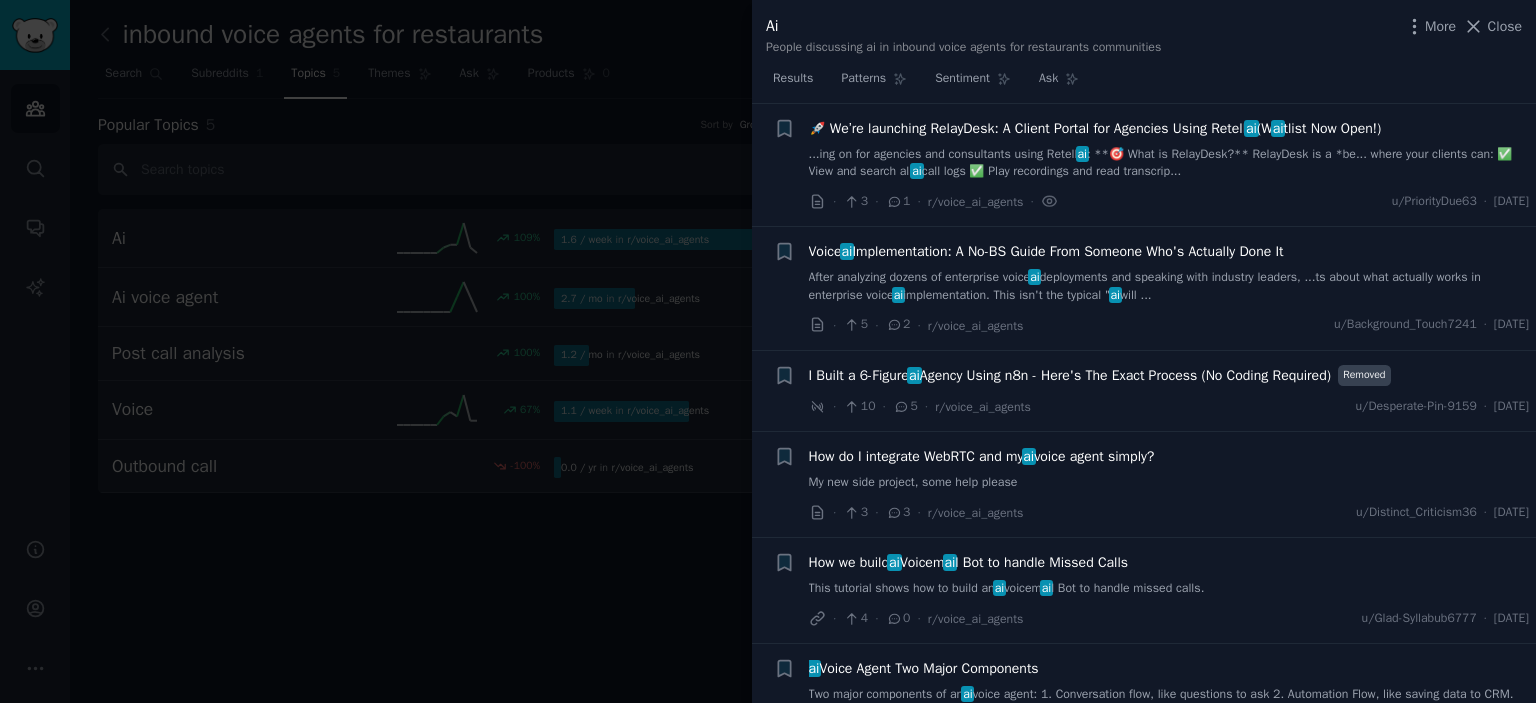 click on "After analyzing dozens of enterprise voice  ai  deployments and speaking with industry leaders, ...ts about what actually works in enterprise voice  ai  implementation. This isn't the typical " ai  will ..." at bounding box center [1169, 286] 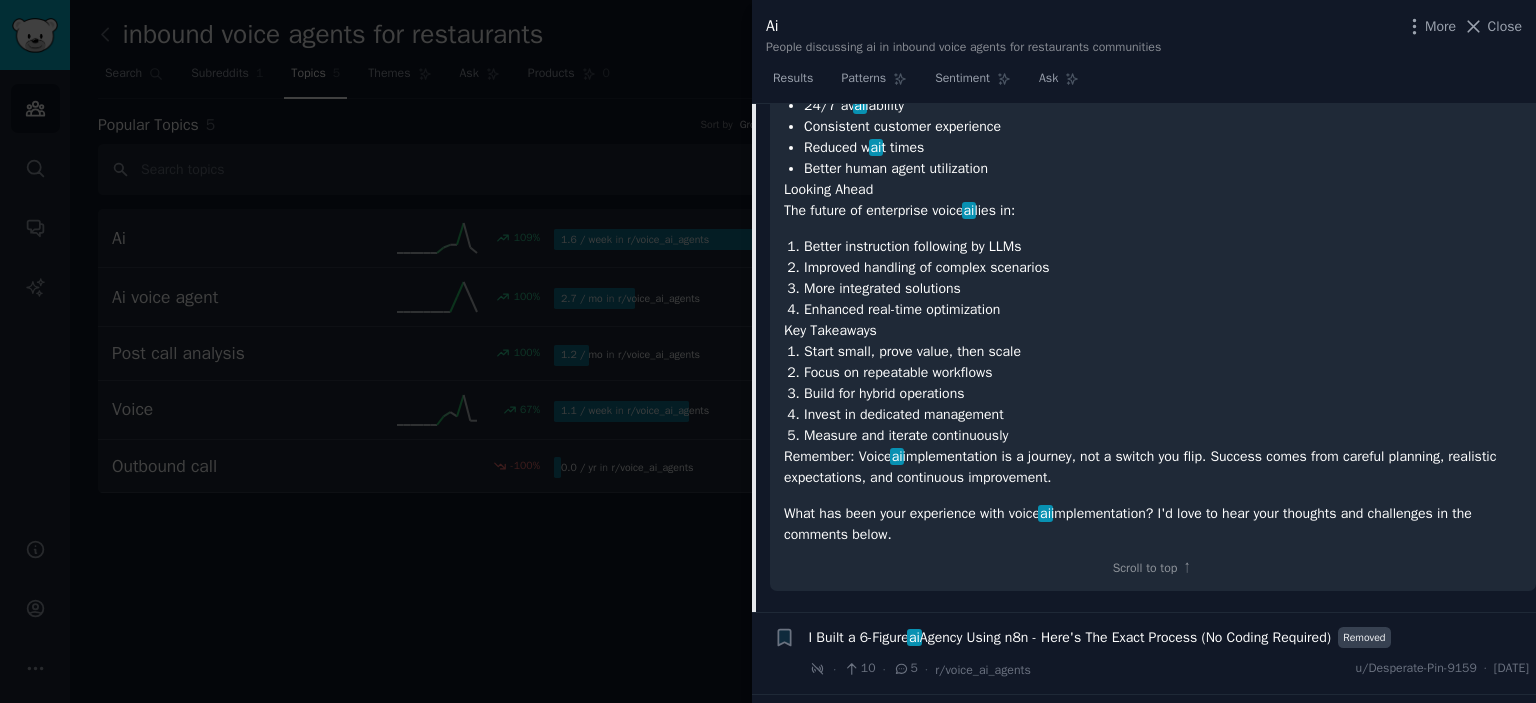 scroll, scrollTop: 2543, scrollLeft: 0, axis: vertical 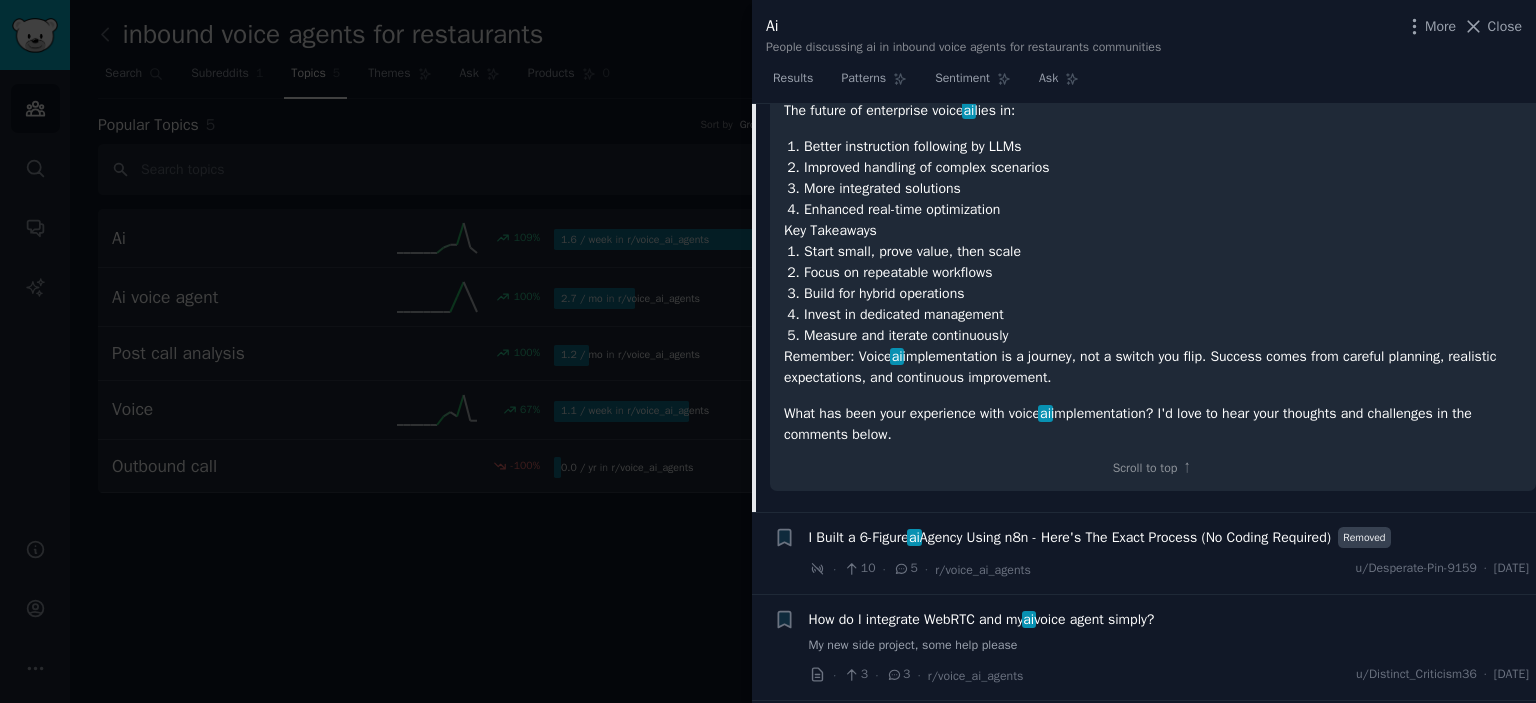 click on "I Built a 6-Figure  ai  Agency Using n8n - Here's The Exact Process (No Coding Required)" at bounding box center (1070, 537) 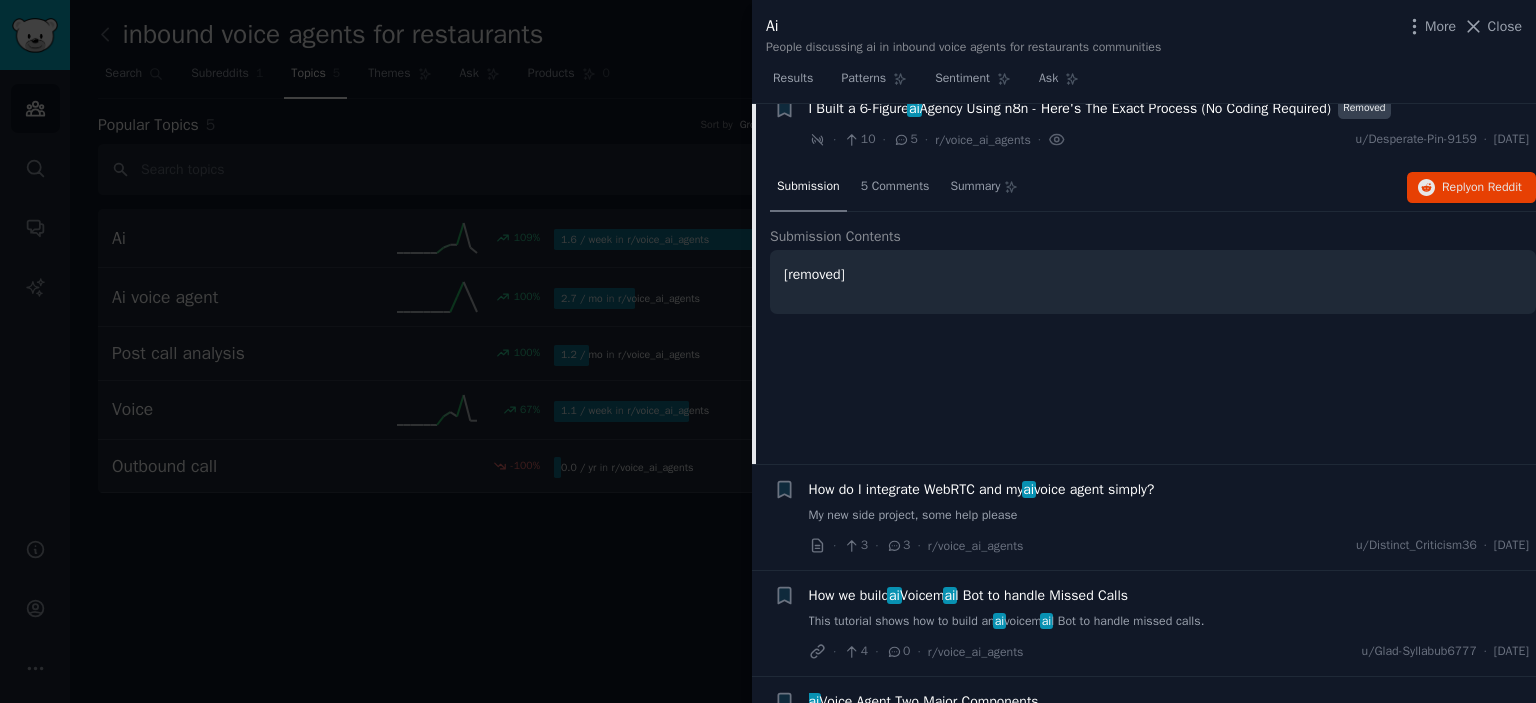 scroll, scrollTop: 366, scrollLeft: 0, axis: vertical 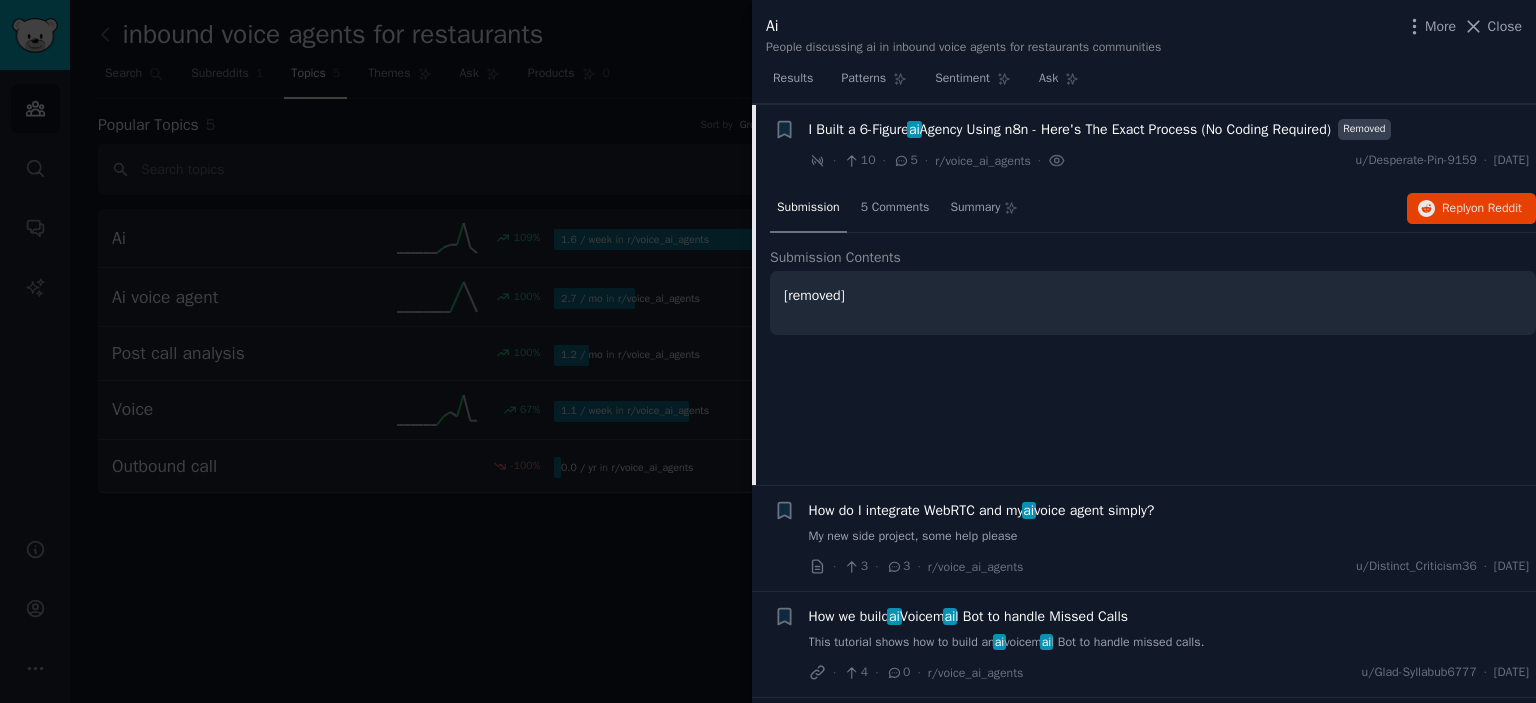 click on "Submission Contents [removed]" 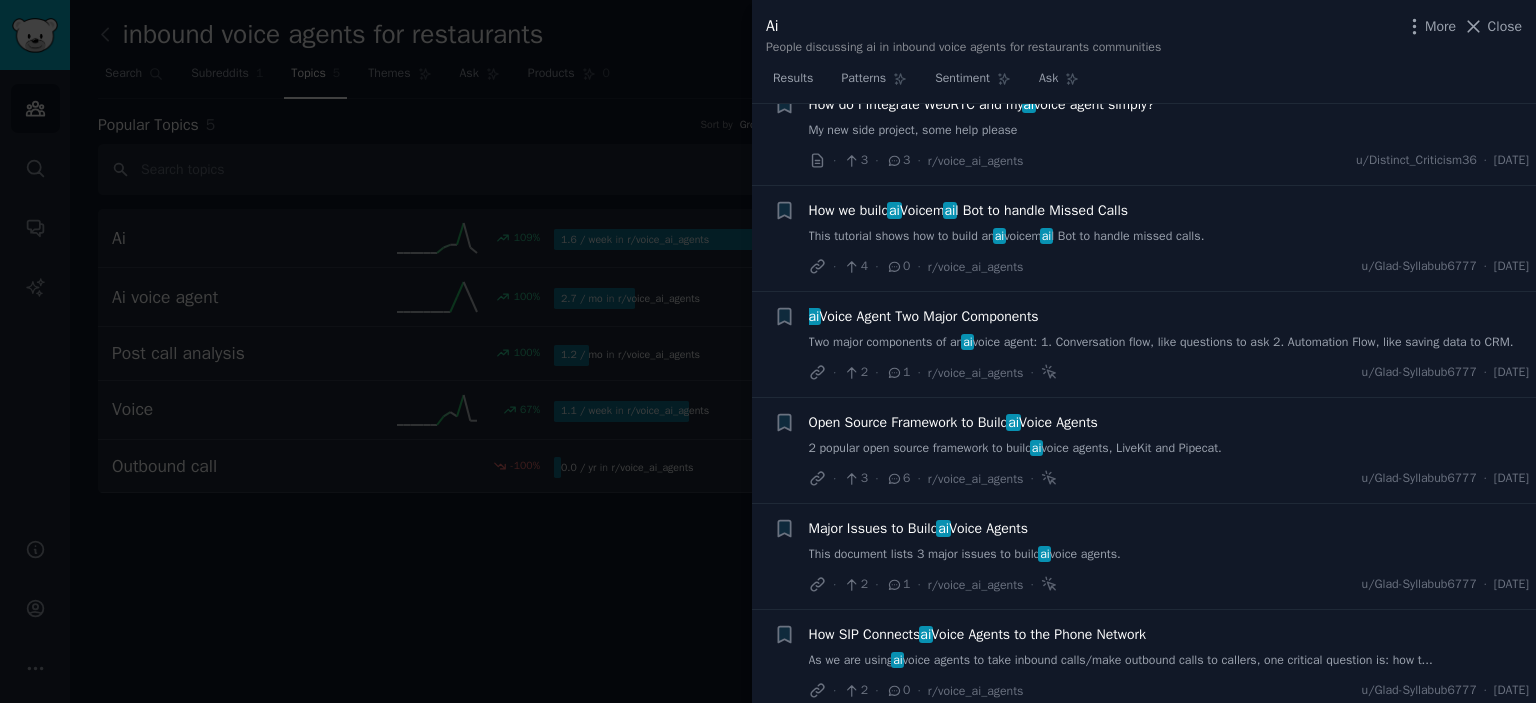 scroll, scrollTop: 966, scrollLeft: 0, axis: vertical 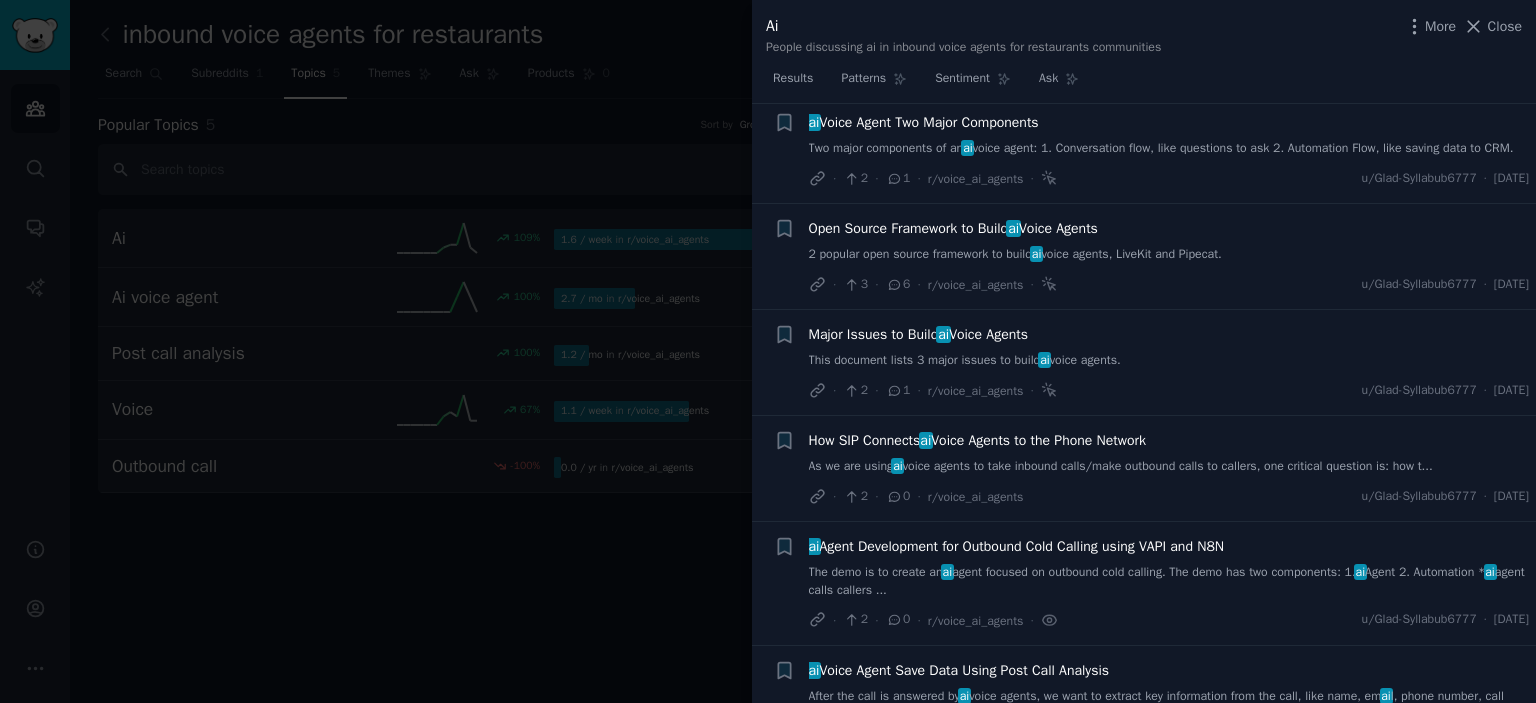click on "The demo is to create an  ai  agent focused on outbound cold calling.
The demo has two components:
1.  ai  Agent
2. Automation
*  ai  agent calls callers ..." at bounding box center (1169, 581) 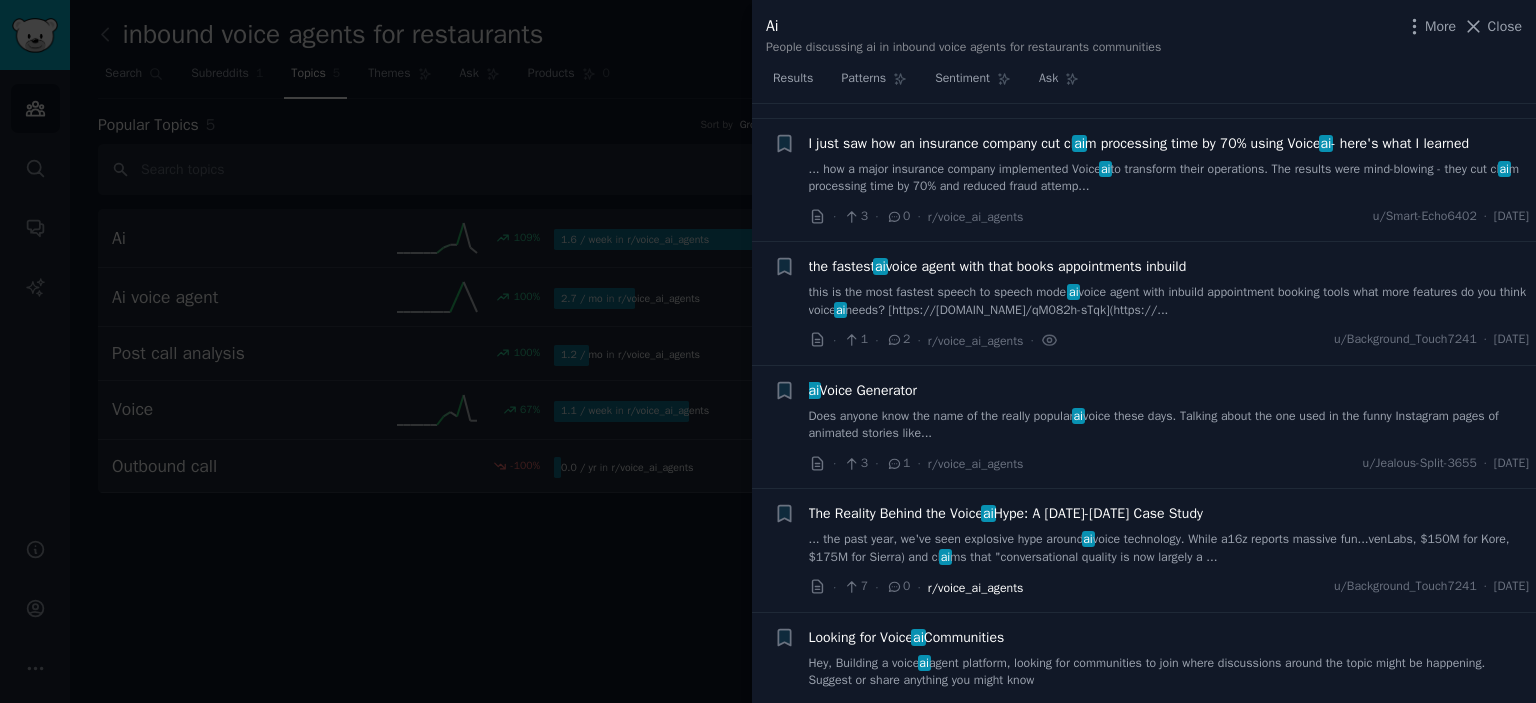 scroll, scrollTop: 2305, scrollLeft: 0, axis: vertical 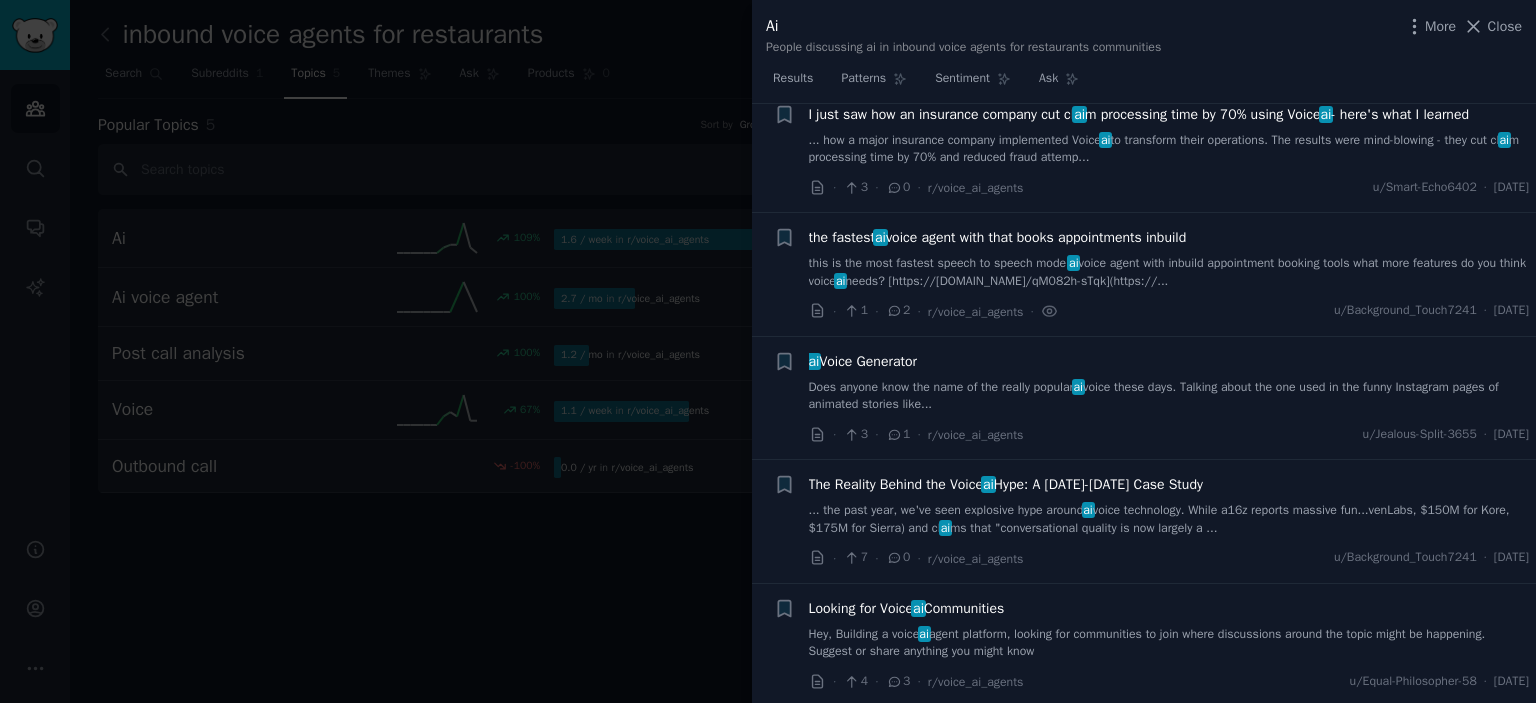 click on "... the past year, we've seen explosive hype around  ai  voice technology. While a16z reports massive fun...venLabs, $150M for Kore, $175M for Sierra) and cl ai ms that "conversational quality is now largely a ..." at bounding box center (1169, 519) 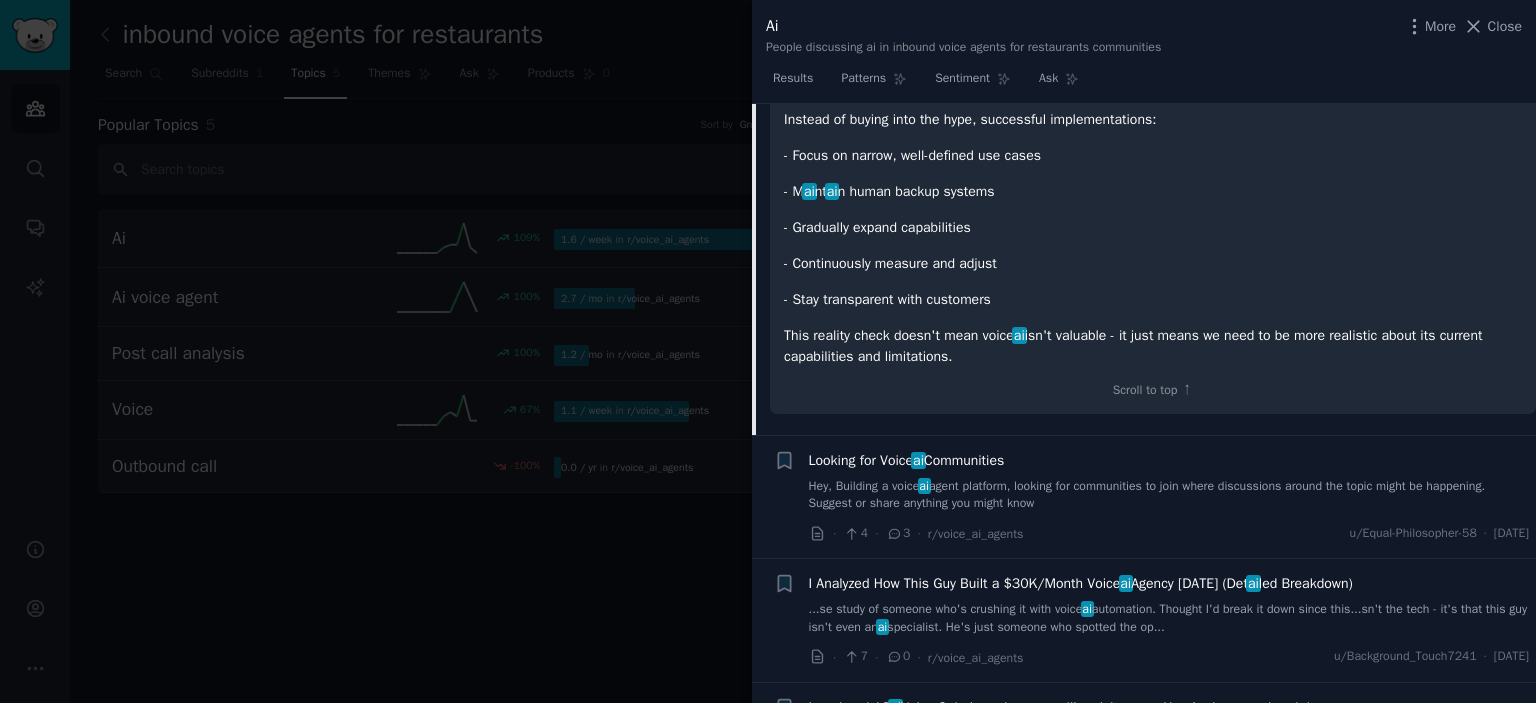 scroll, scrollTop: 5011, scrollLeft: 0, axis: vertical 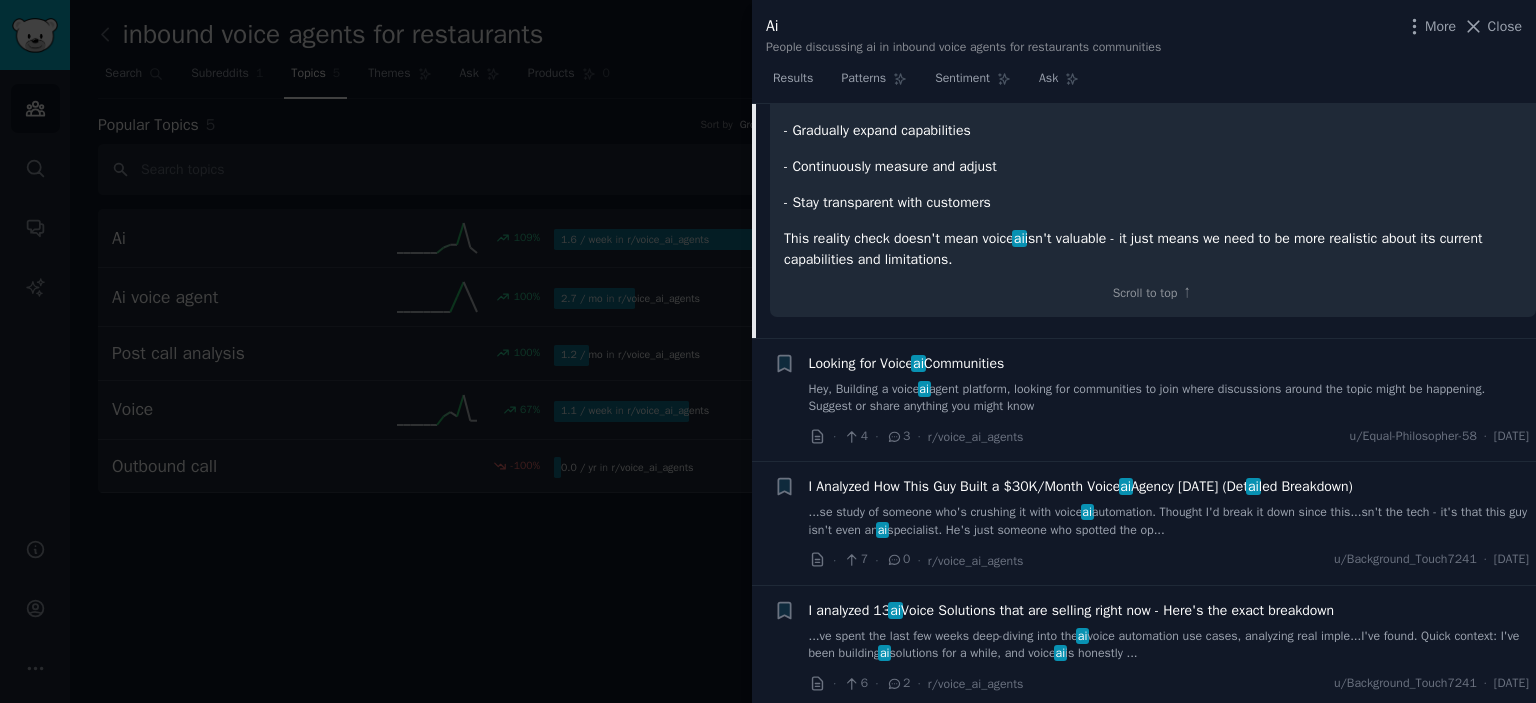 click on "Hey,
Building a voice  ai  agent platform, looking for communities to join where discussions around the topic might be happening. Suggest or share anything you might know" at bounding box center [1169, 398] 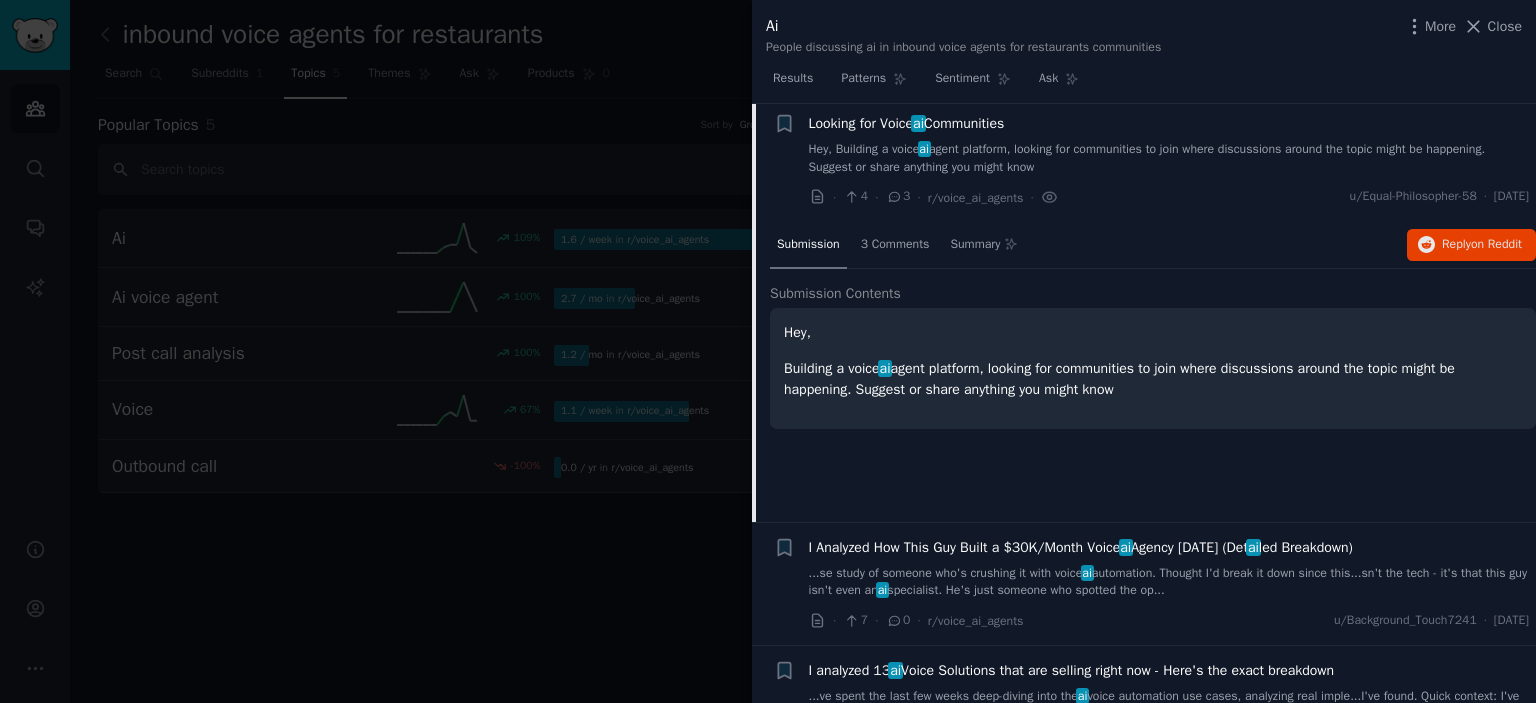 scroll, scrollTop: 2386, scrollLeft: 0, axis: vertical 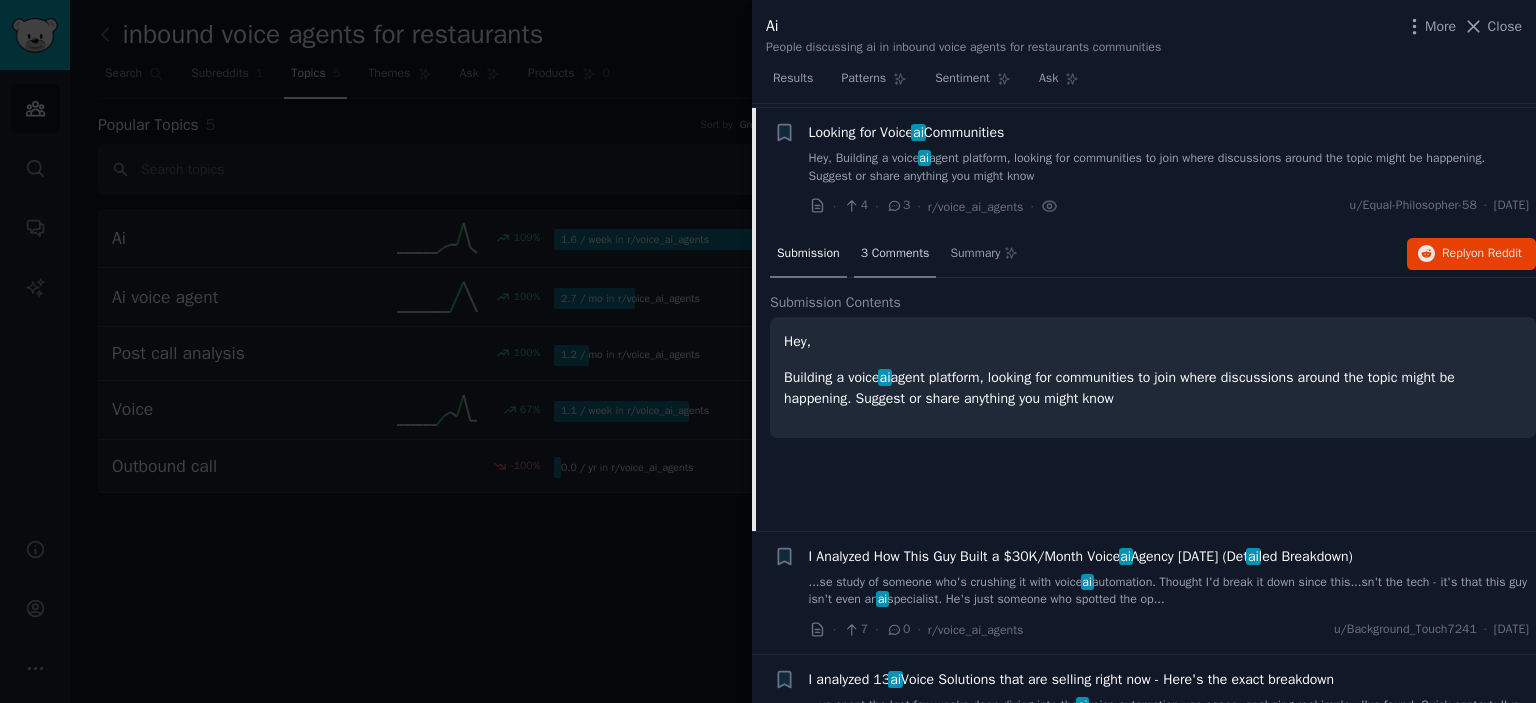 click on "3 Comments" at bounding box center [895, 254] 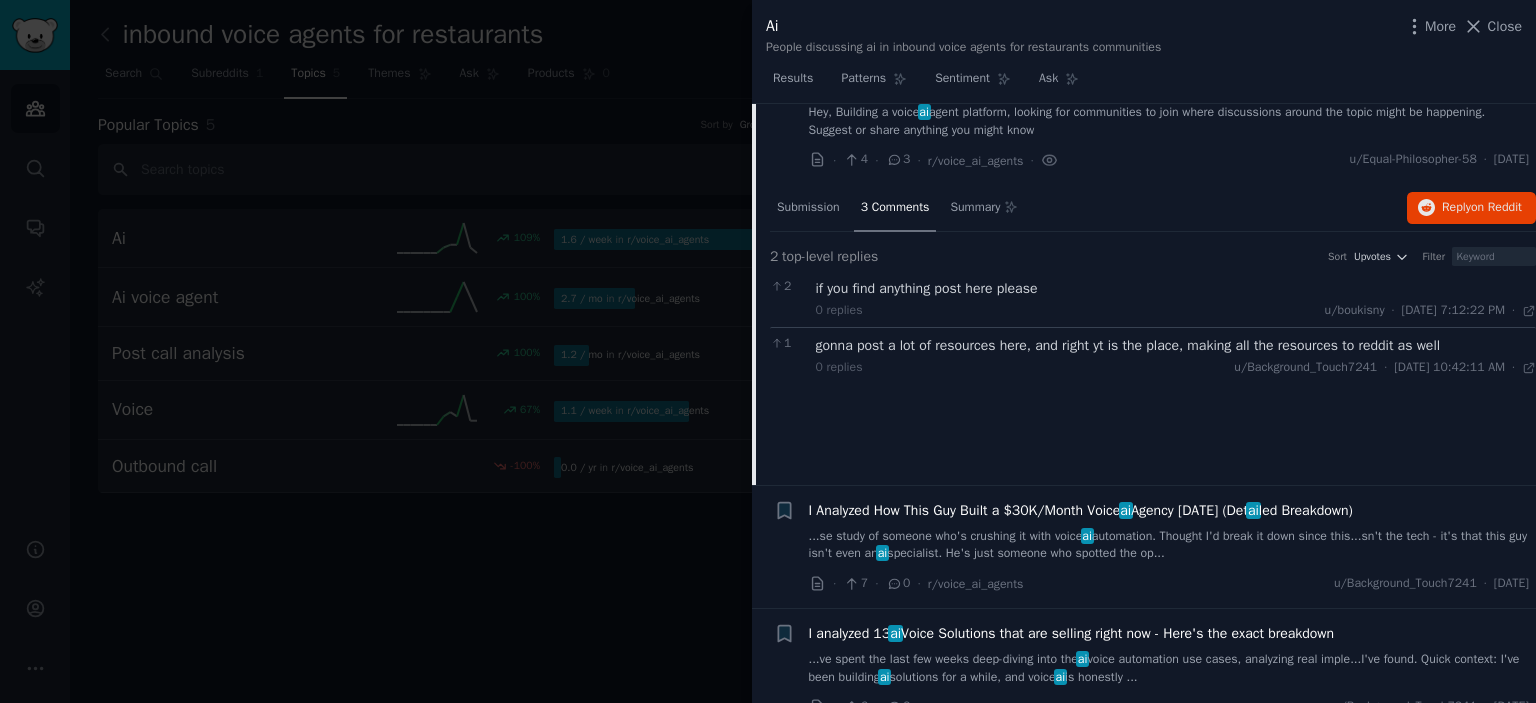scroll, scrollTop: 2456, scrollLeft: 0, axis: vertical 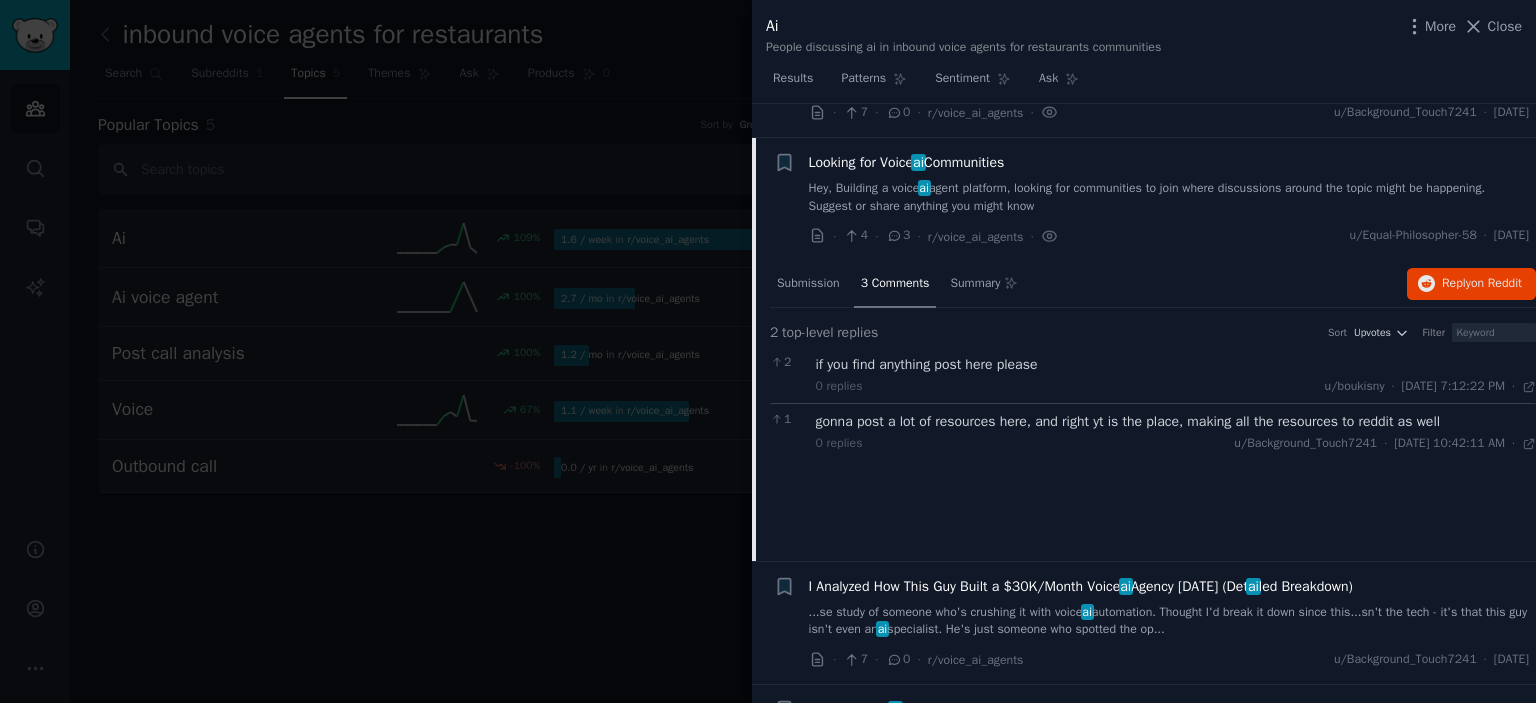 click on "Hey,
Building a voice  ai  agent platform, looking for communities to join where discussions around the topic might be happening. Suggest or share anything you might know" at bounding box center [1169, 197] 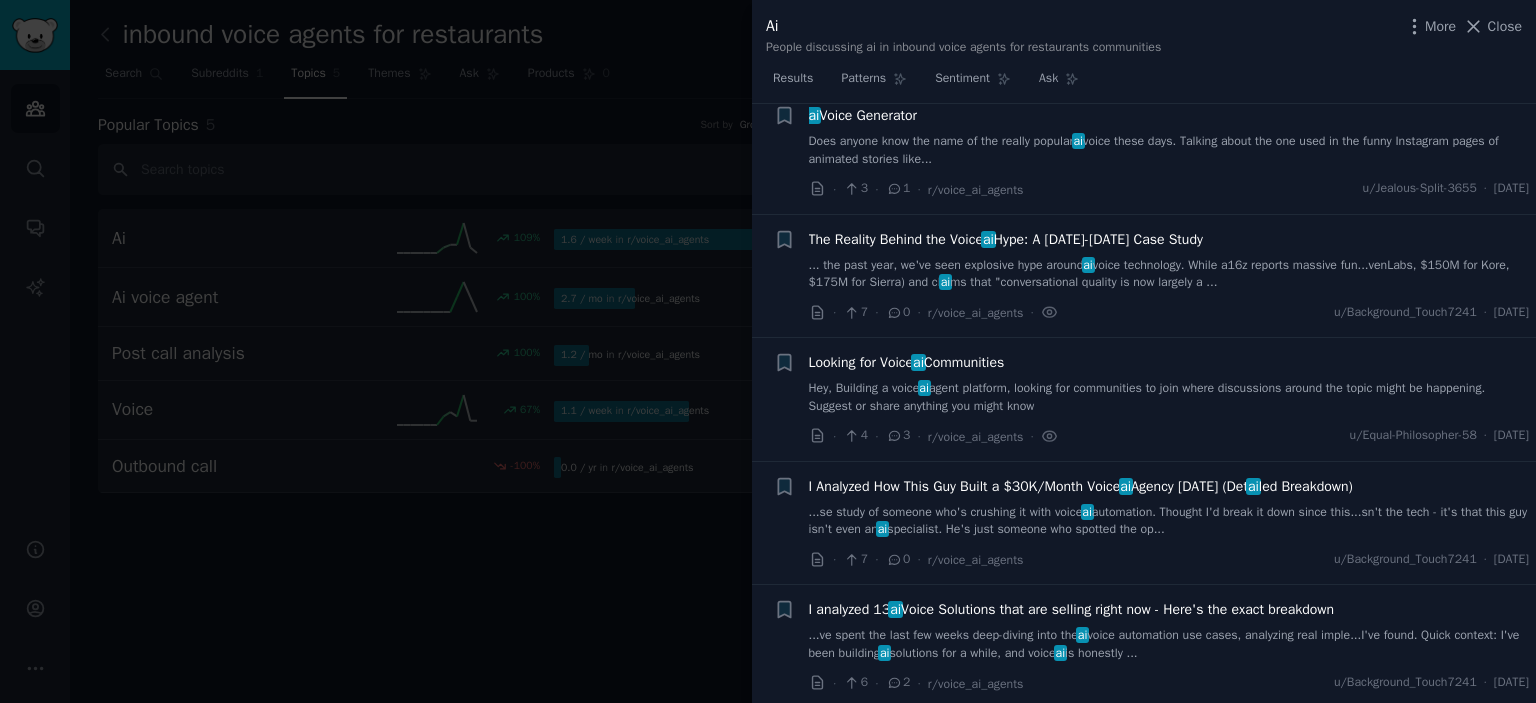 click on "...se study of someone who's crushing it with voice  ai  automation. Thought I'd break it down since this...sn't the tech - it's that this guy isn't even an  ai  specialist. He's just someone who spotted the op..." at bounding box center [1169, 521] 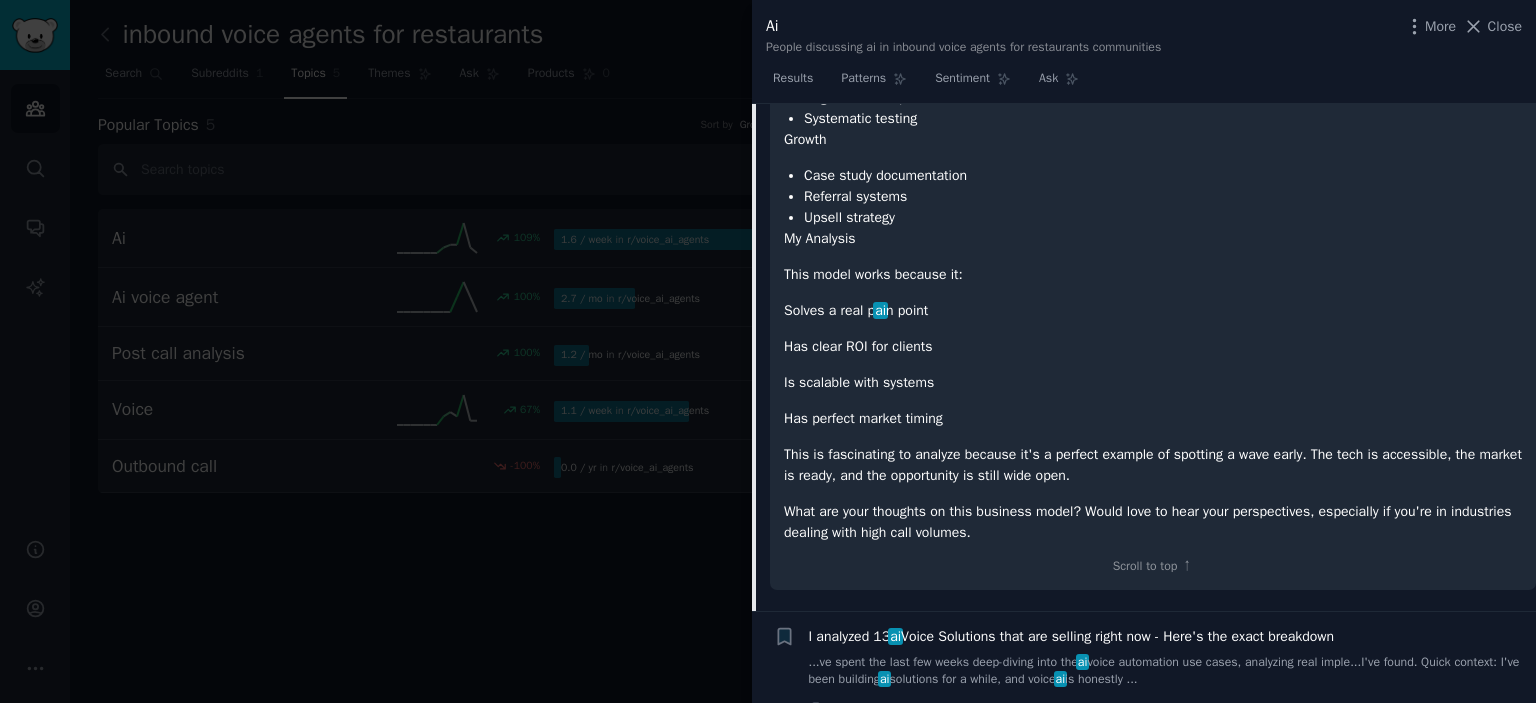 scroll, scrollTop: 4581, scrollLeft: 0, axis: vertical 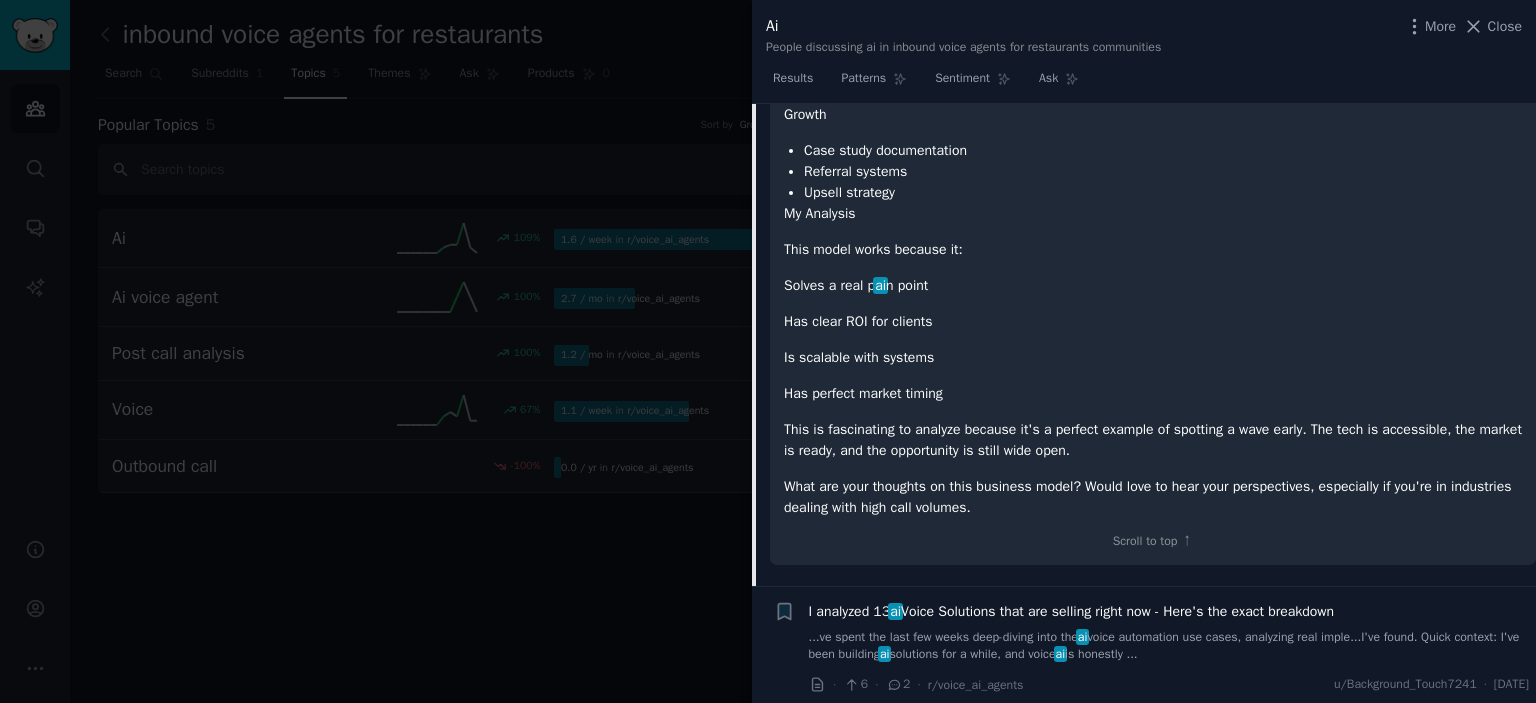 click on "...ve spent the last few weeks deep-diving into the  ai  voice automation use cases, analyzing real imple...I've found.
Quick context: I've been building  ai  solutions for a while, and voice  ai  is honestly ..." at bounding box center (1169, 646) 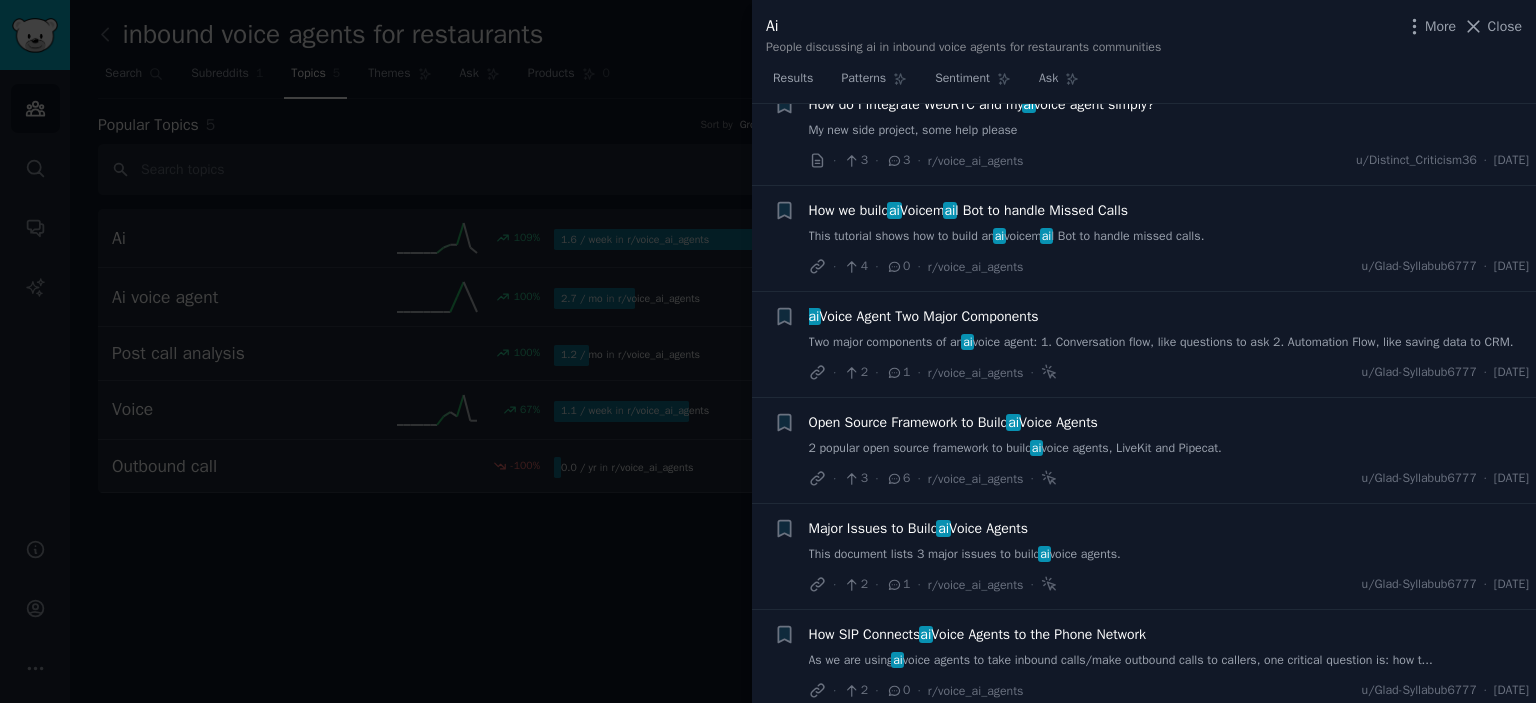 scroll, scrollTop: 0, scrollLeft: 0, axis: both 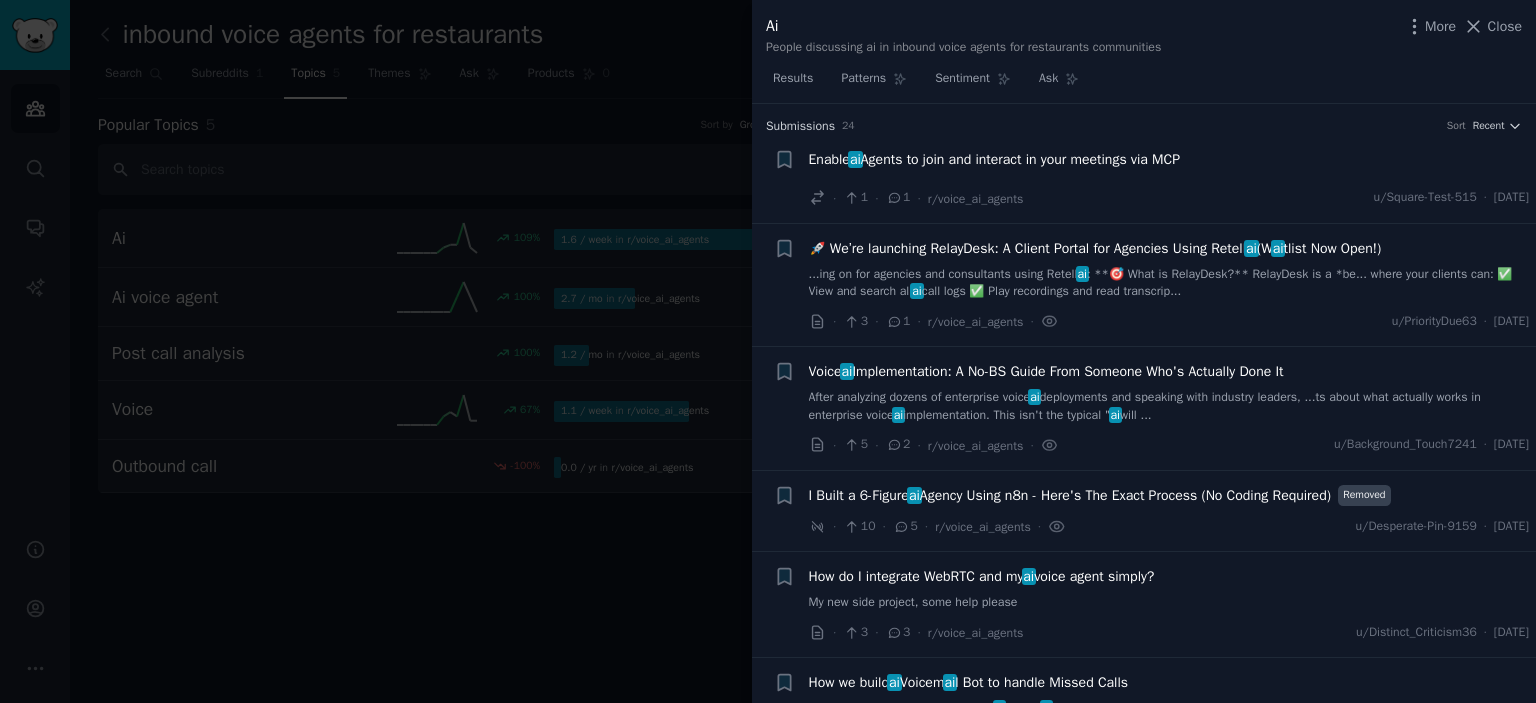 click at bounding box center (768, 351) 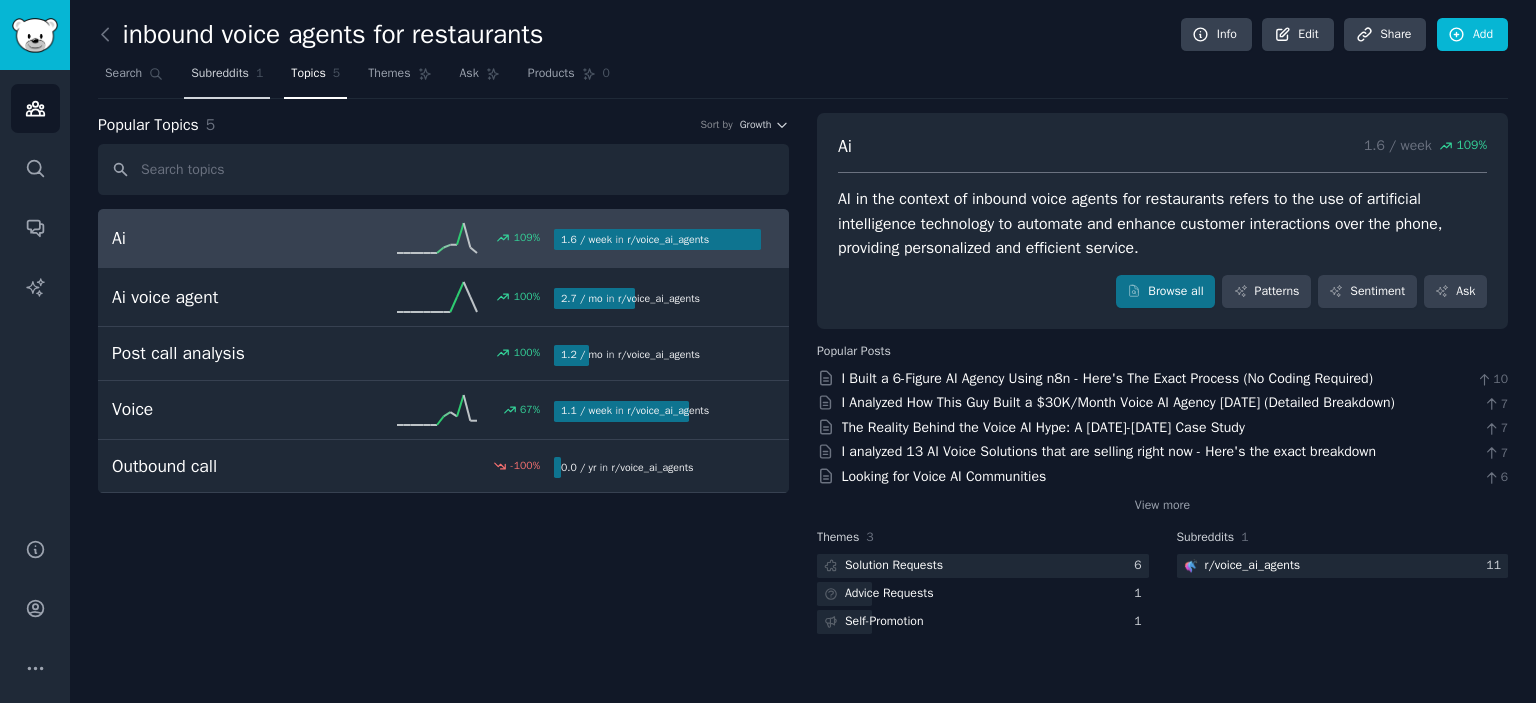 click on "Subreddits" at bounding box center [220, 74] 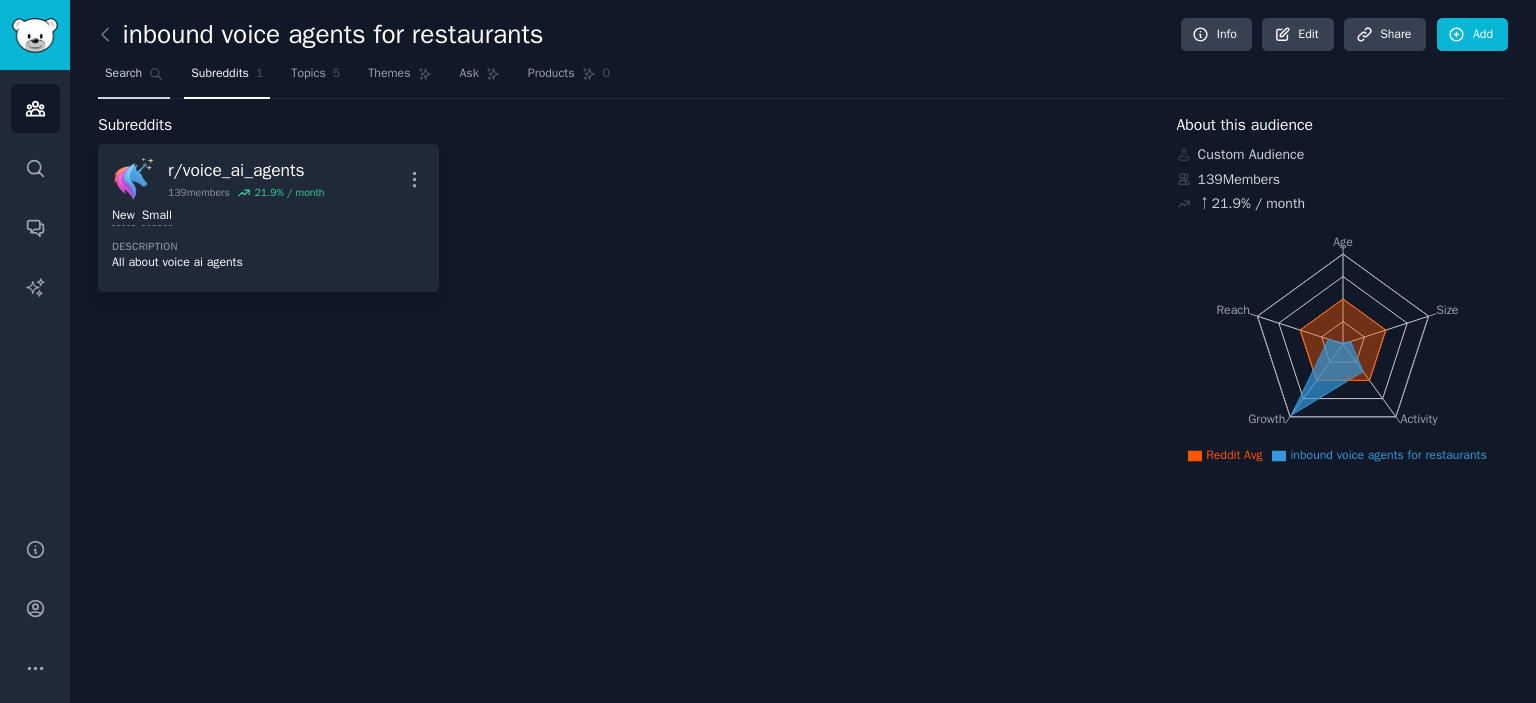 click 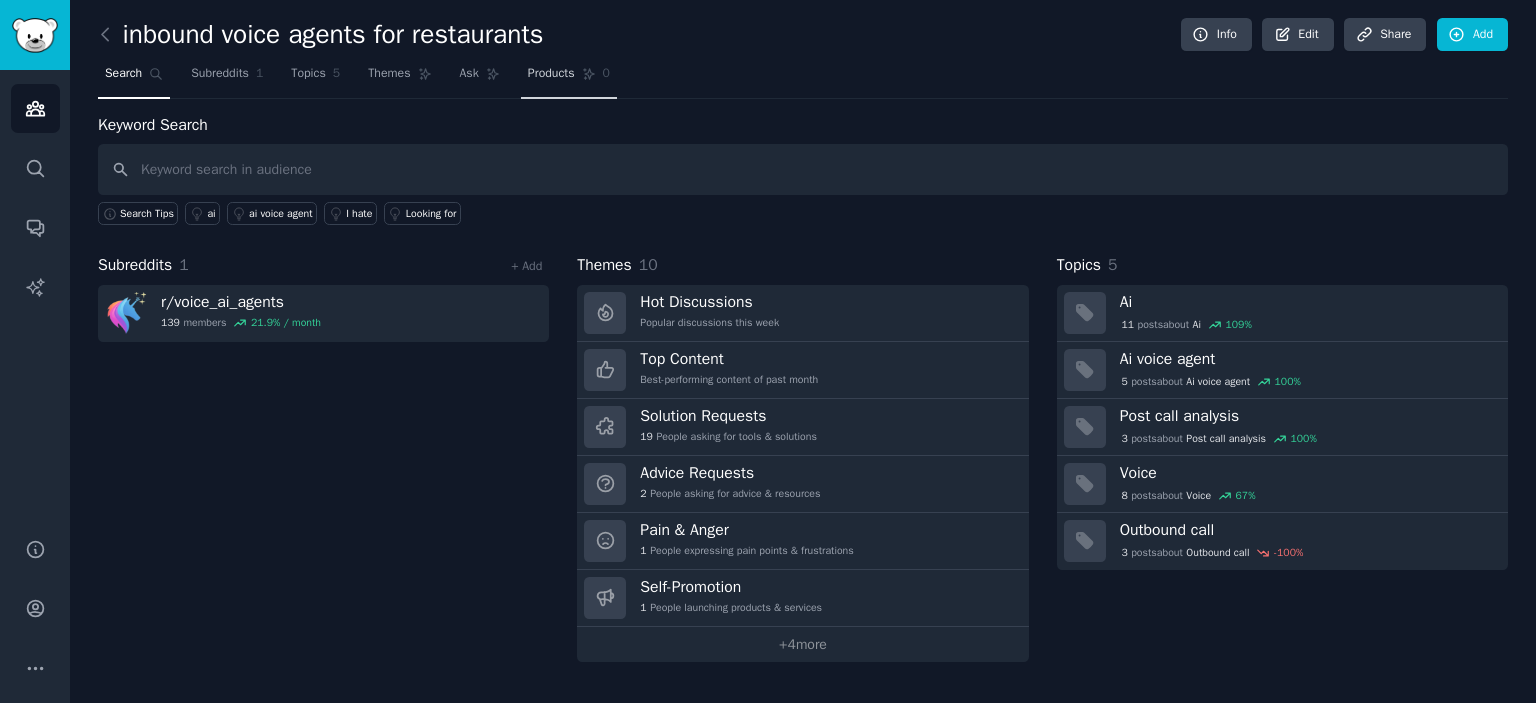 click on "Products 0" at bounding box center [569, 78] 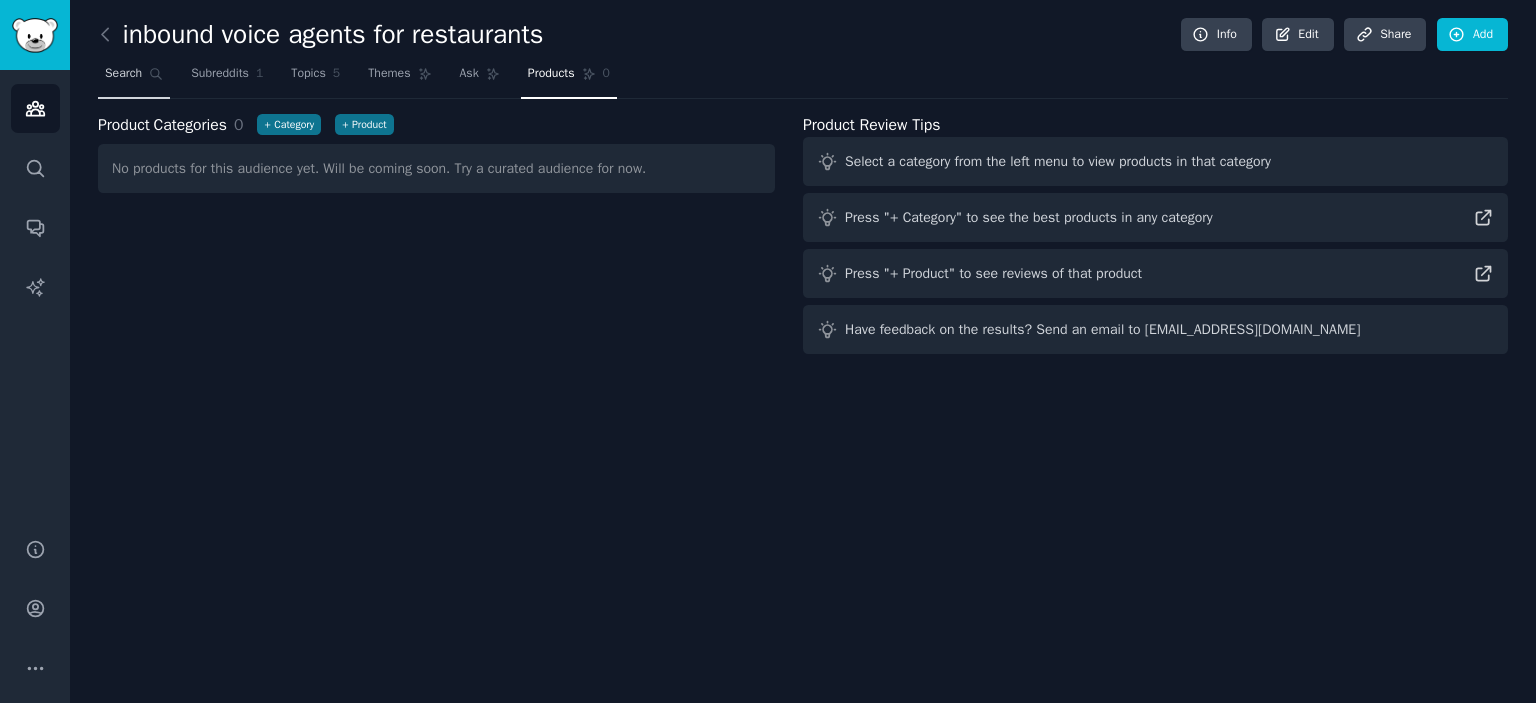 click on "Search" at bounding box center [123, 74] 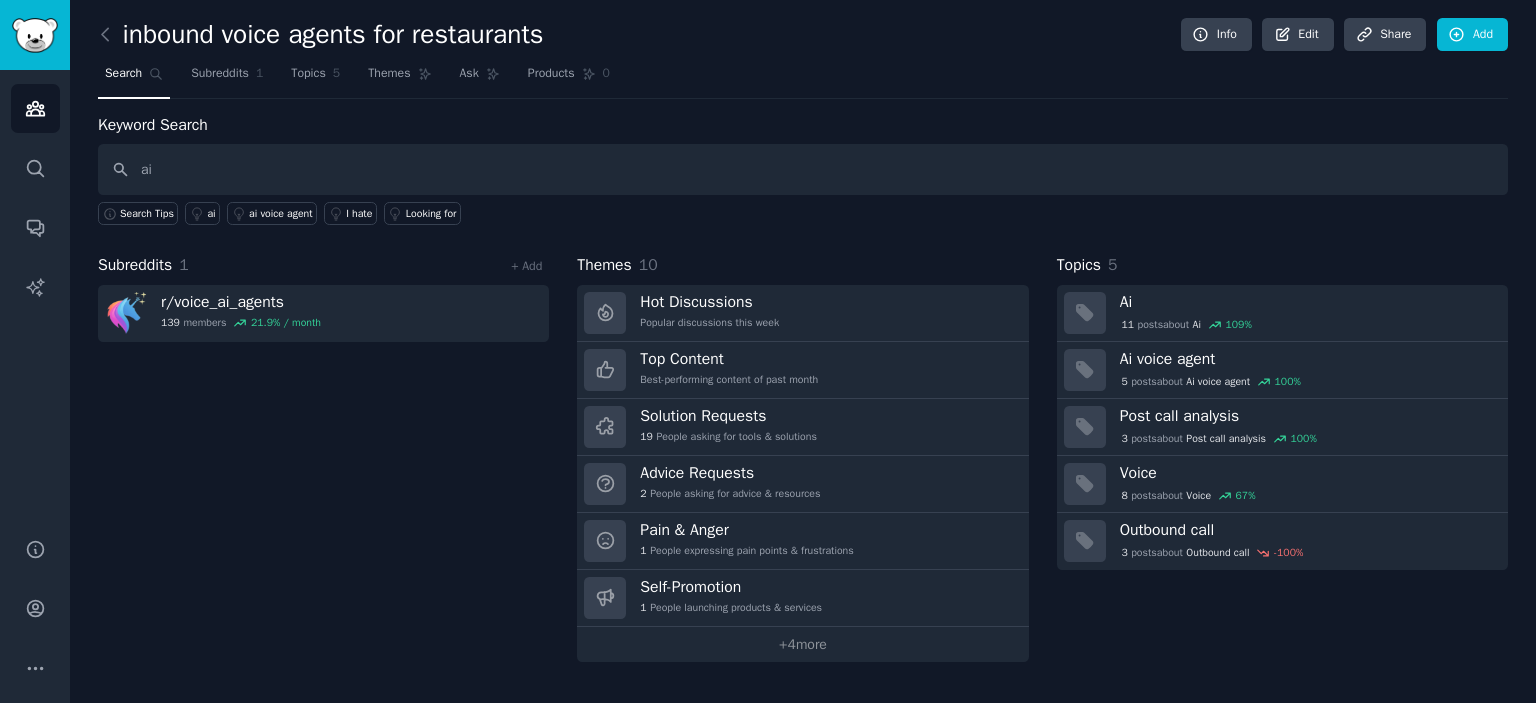 type on "a" 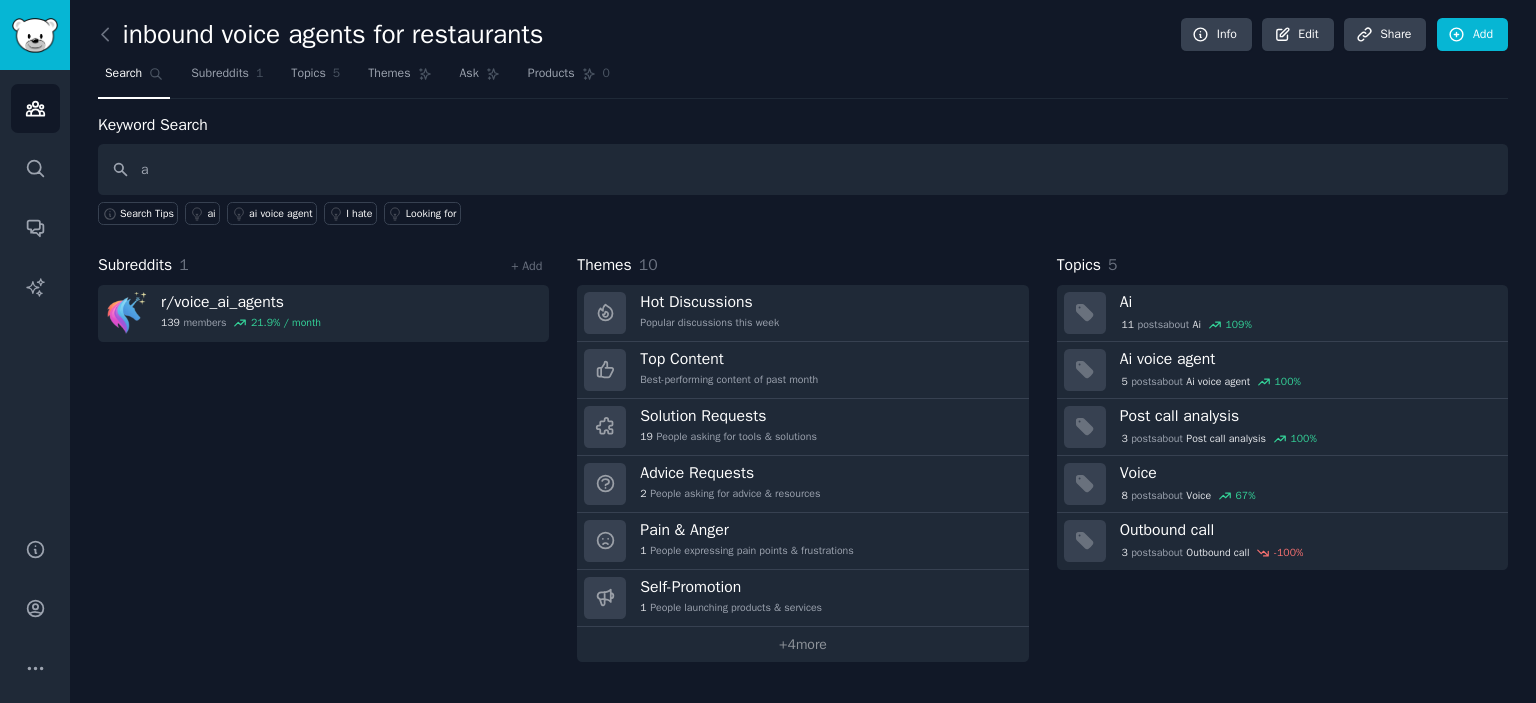 type 